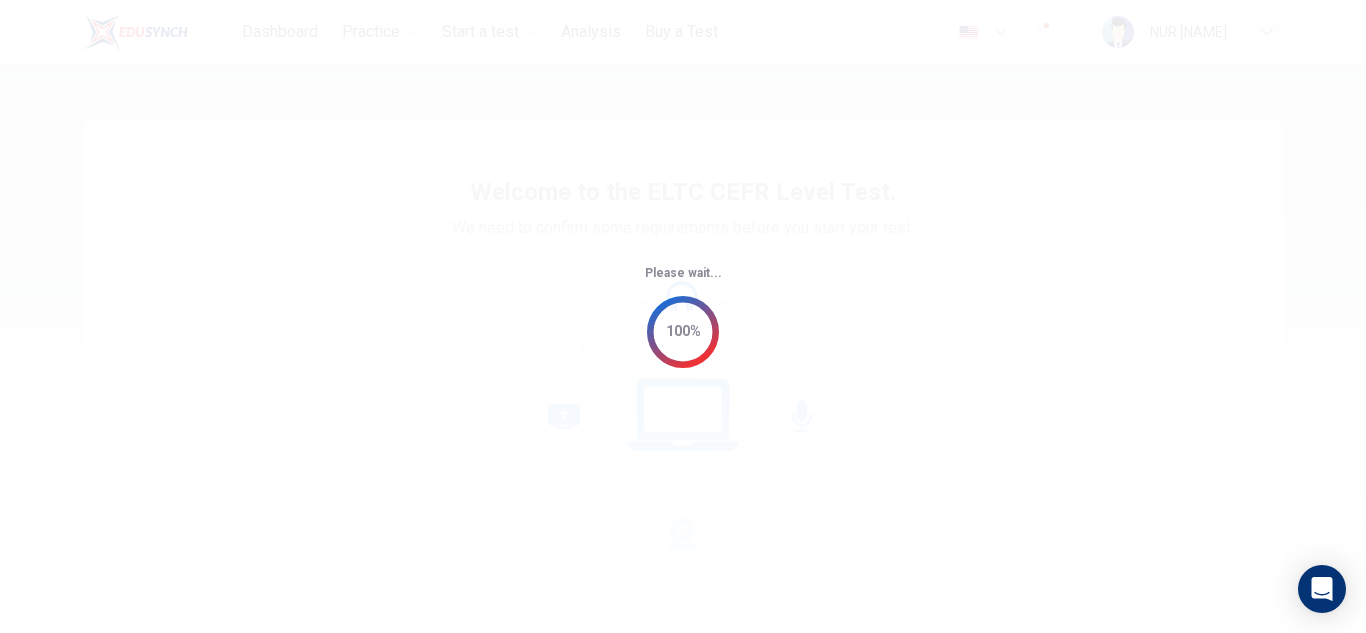 scroll, scrollTop: 0, scrollLeft: 0, axis: both 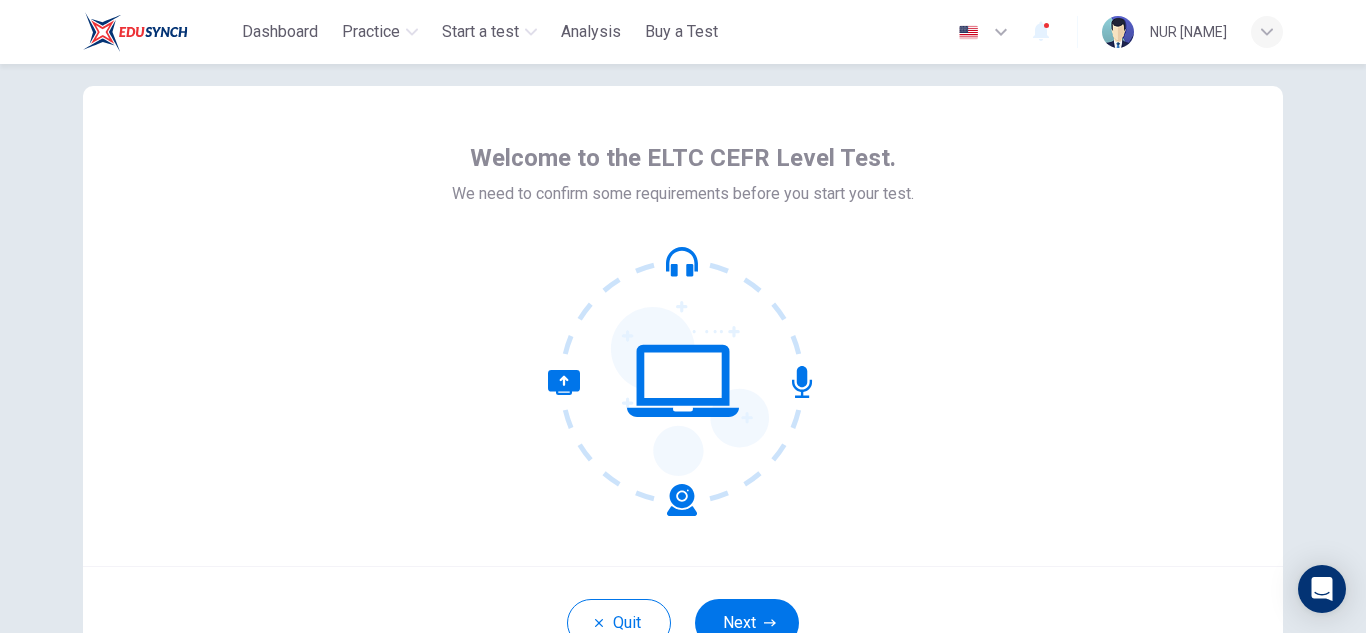 click on "Next" at bounding box center (747, 623) 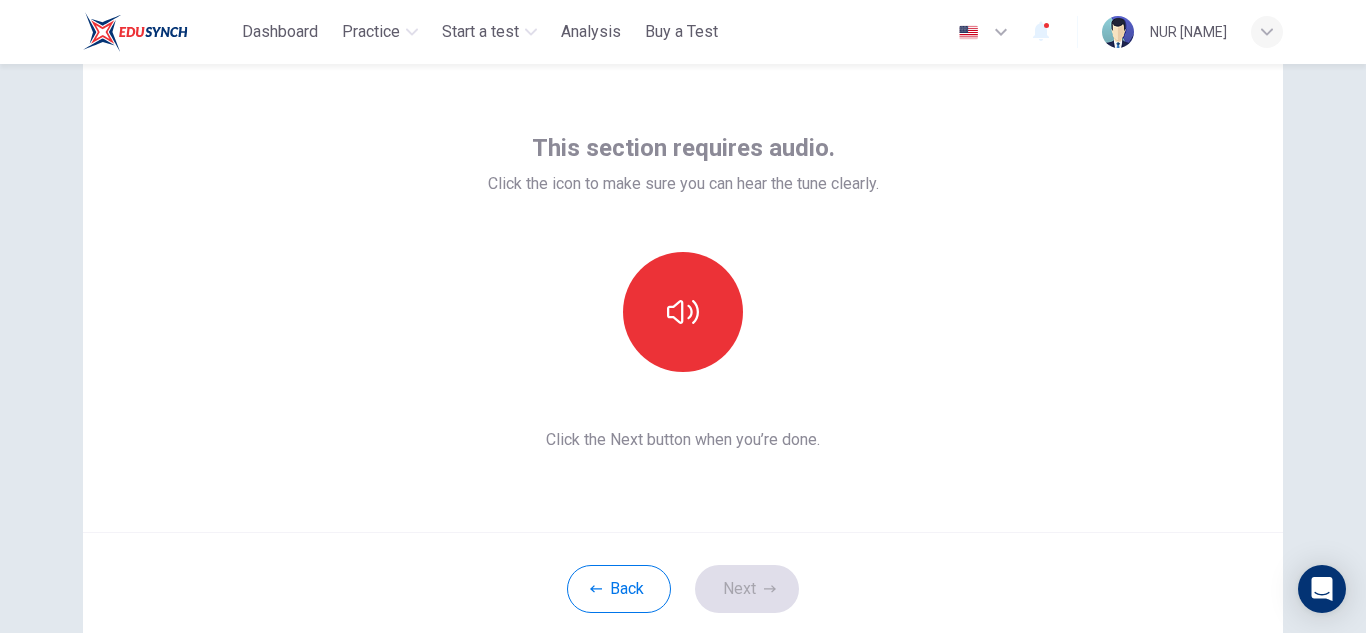 scroll, scrollTop: 73, scrollLeft: 0, axis: vertical 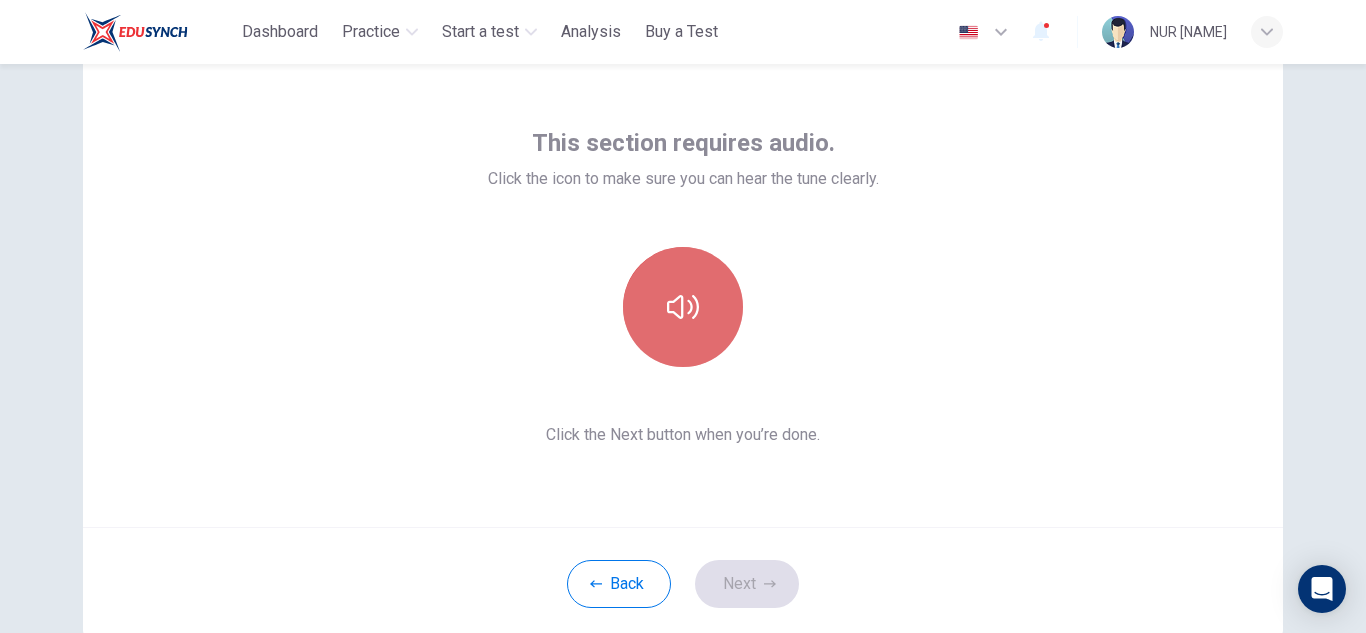 click at bounding box center [683, 307] 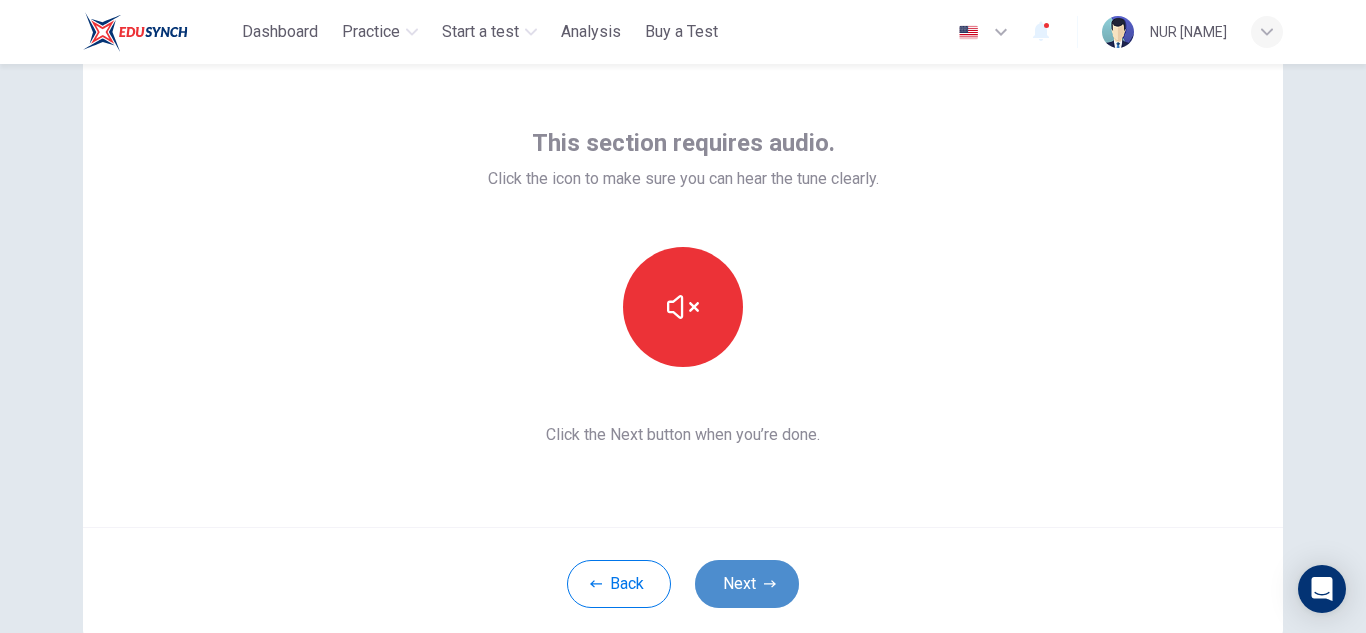 click on "Next" at bounding box center [747, 584] 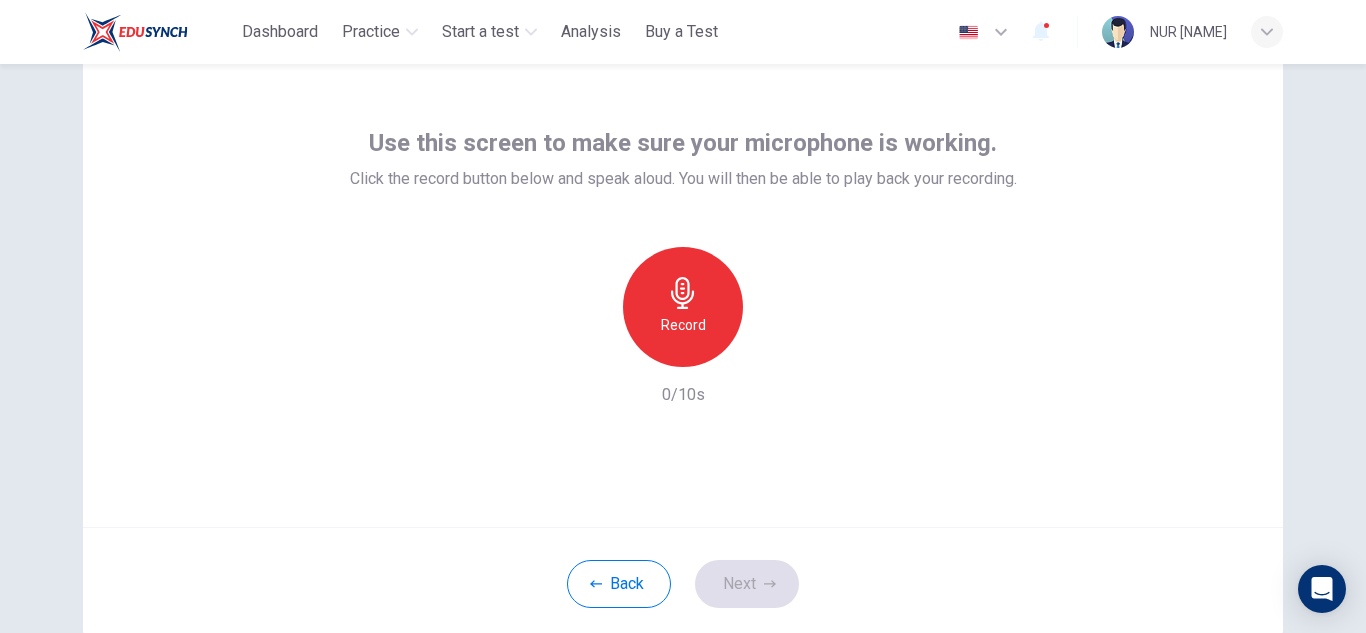 click on "Record" at bounding box center [683, 307] 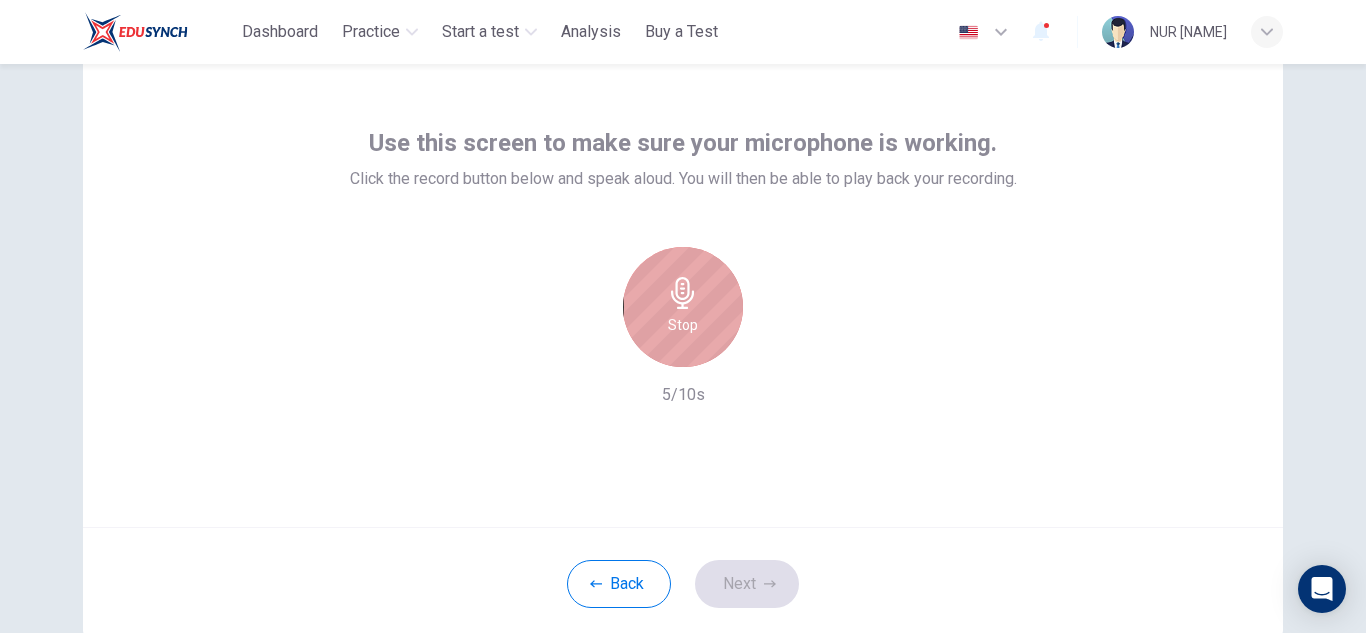 click on "Stop" at bounding box center (683, 307) 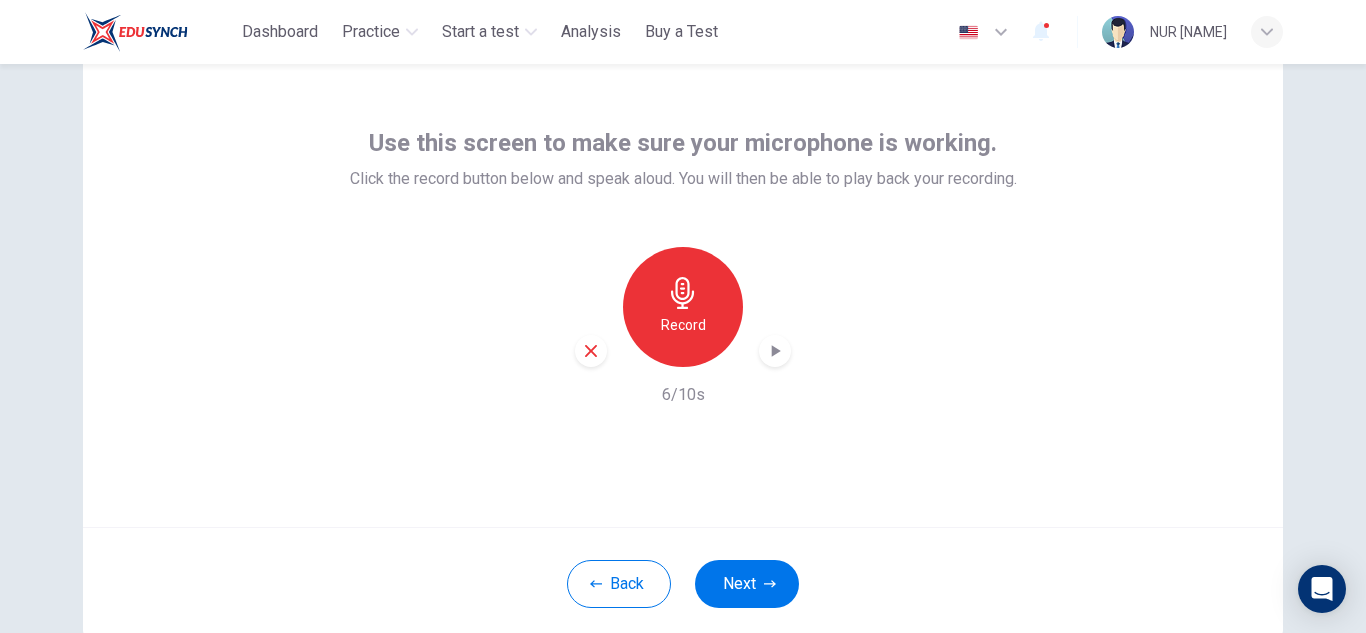 click 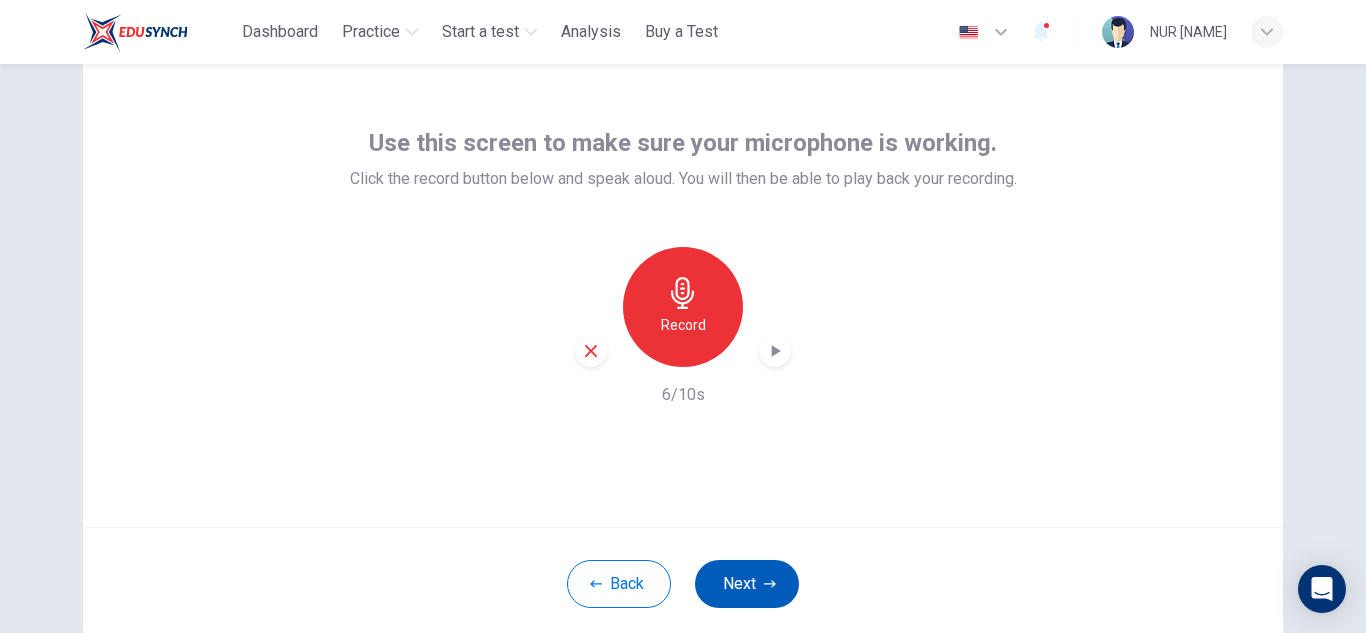 click on "Next" at bounding box center [747, 584] 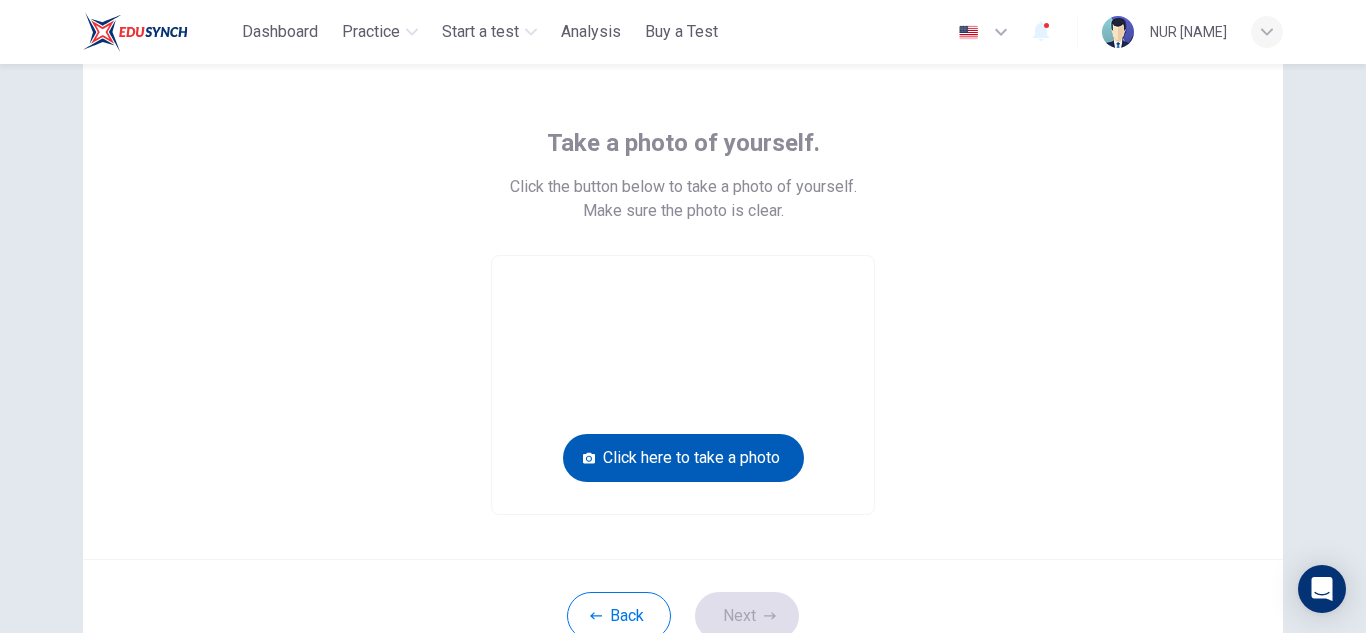 click on "Click here to take a photo" at bounding box center (683, 458) 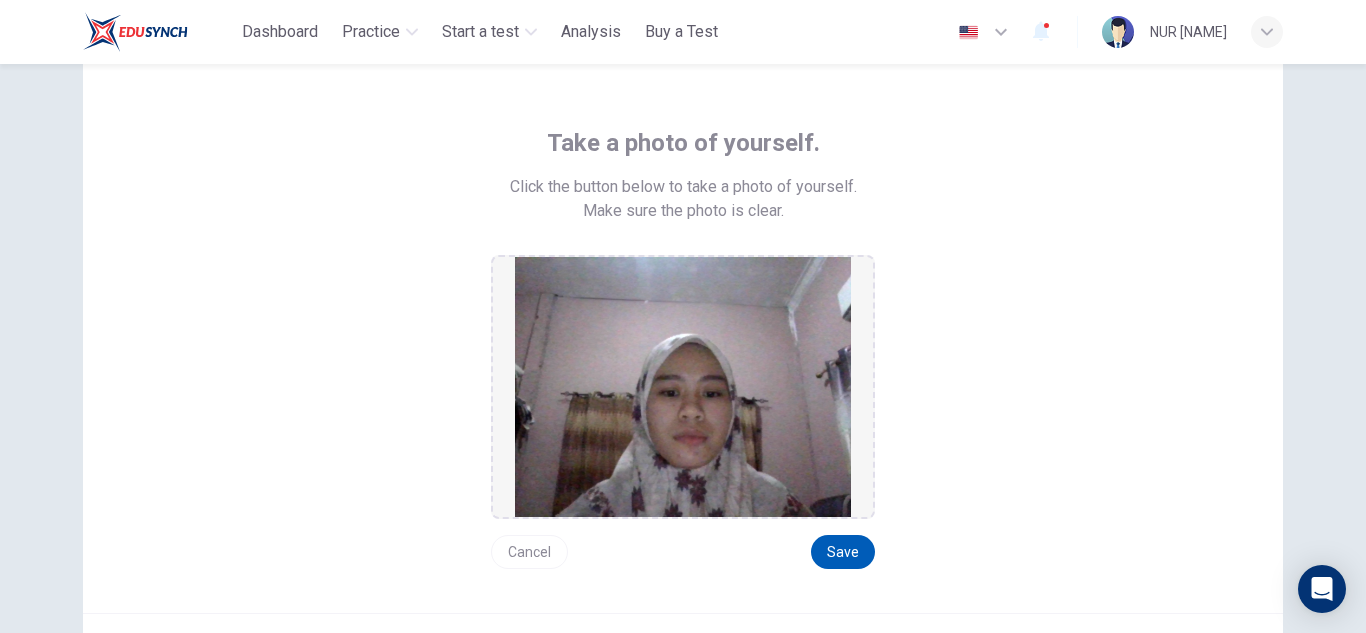click on "Save" at bounding box center (843, 552) 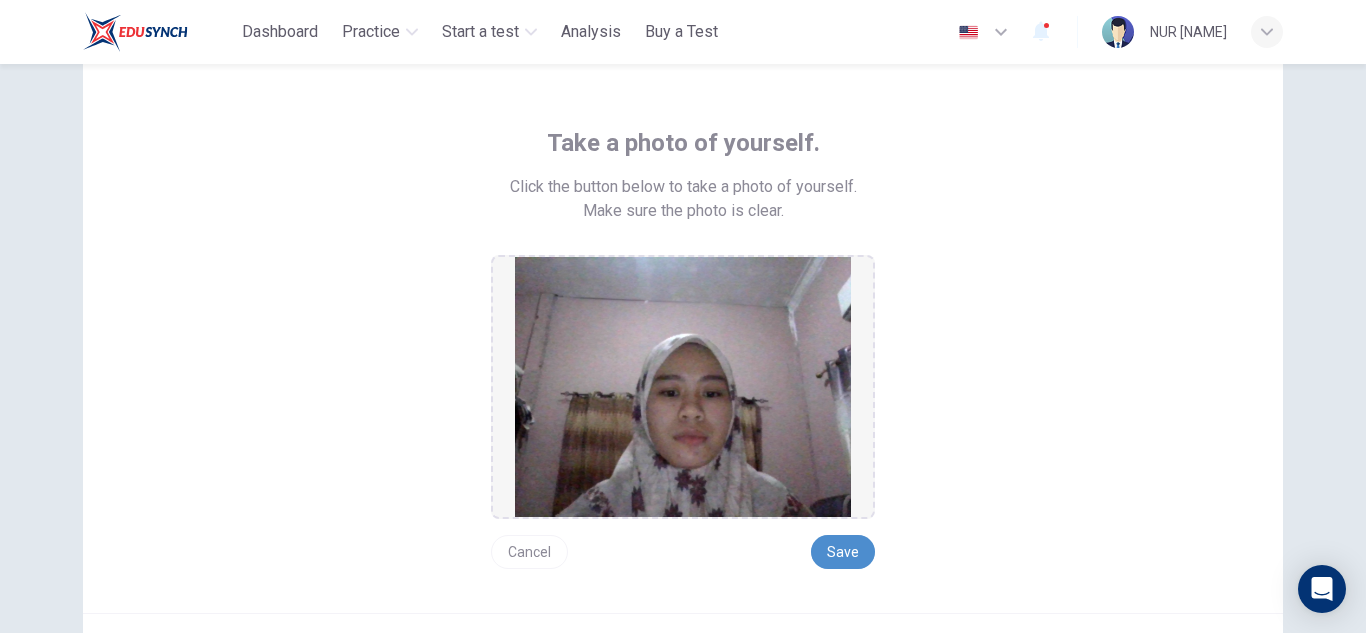 click on "Save" at bounding box center [843, 552] 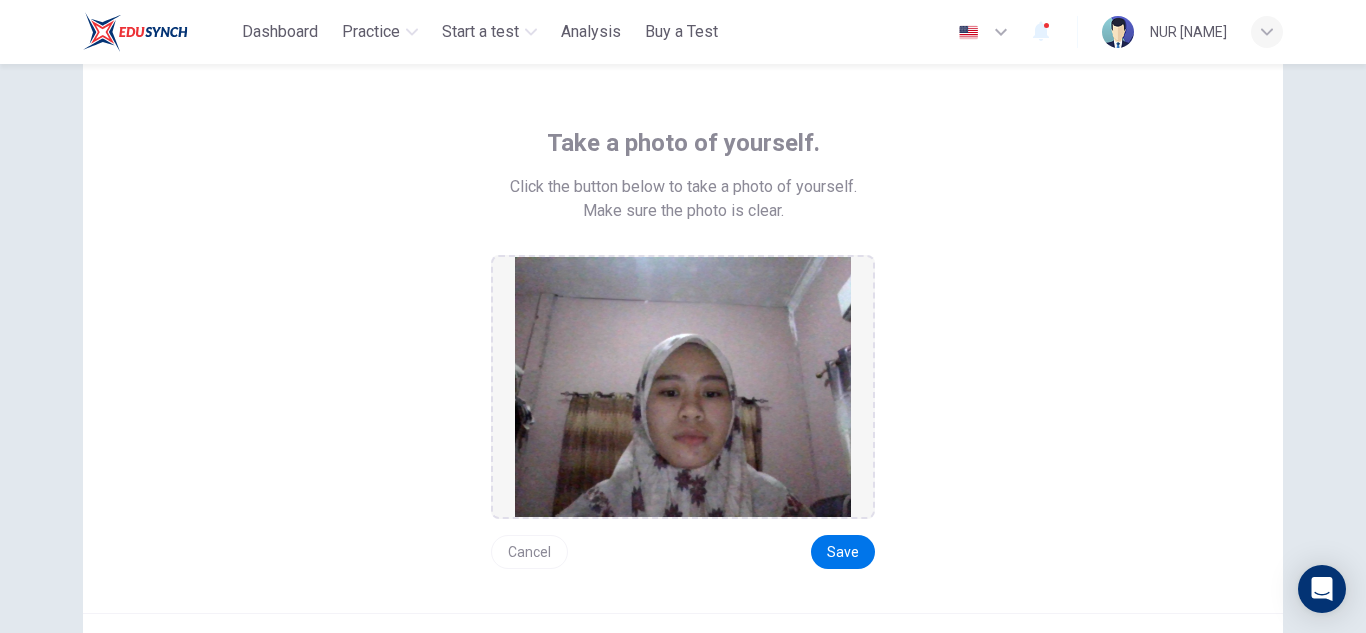 scroll, scrollTop: 232, scrollLeft: 0, axis: vertical 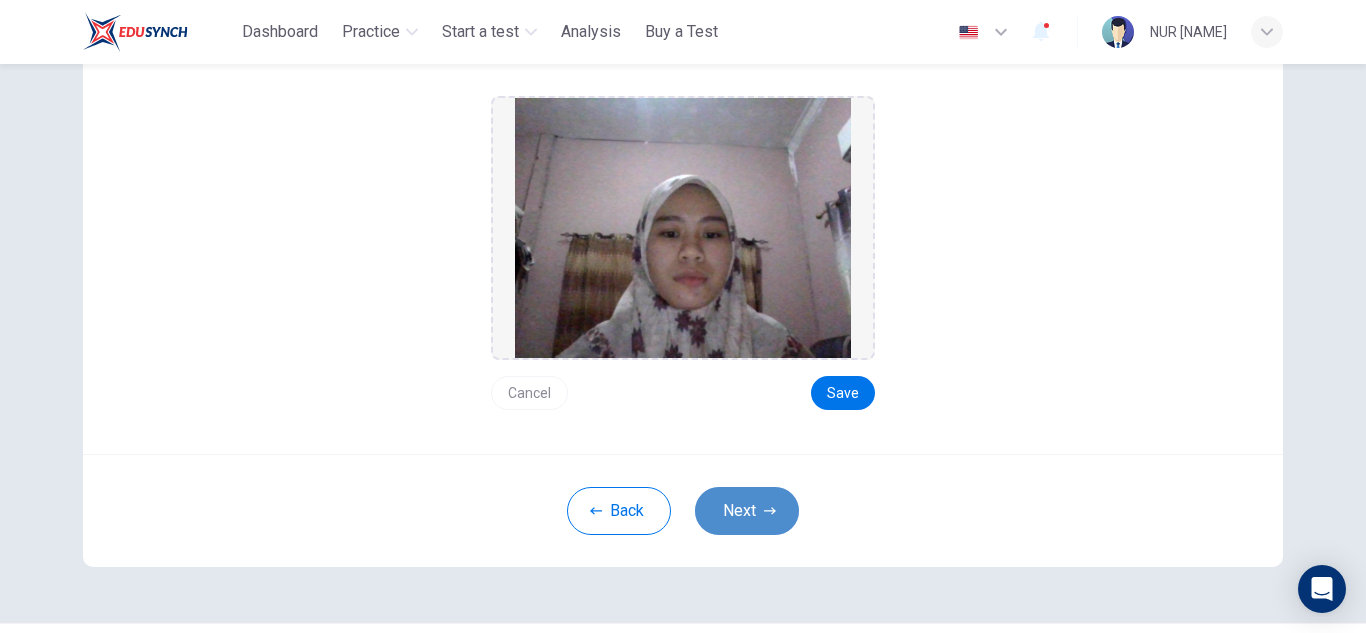 click on "Next" at bounding box center (747, 511) 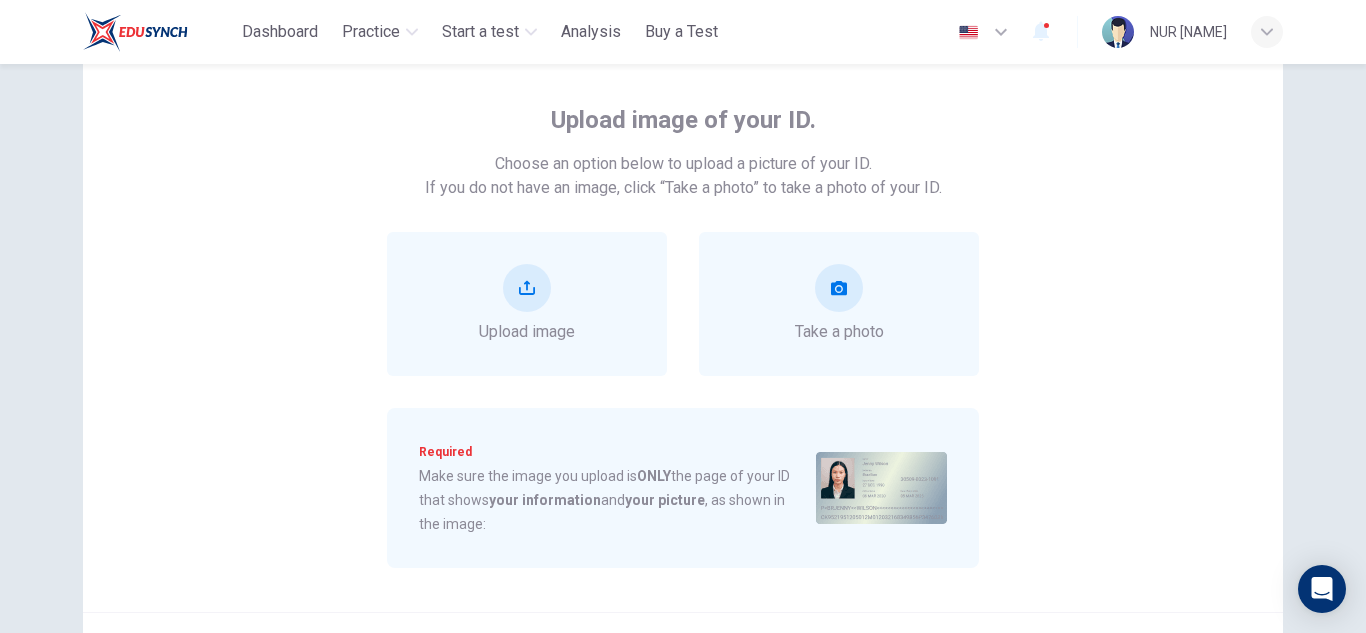 scroll, scrollTop: 95, scrollLeft: 0, axis: vertical 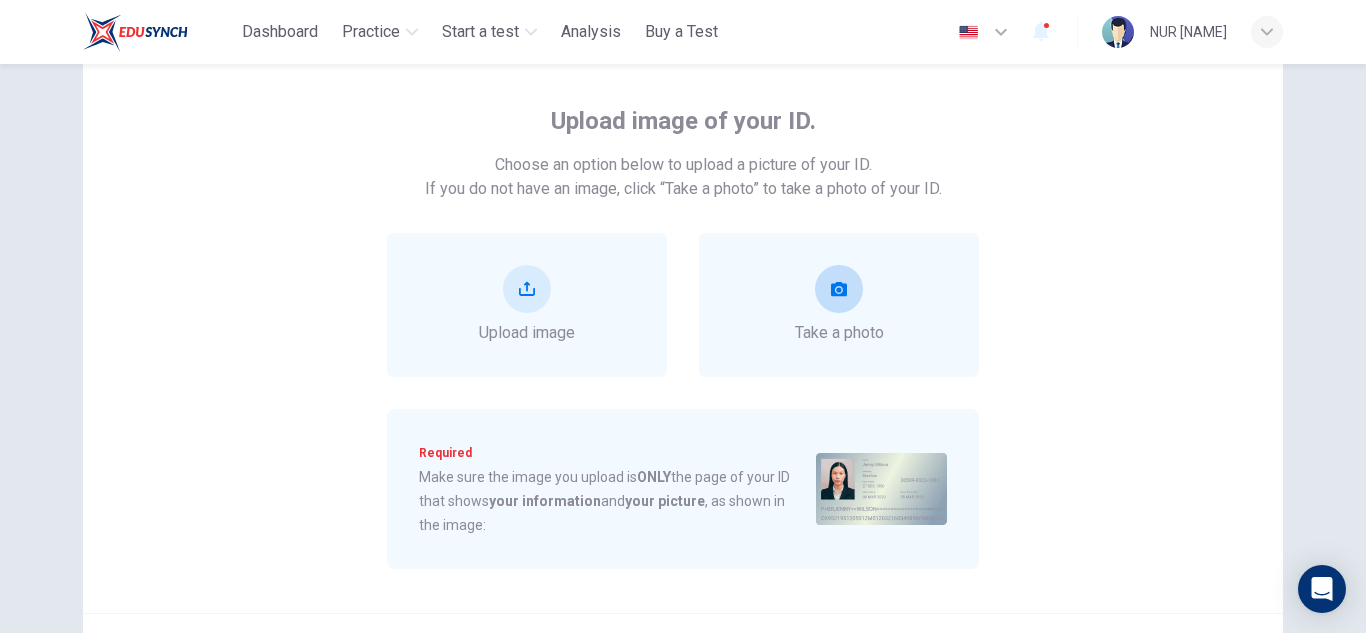 click at bounding box center [839, 289] 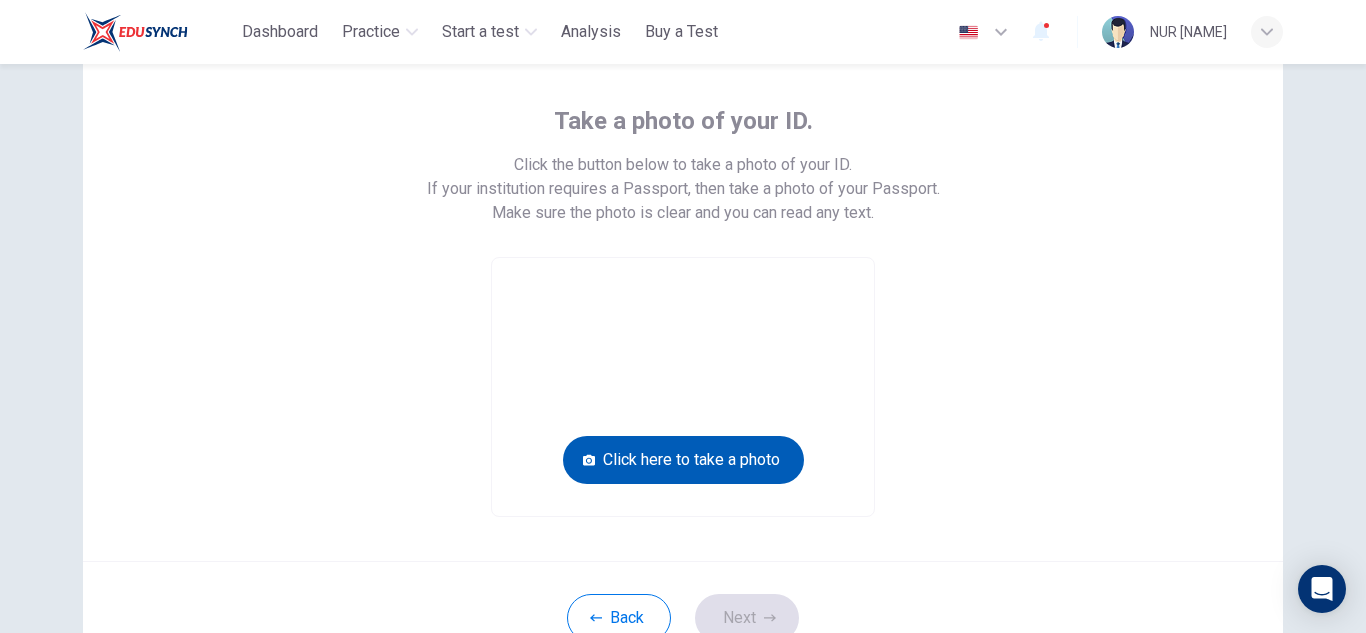 click on "Click here to take a photo" at bounding box center (683, 460) 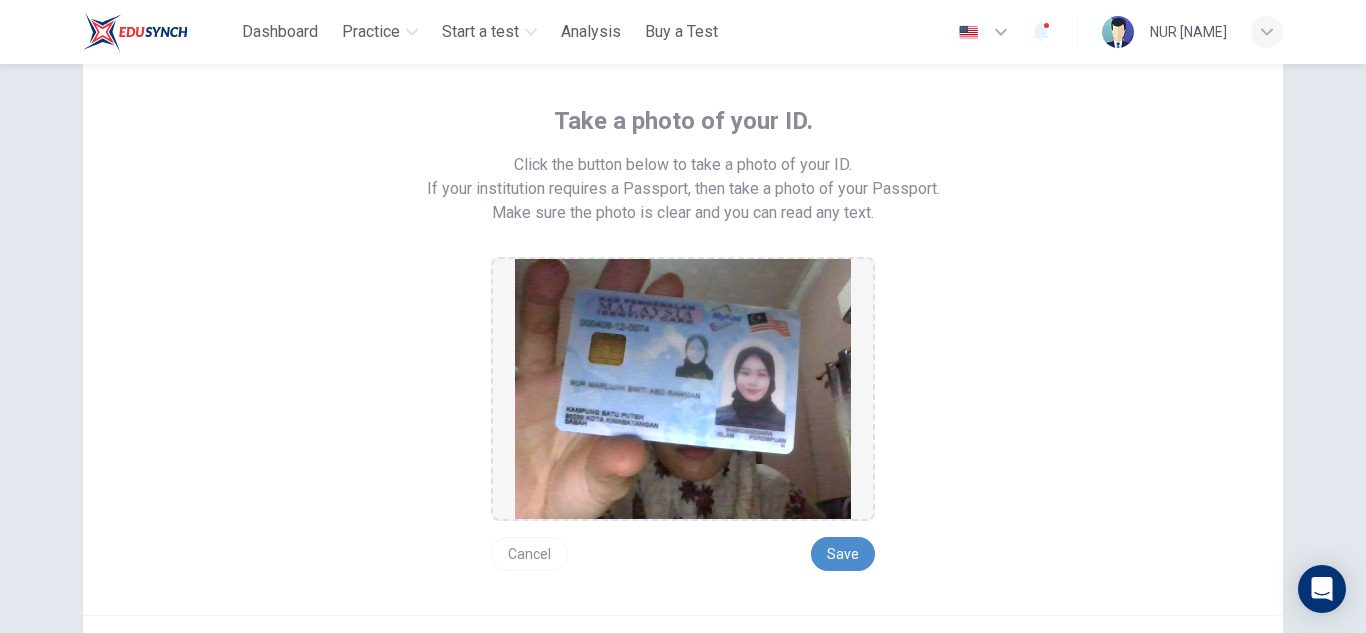 click on "Save" at bounding box center (843, 554) 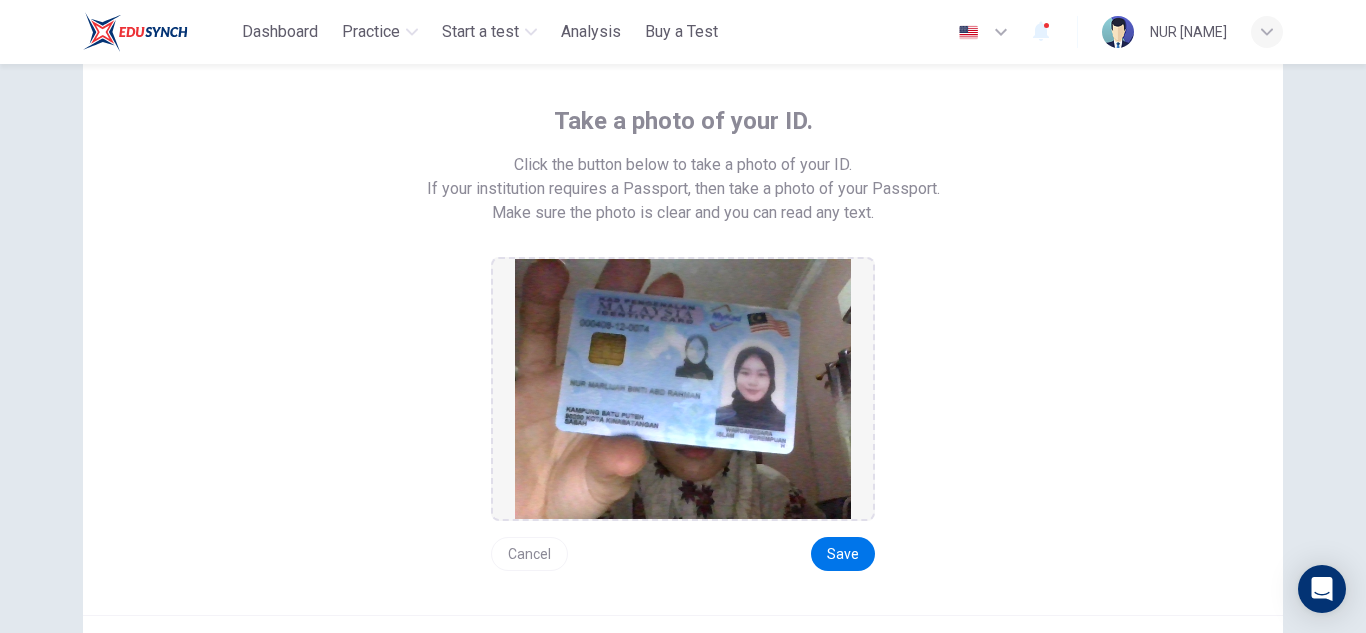 scroll, scrollTop: 255, scrollLeft: 0, axis: vertical 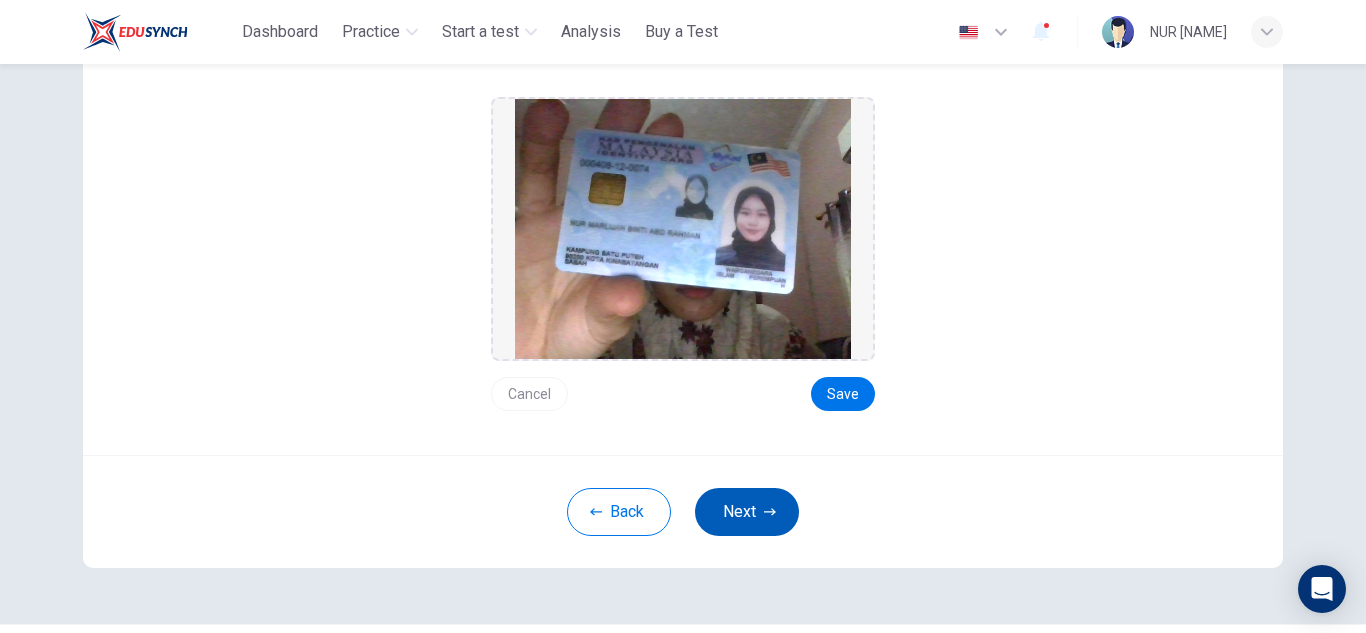 click on "Next" at bounding box center (747, 512) 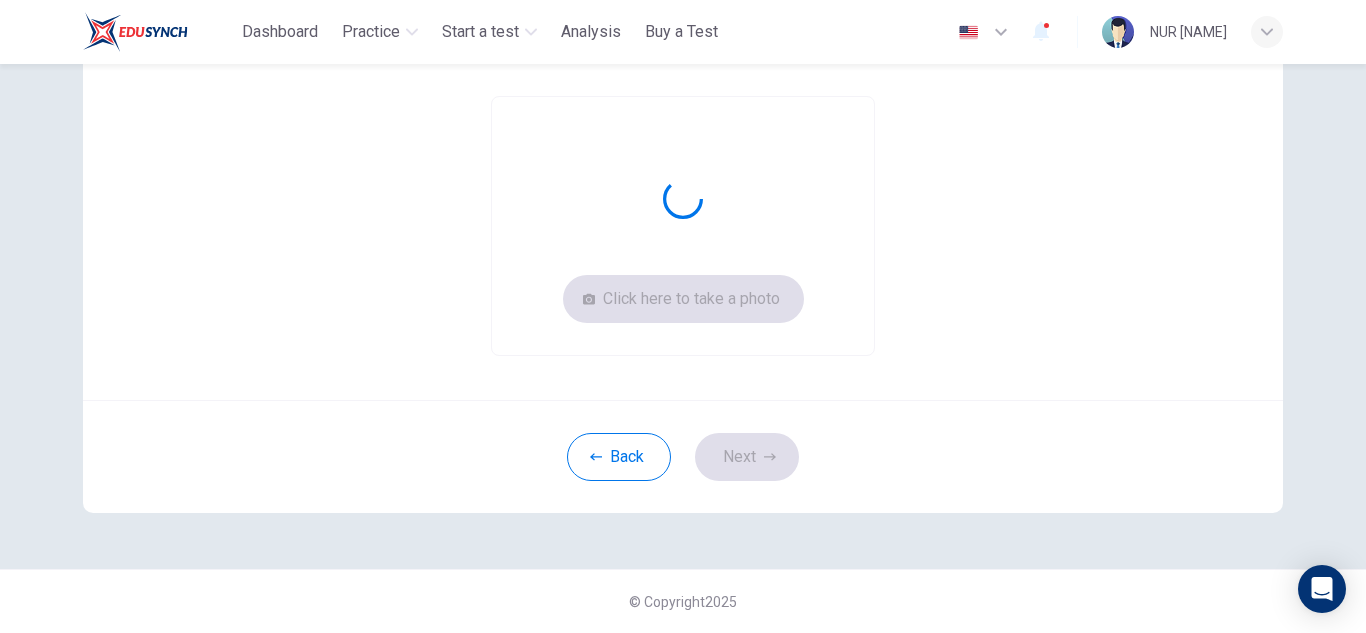 scroll, scrollTop: 232, scrollLeft: 0, axis: vertical 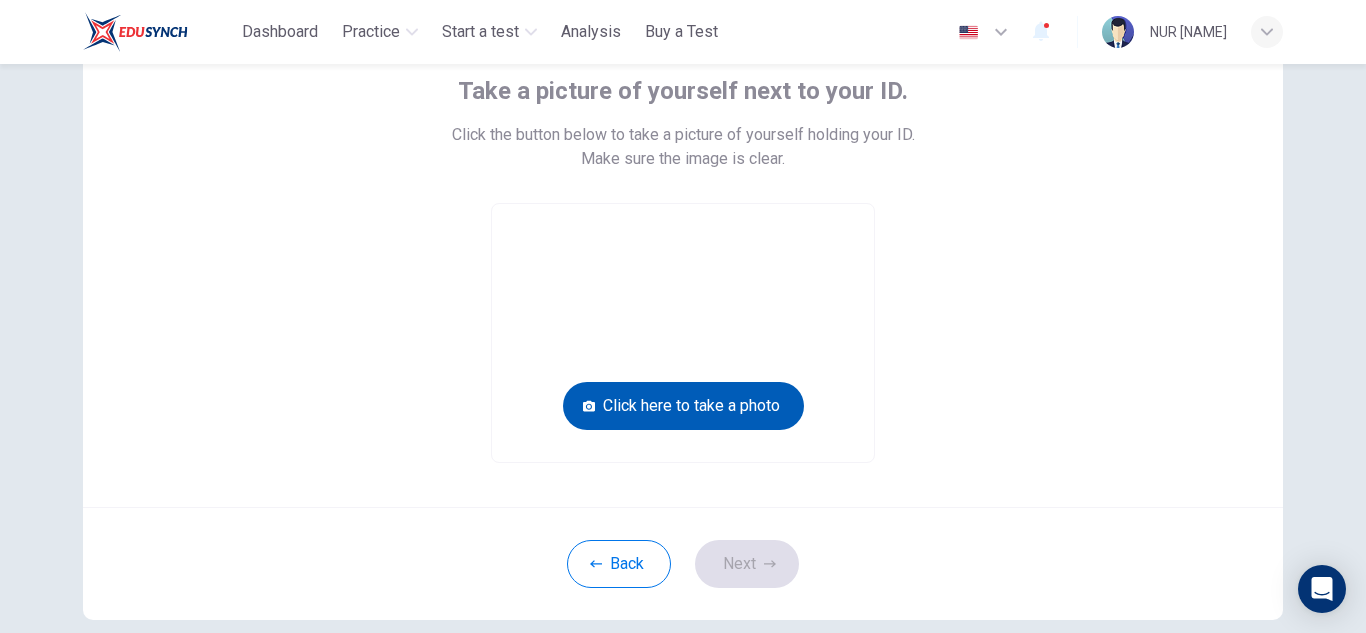 click on "Click here to take a photo" at bounding box center [683, 406] 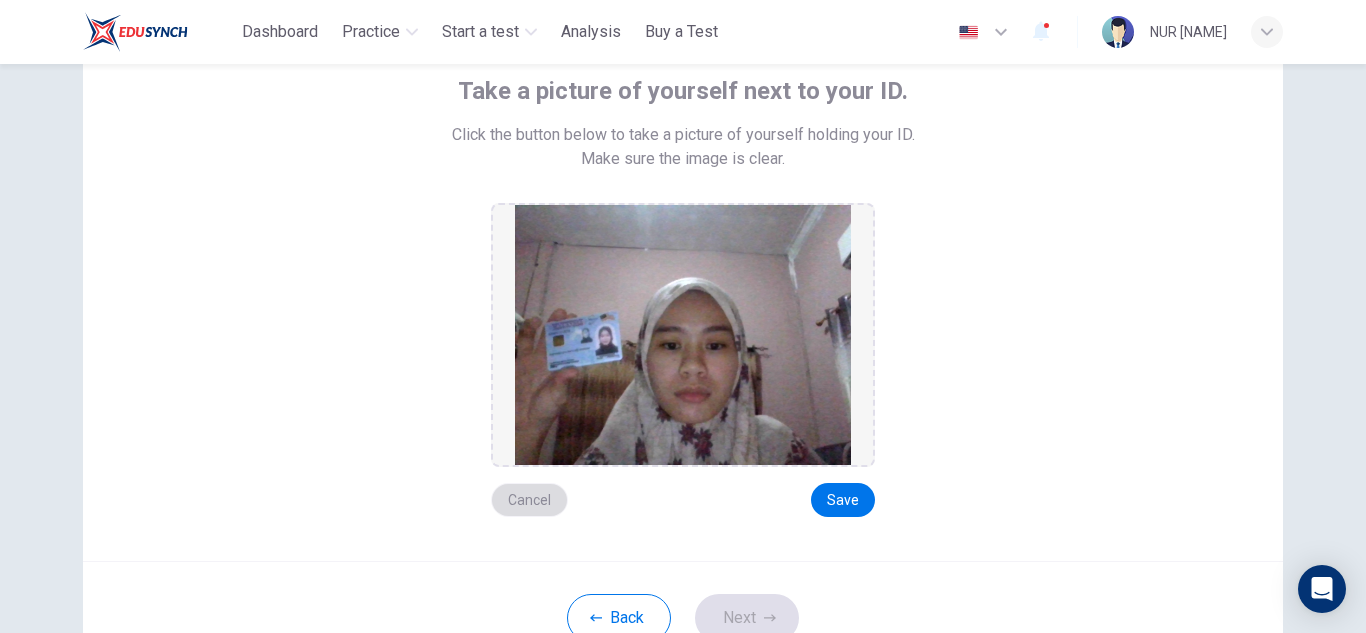 click on "Cancel" at bounding box center [529, 500] 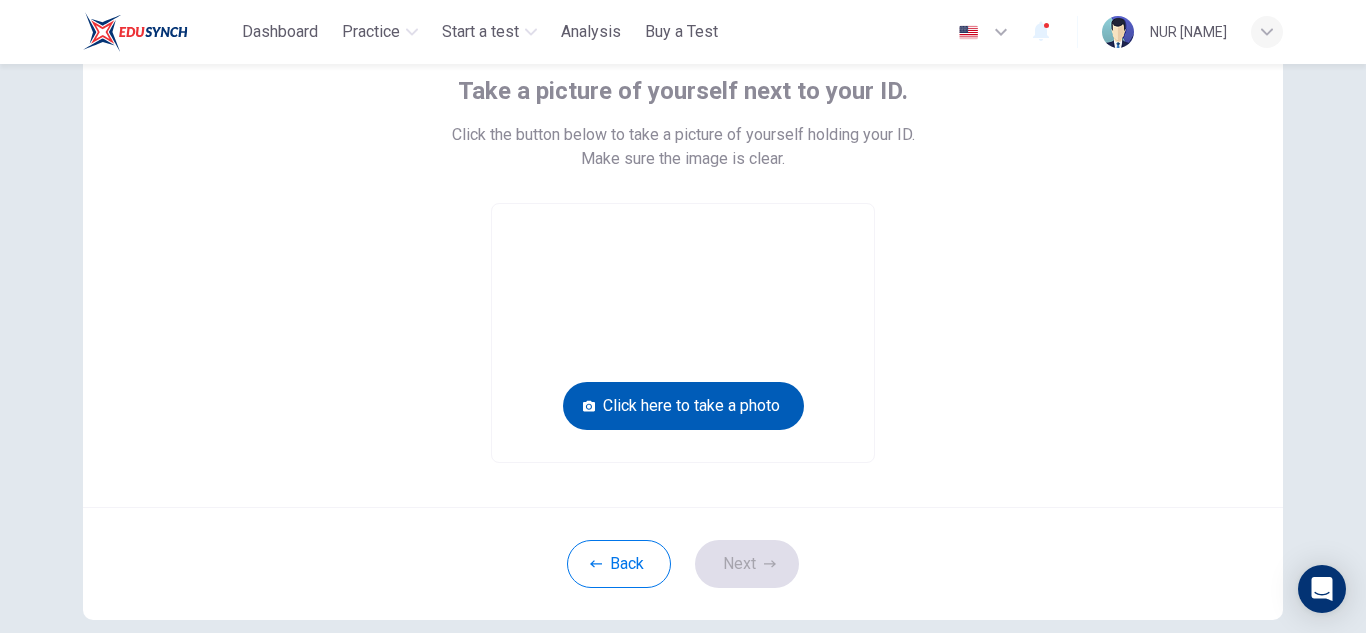 click on "Click here to take a photo" at bounding box center (683, 406) 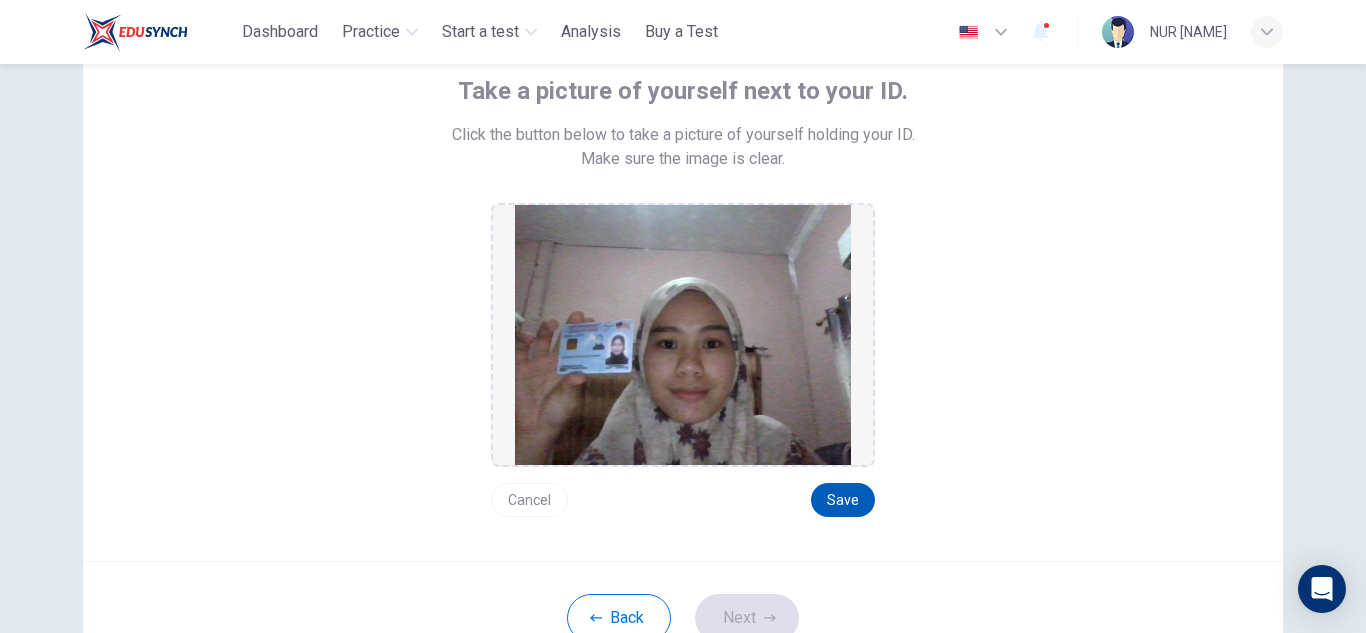 click on "Save" at bounding box center (843, 500) 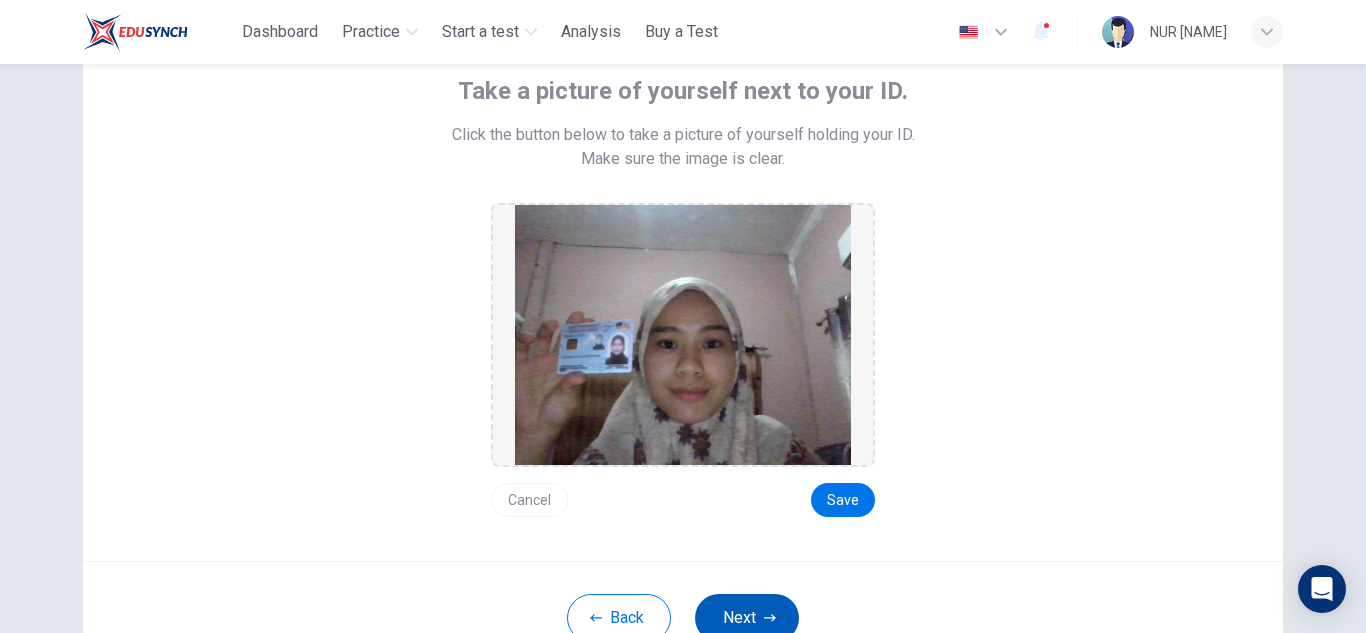 click on "Next" at bounding box center [747, 618] 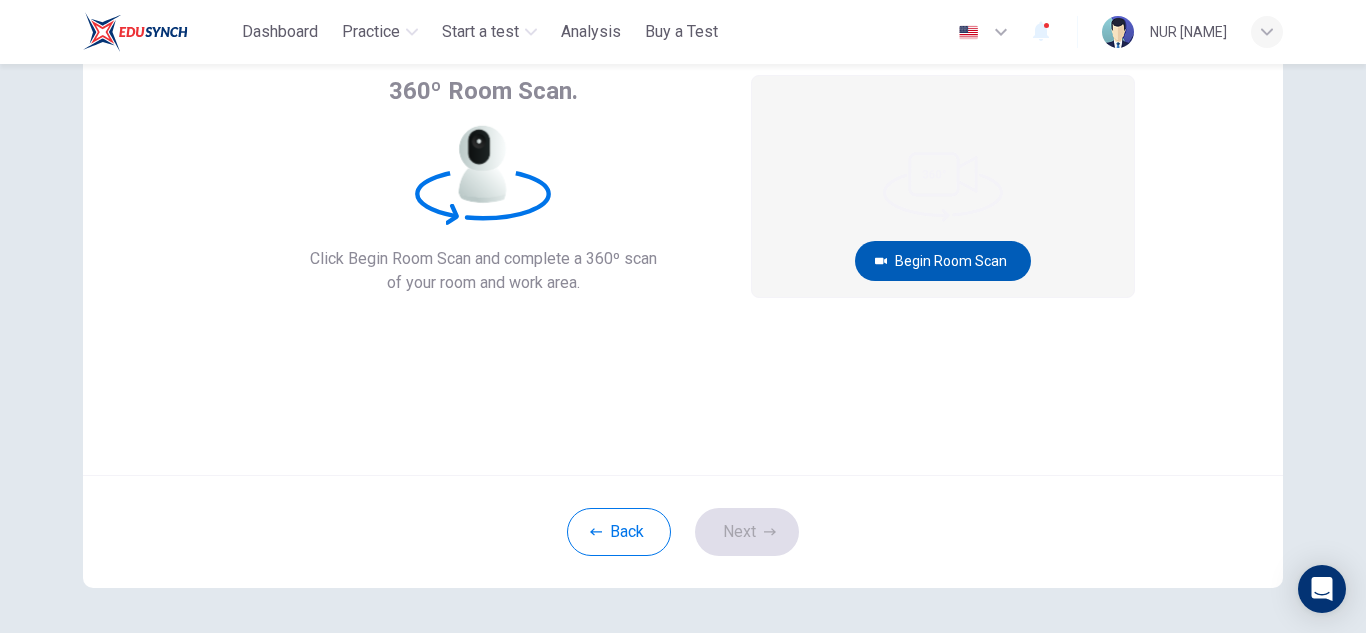 click on "Begin Room Scan" at bounding box center (943, 261) 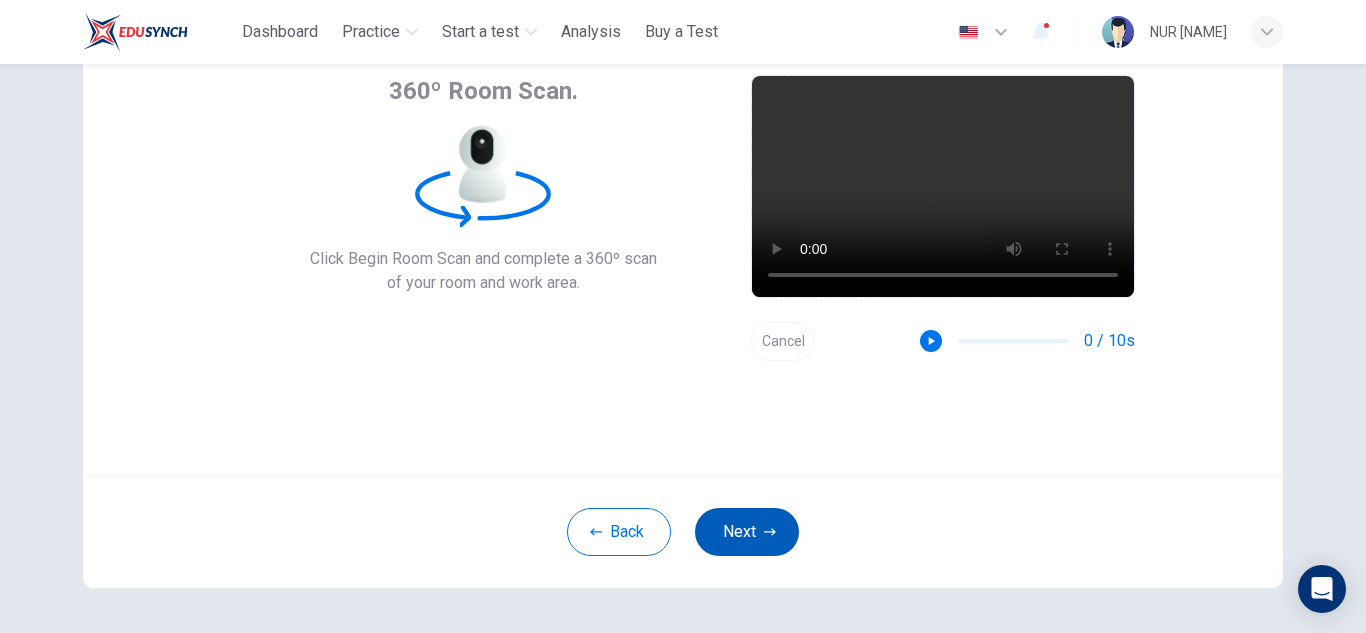 click on "Next" at bounding box center (747, 532) 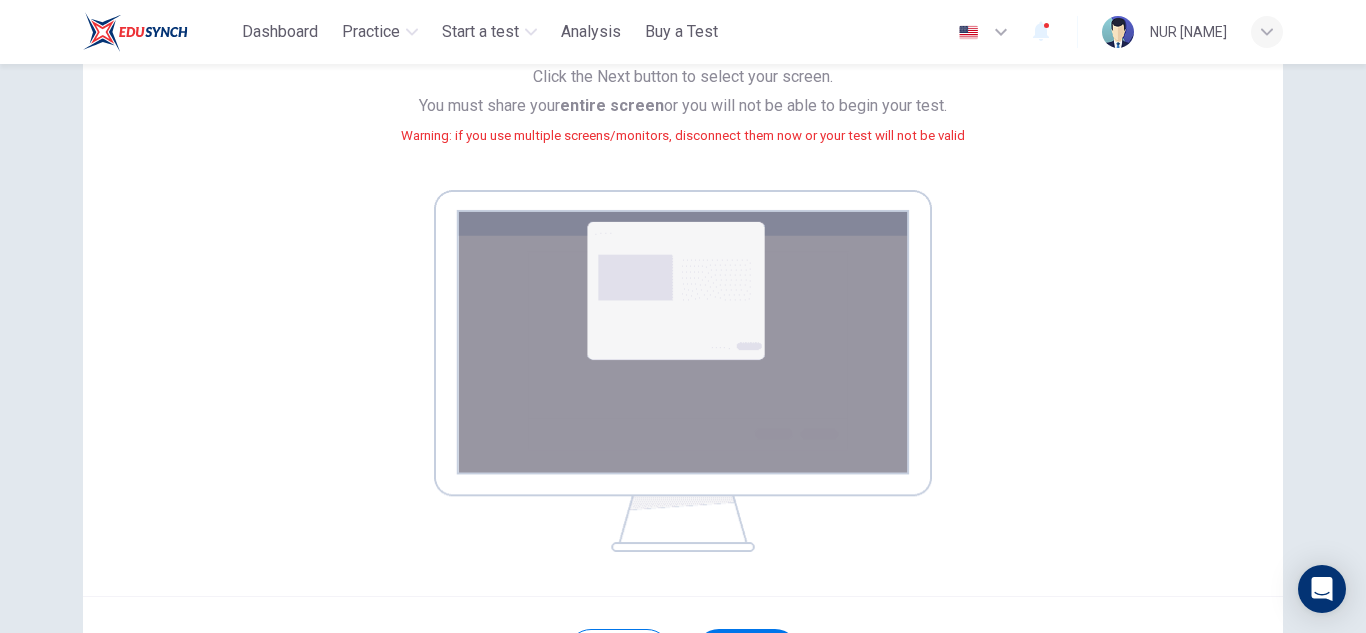 scroll, scrollTop: 287, scrollLeft: 0, axis: vertical 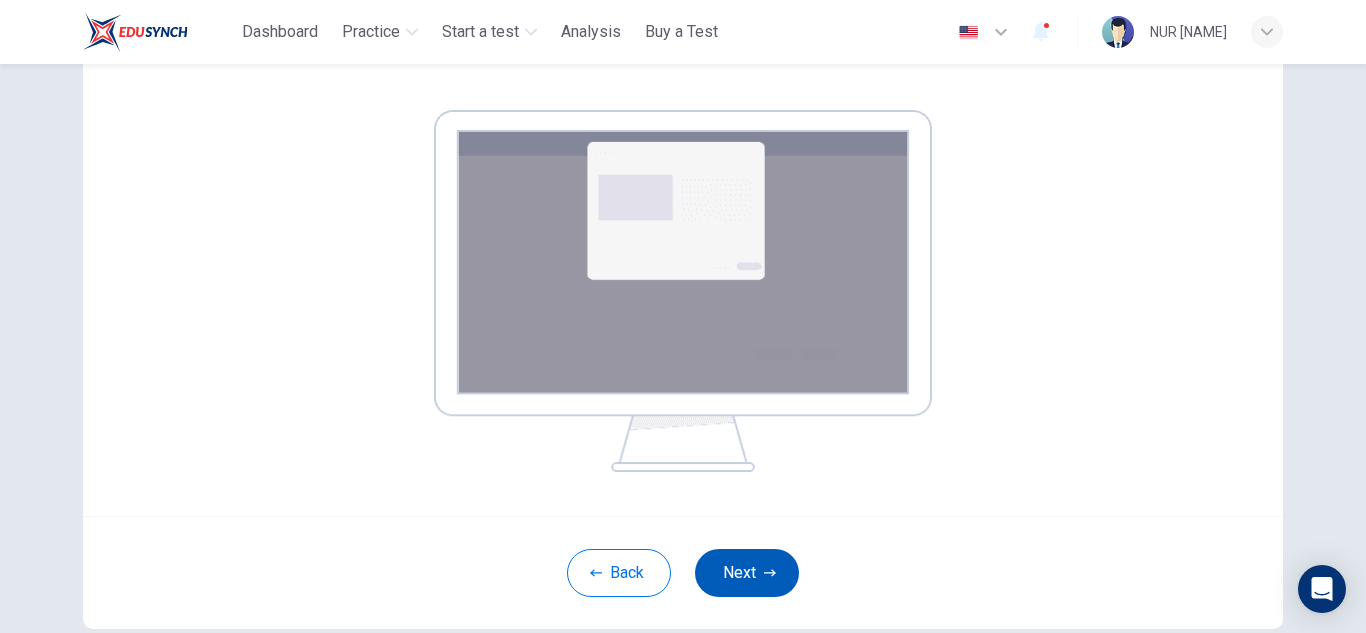 click on "Next" at bounding box center (747, 573) 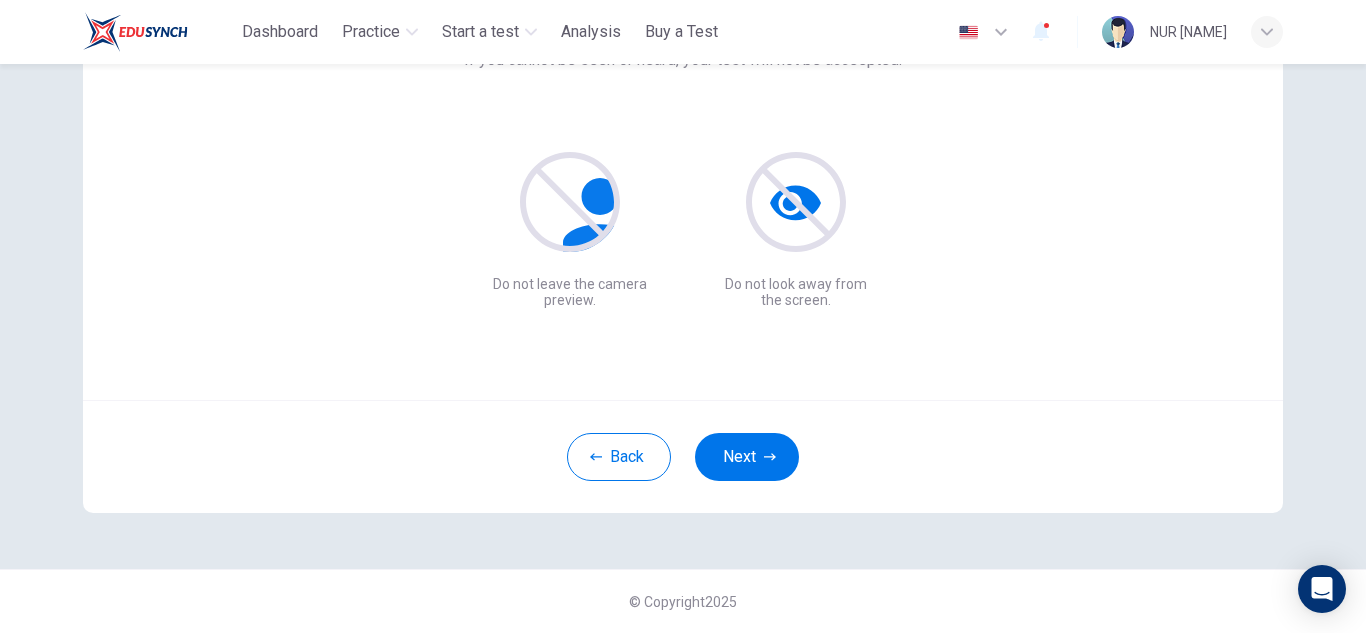 scroll, scrollTop: 200, scrollLeft: 0, axis: vertical 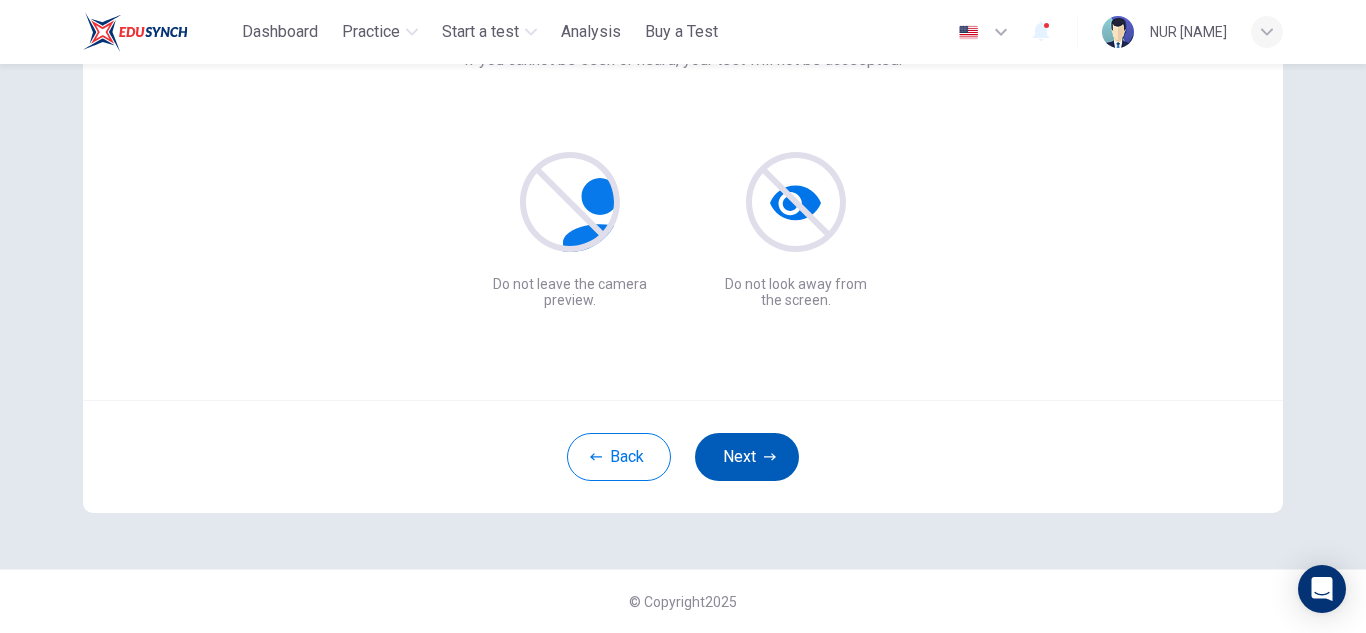 click on "Next" at bounding box center (747, 457) 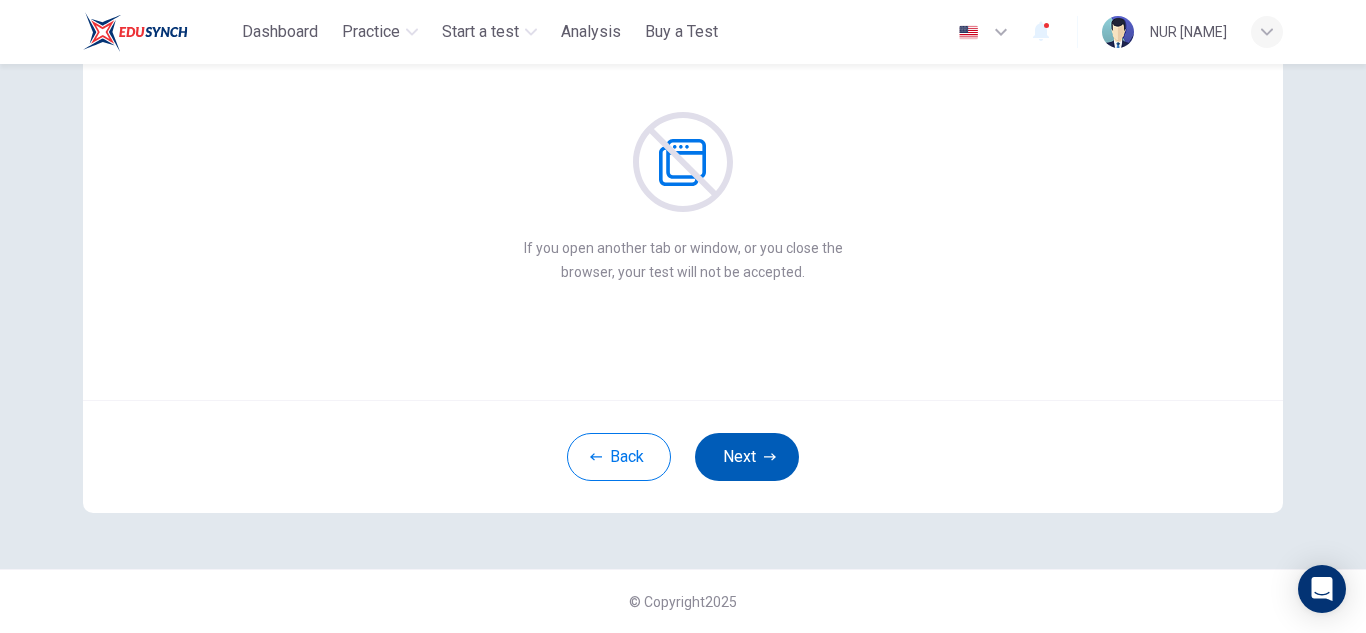 click on "Next" at bounding box center [747, 457] 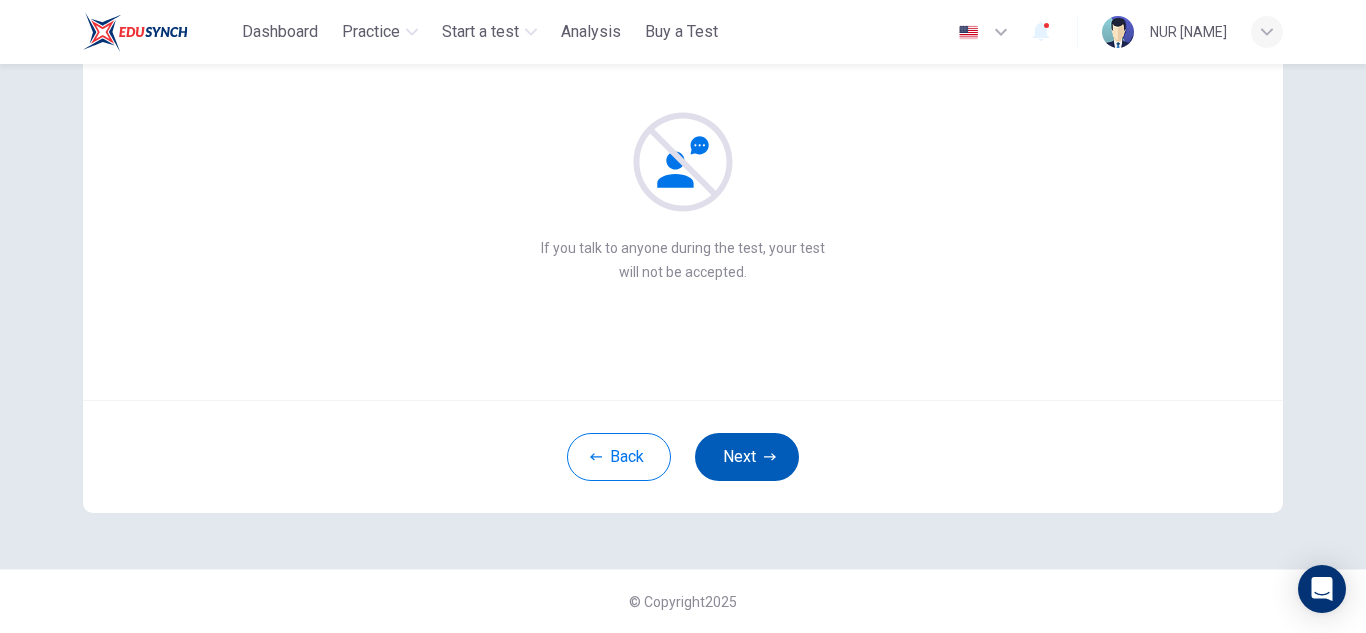 click on "Next" at bounding box center [747, 457] 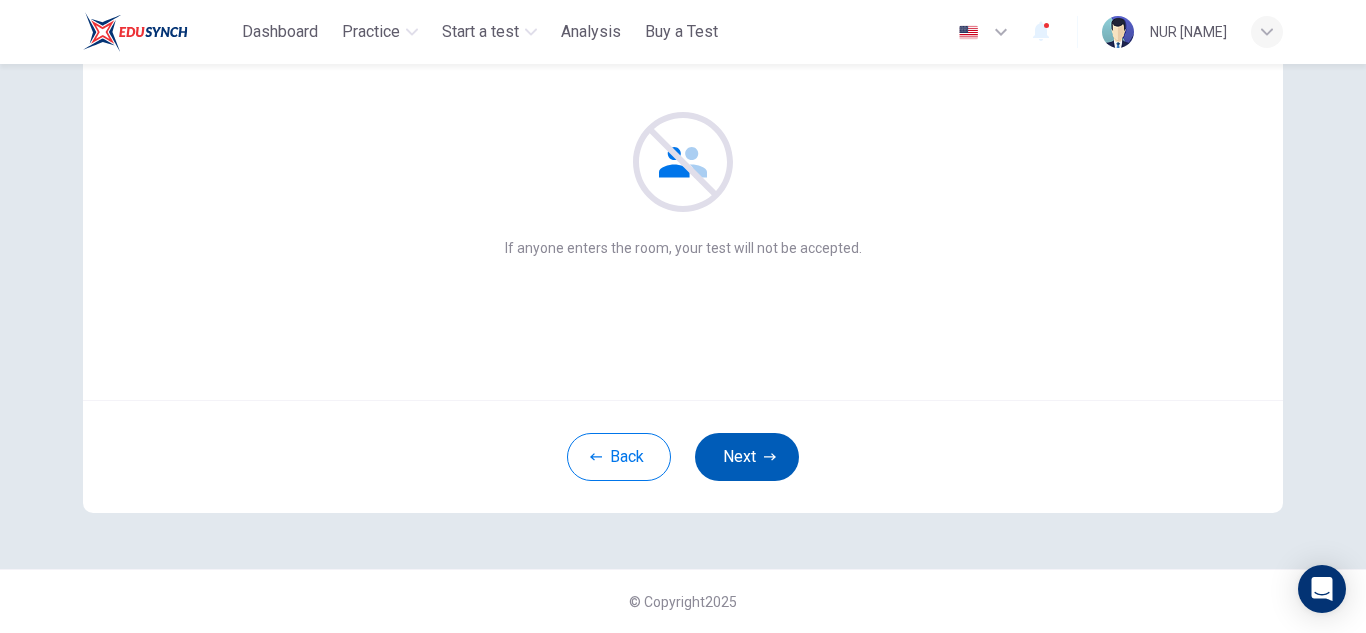click on "Next" at bounding box center (747, 457) 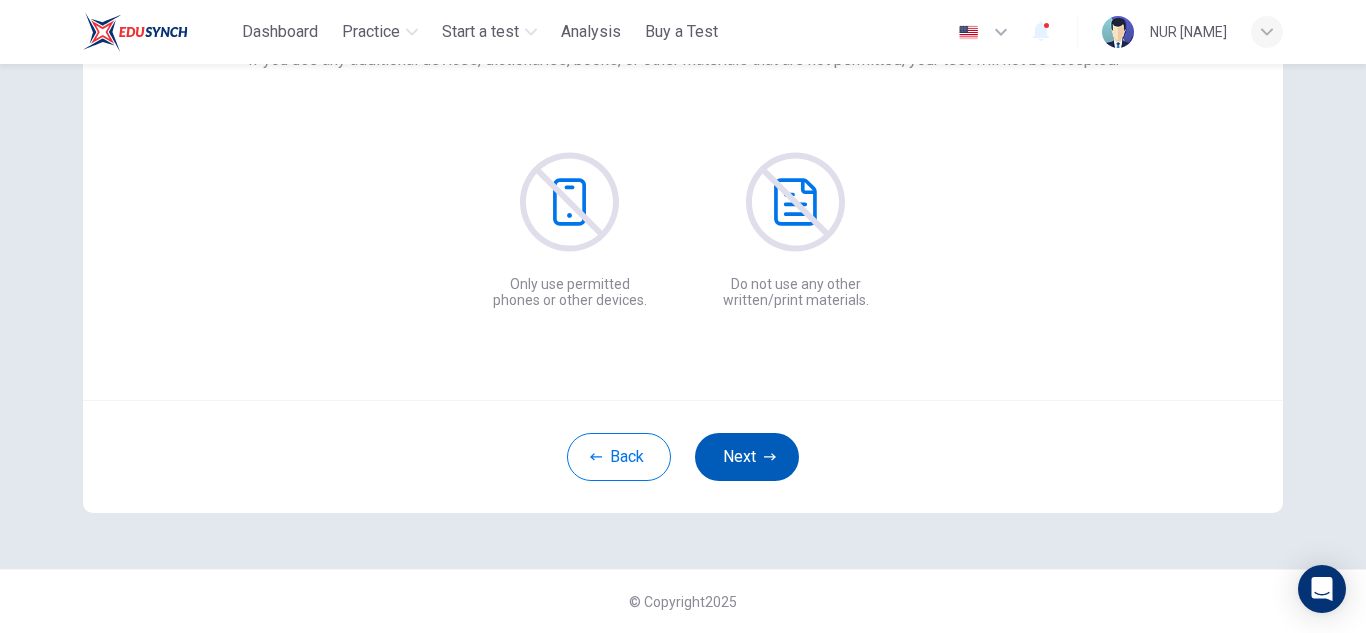 click on "Next" at bounding box center [747, 457] 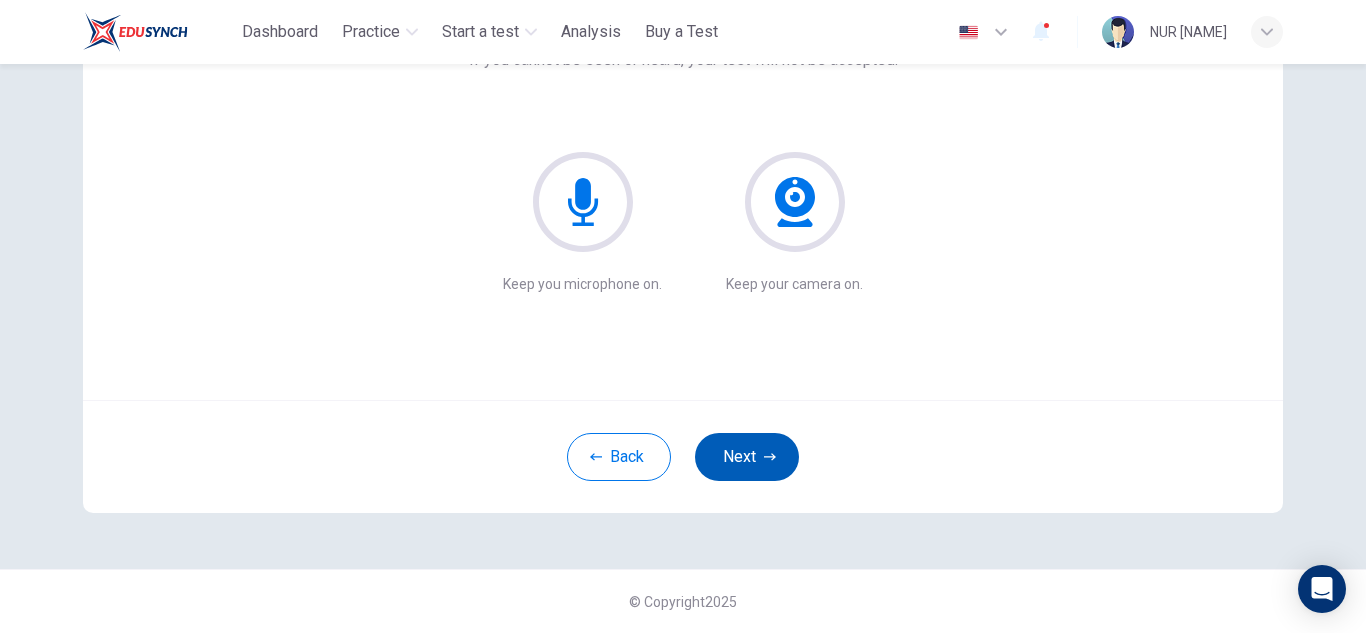 click on "Next" at bounding box center [747, 457] 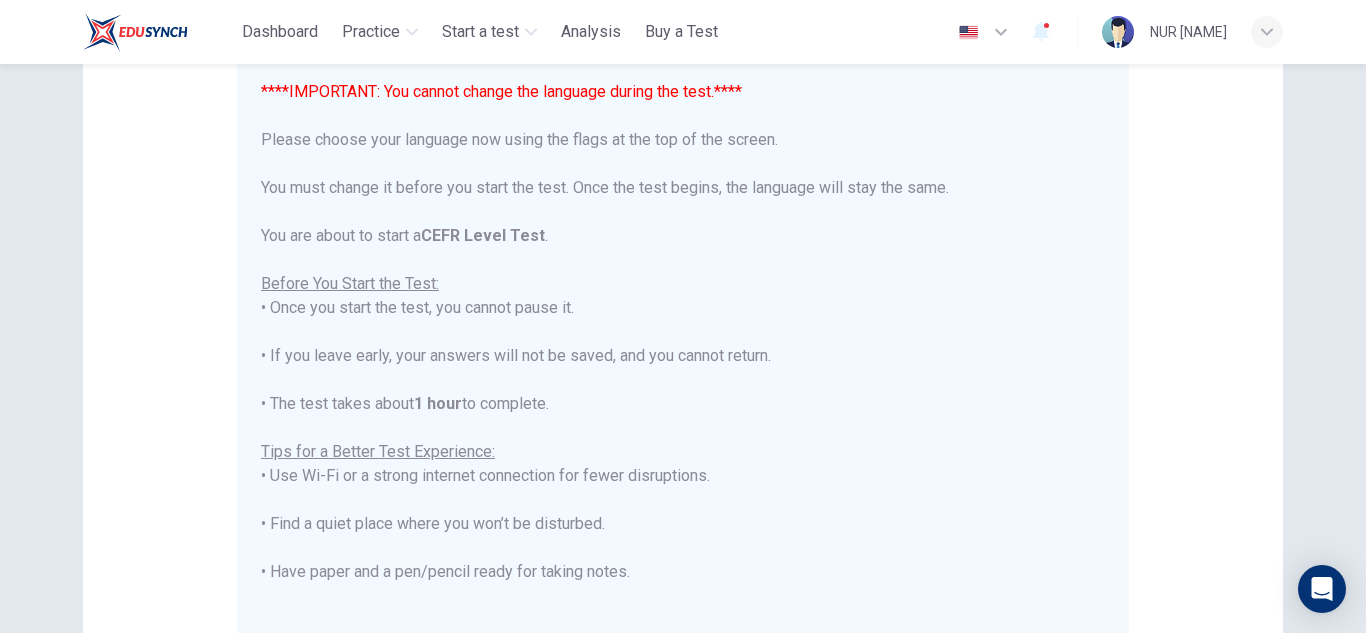 scroll, scrollTop: 67, scrollLeft: 0, axis: vertical 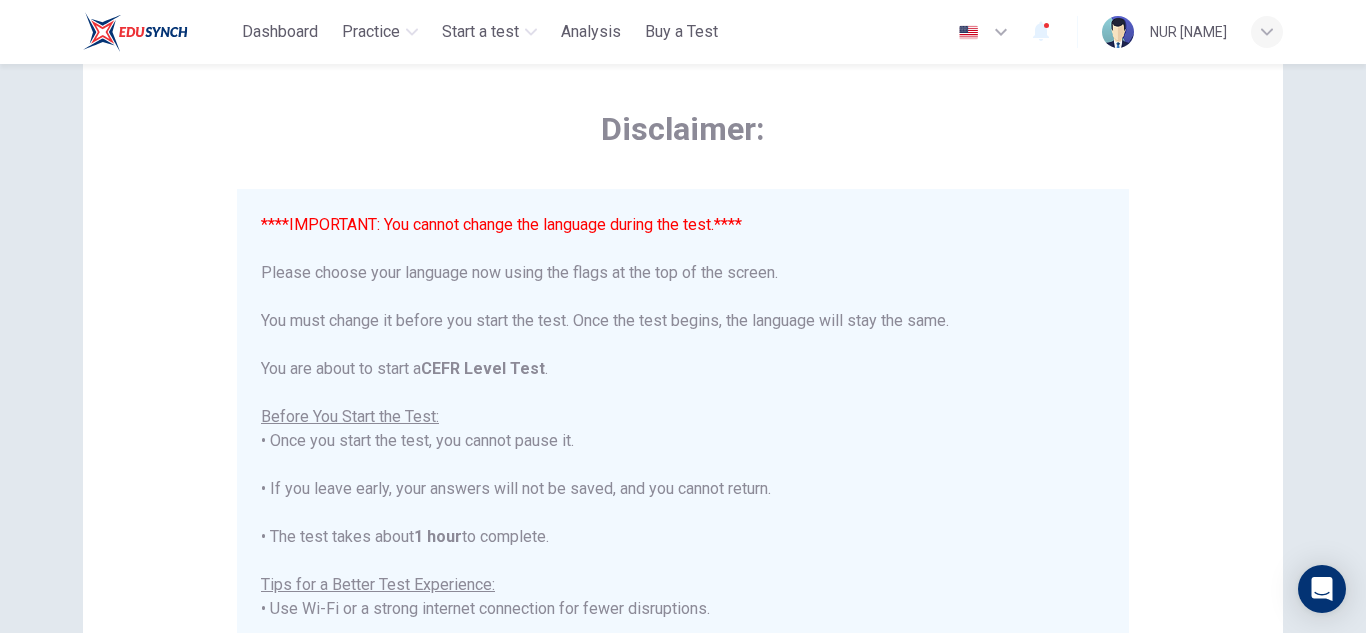 drag, startPoint x: 1348, startPoint y: 155, endPoint x: 1350, endPoint y: 171, distance: 16.124516 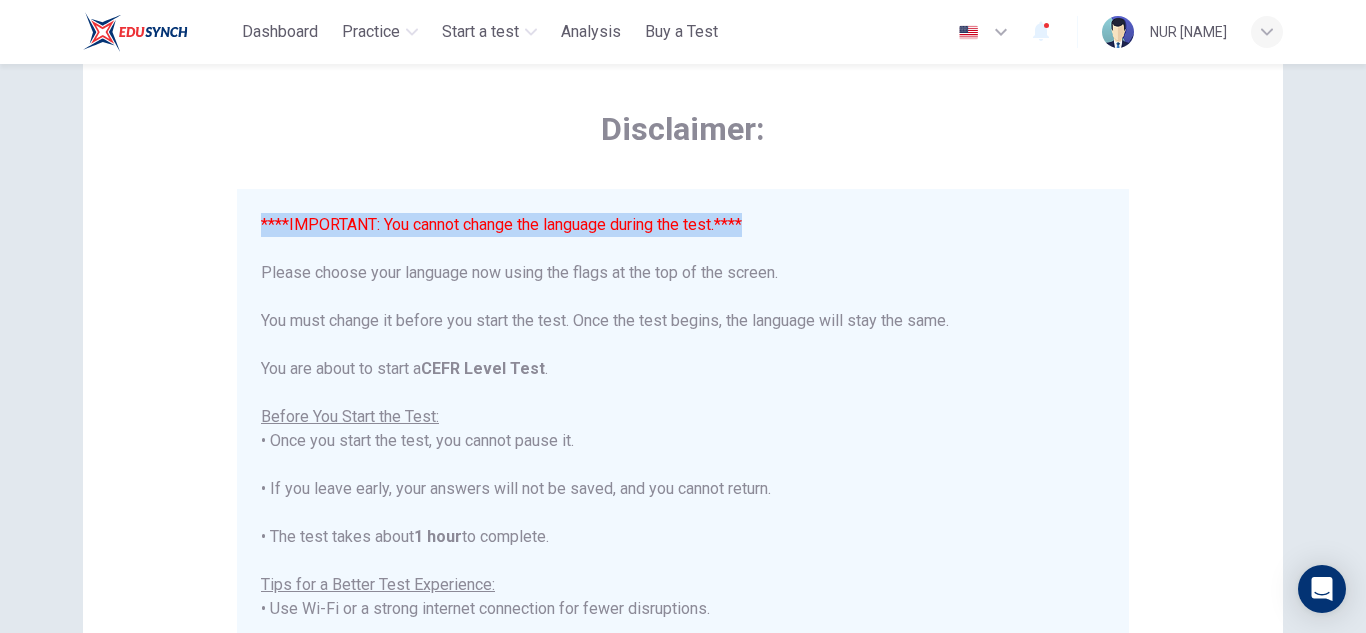 click on "Disclaimer: ****IMPORTANT: You cannot change the language during the test.****
Please choose your language now using the flags at the top of the screen. You must change it before you start the test. Once the test begins, the language will stay the same.
You are about to start a  CEFR Level Test .
Before You Start the Test:
• Once you start the test, you cannot pause it.
• If you leave early, your answers will not be saved, and you cannot return.
• The test takes about  1 hour  to complete.
Tips for a Better Test Experience:
• Use Wi-Fi or a strong internet connection for fewer disruptions.
• Find a quiet place where you won’t be disturbed.
• Have paper and a pen/pencil ready for taking notes.
• Close other apps and turn off notifications.
• Make sure your device is fully charged or has enough battery to last 90 minutes.
Make sure to uninstall Grammarly or any other apps that can help you during your test. This includes AI-powered extensions, ChatGPT, etc.
Back Next" at bounding box center (683, 489) 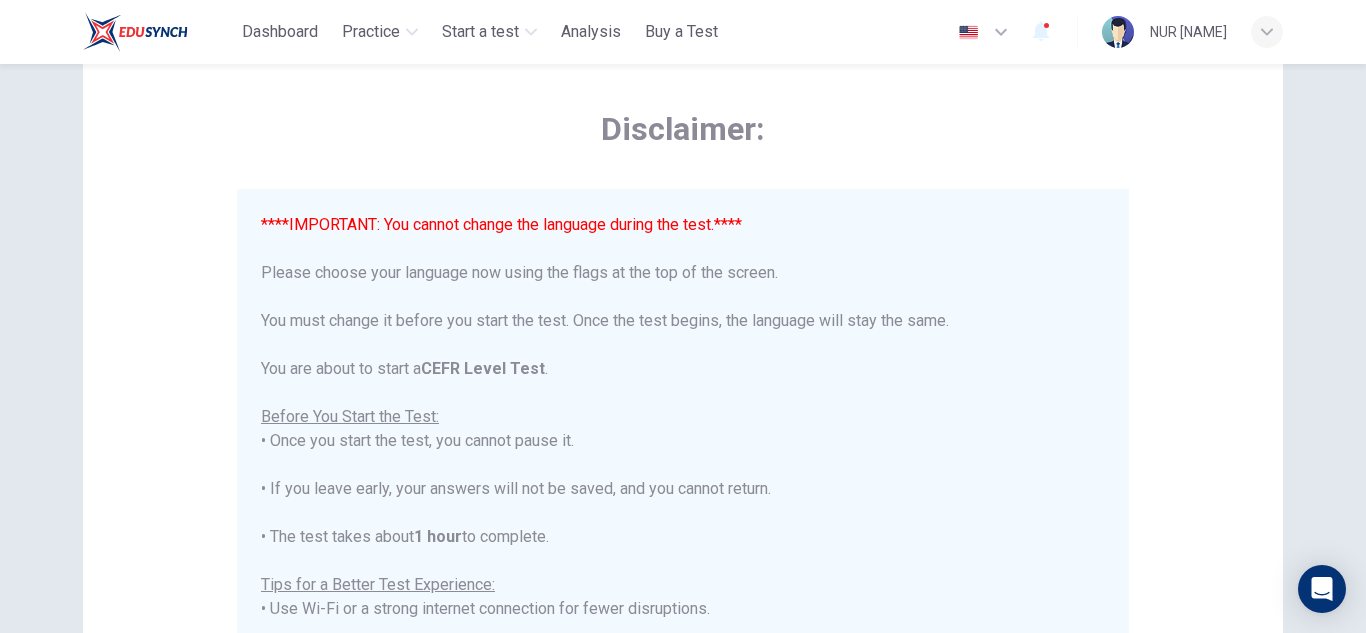 scroll, scrollTop: 129, scrollLeft: 0, axis: vertical 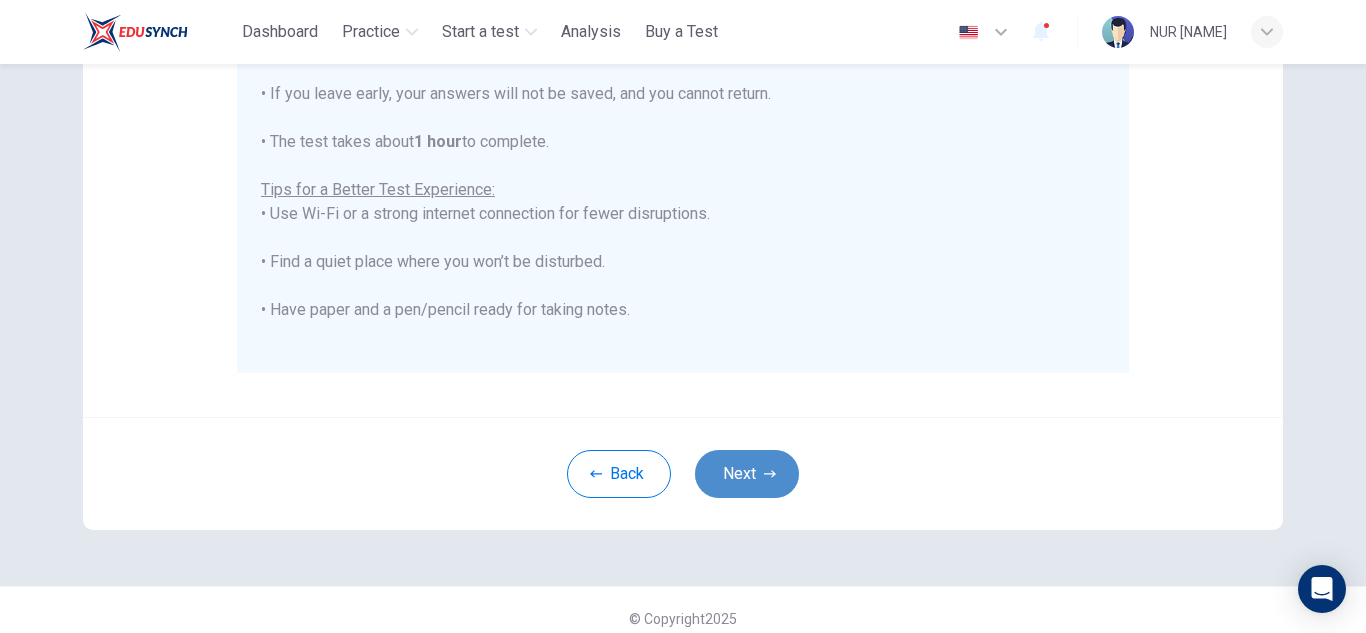 click on "Next" at bounding box center [747, 474] 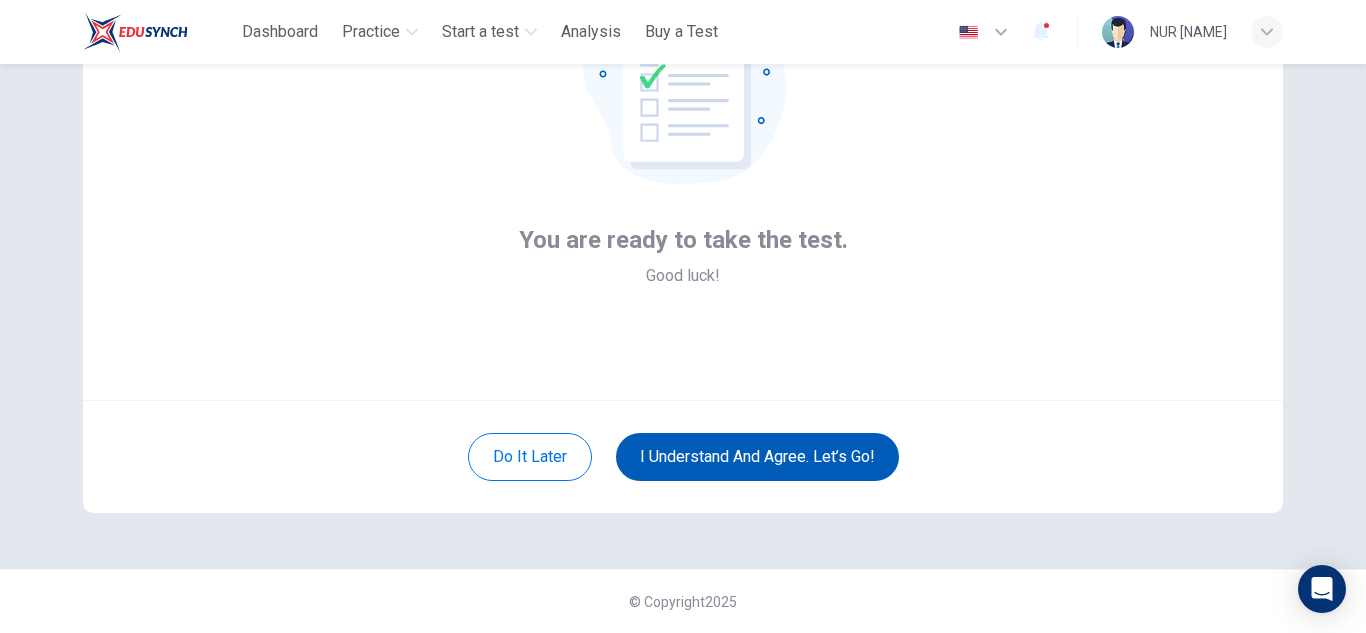 scroll, scrollTop: 200, scrollLeft: 0, axis: vertical 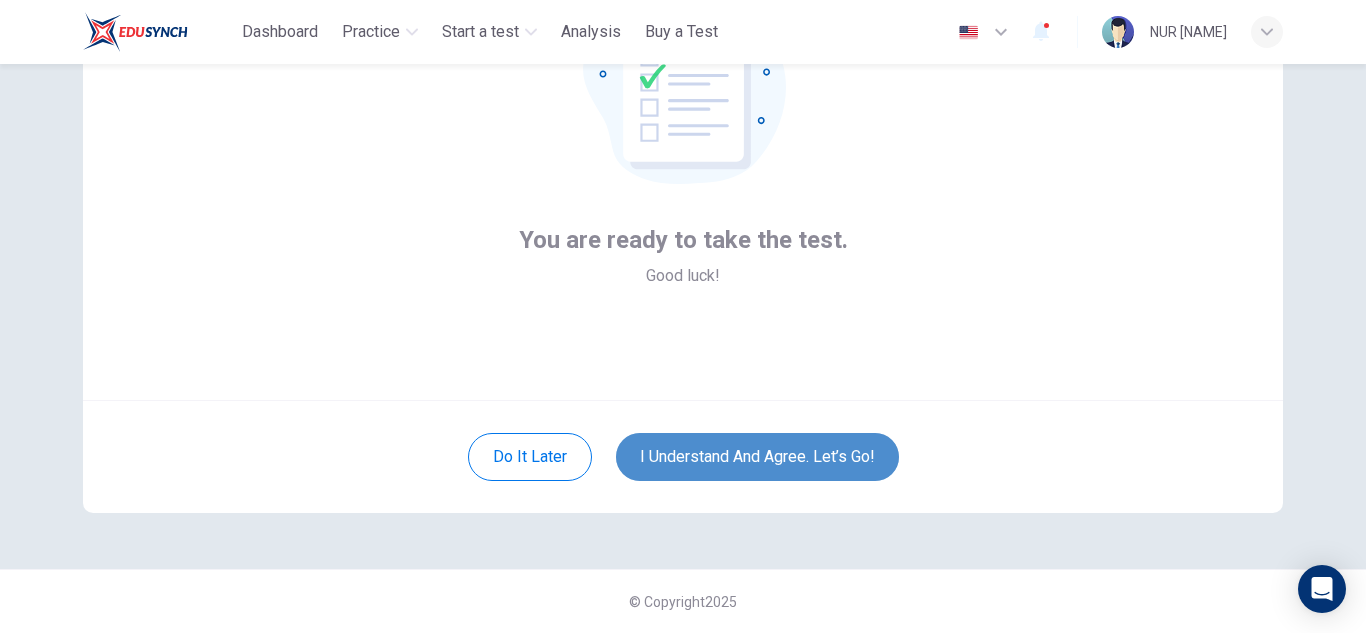 click on "I understand and agree. Let’s go!" at bounding box center [757, 457] 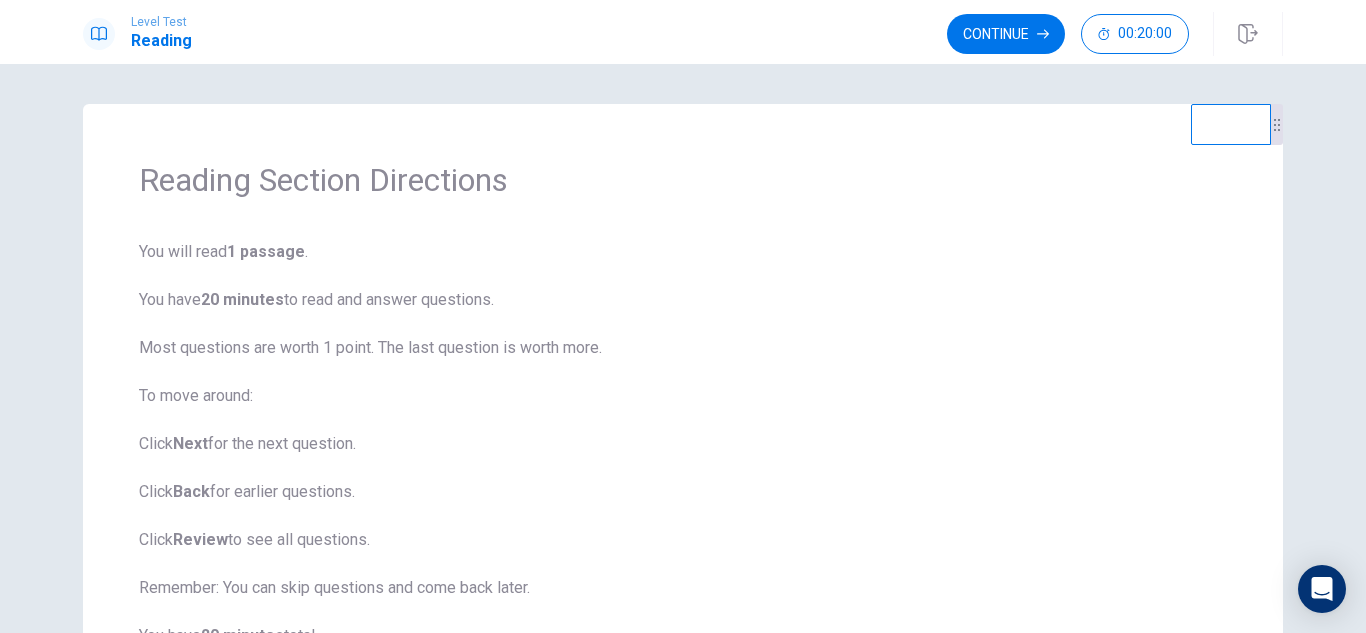 click on "Please wait... 100%" at bounding box center [683, 316] 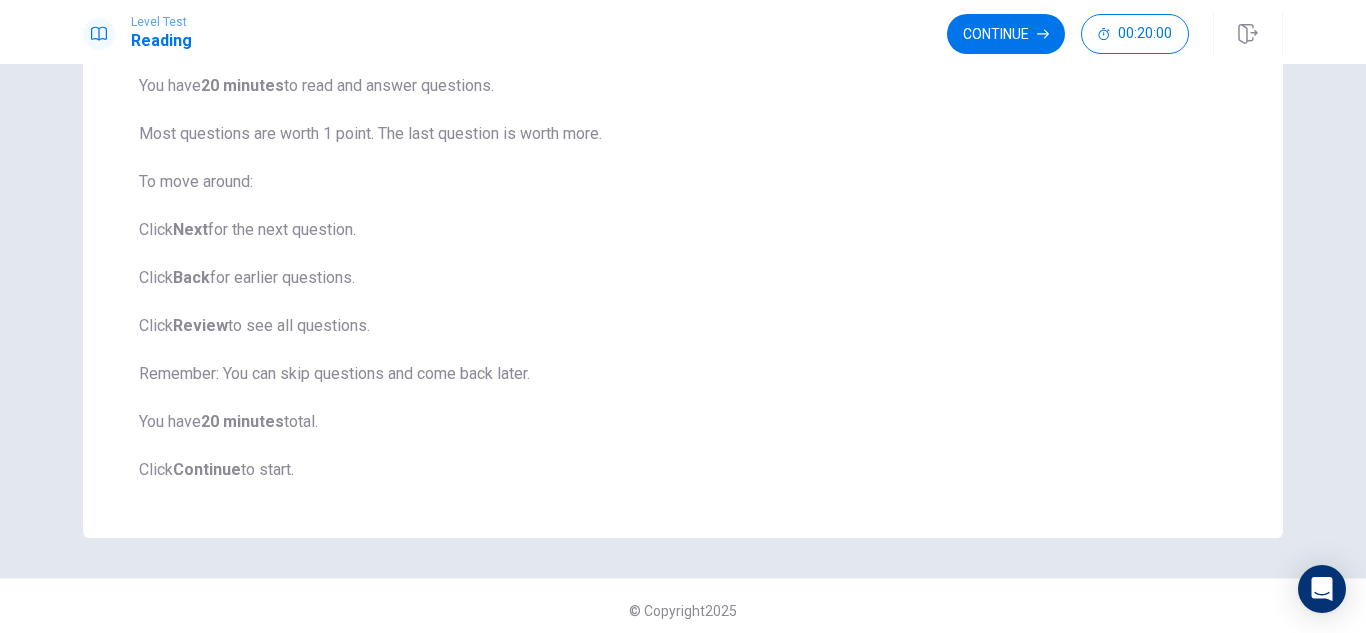 scroll, scrollTop: 223, scrollLeft: 0, axis: vertical 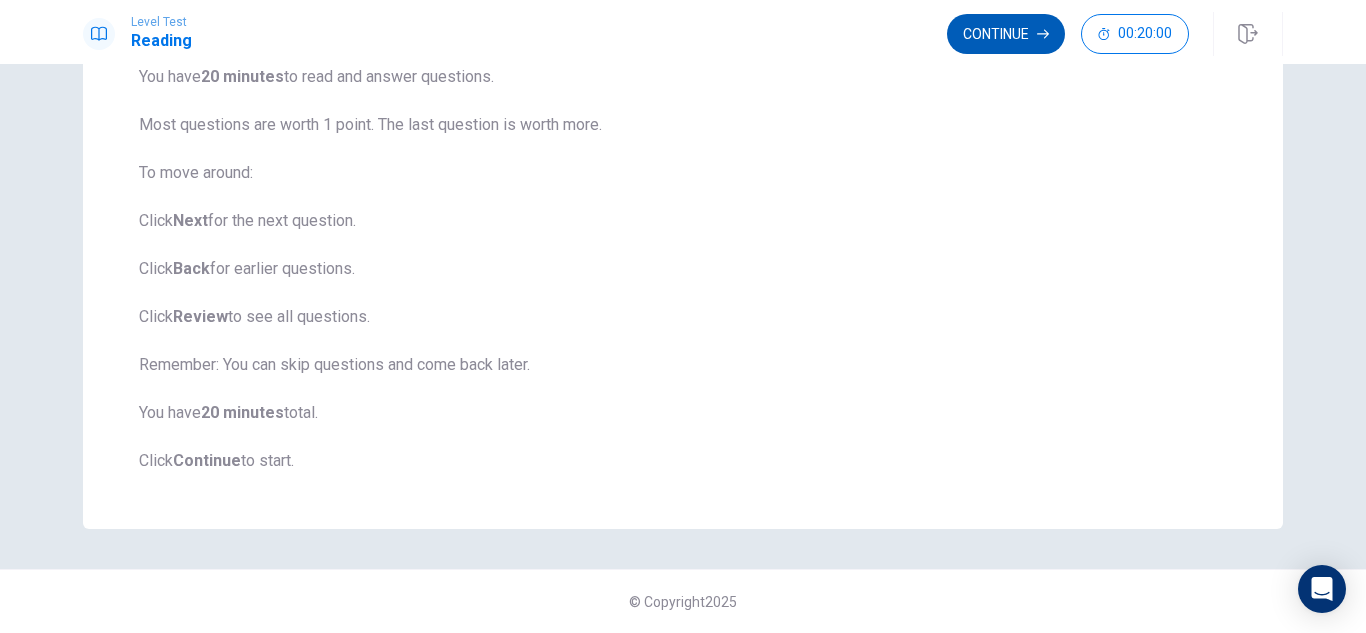 click on "Continue" at bounding box center [1006, 34] 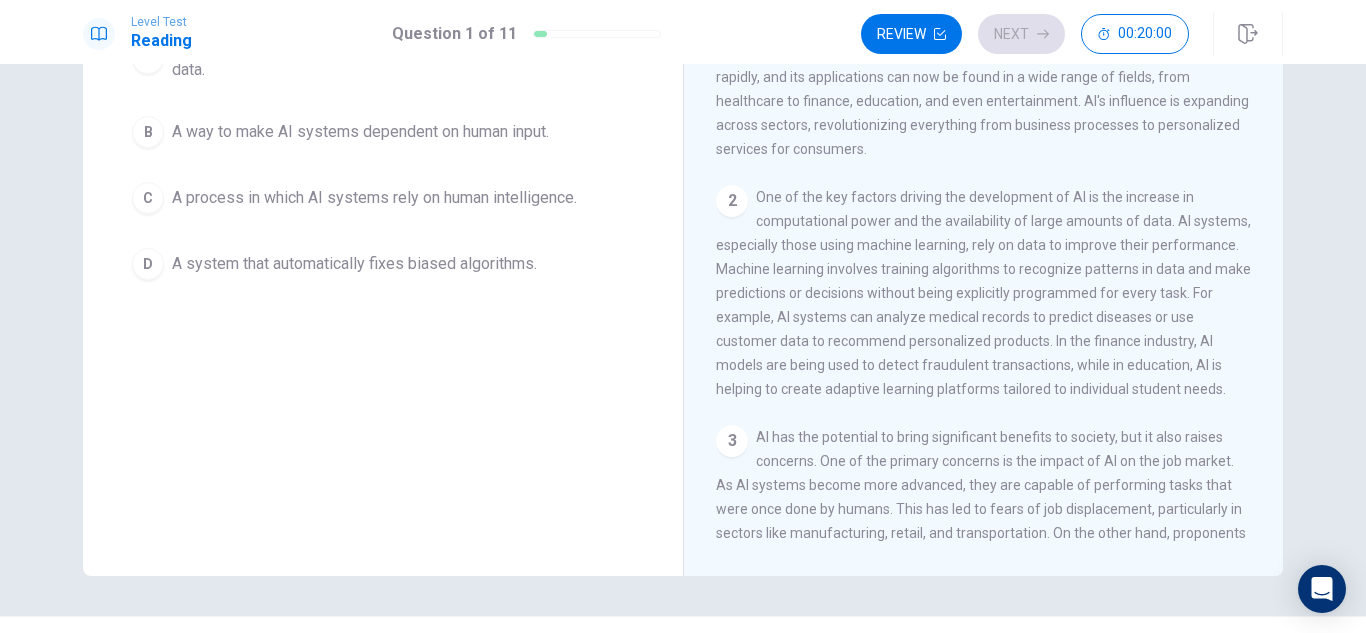 scroll, scrollTop: 85, scrollLeft: 0, axis: vertical 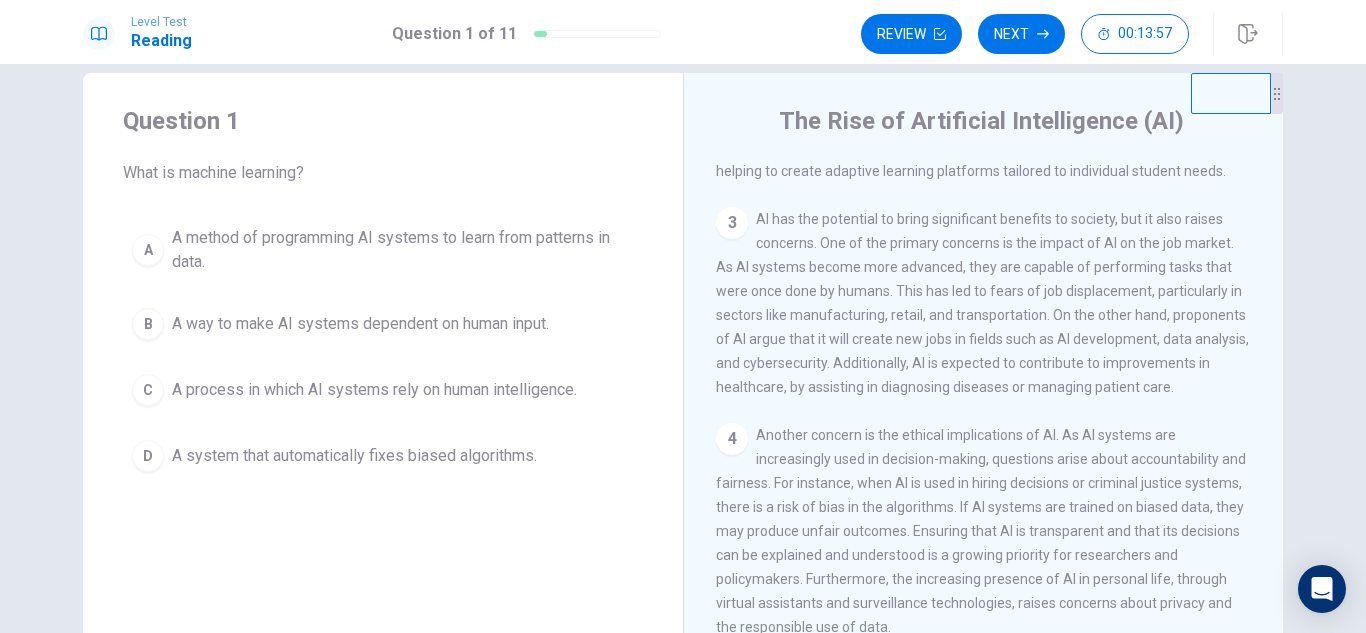 click on "A" at bounding box center [148, 250] 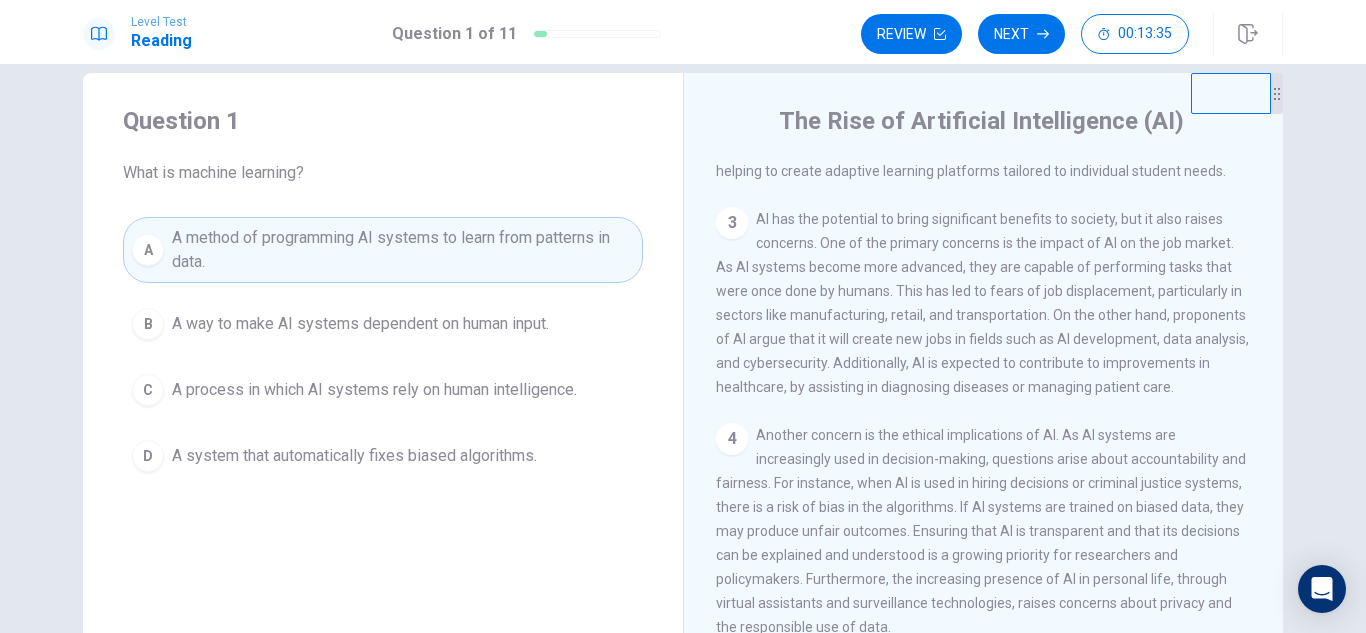 click on "Next" at bounding box center (1021, 34) 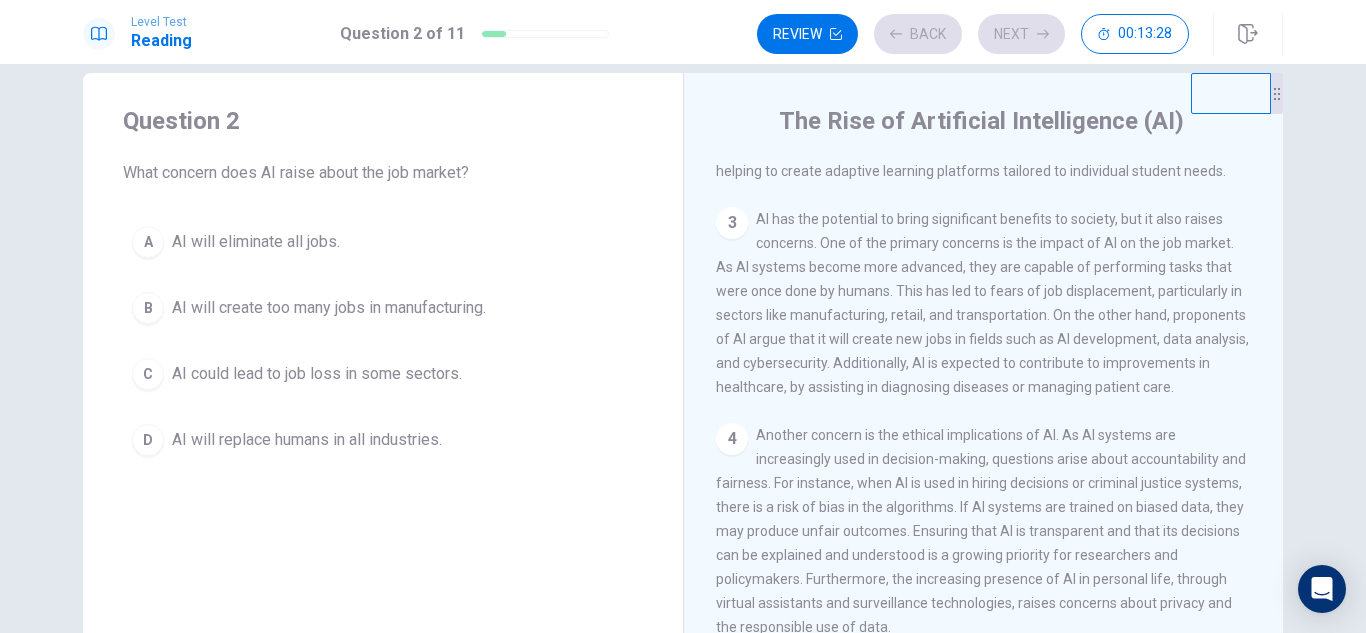 scroll, scrollTop: 270, scrollLeft: 0, axis: vertical 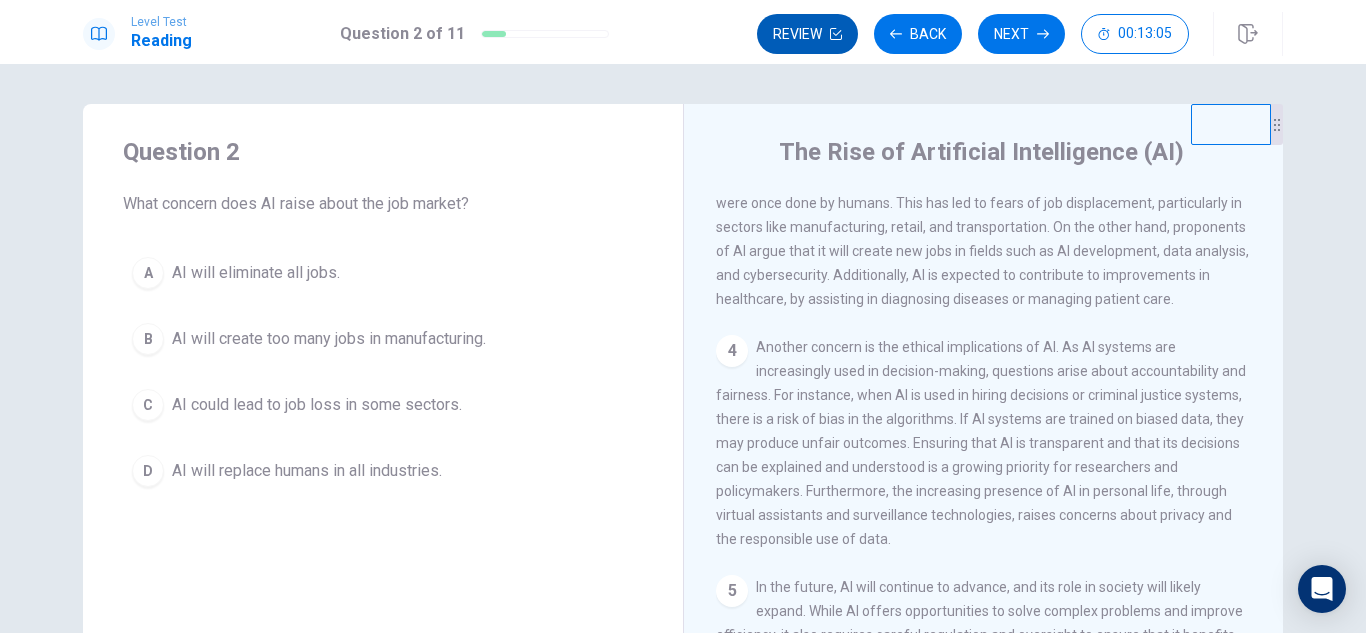 click on "Review" at bounding box center [807, 34] 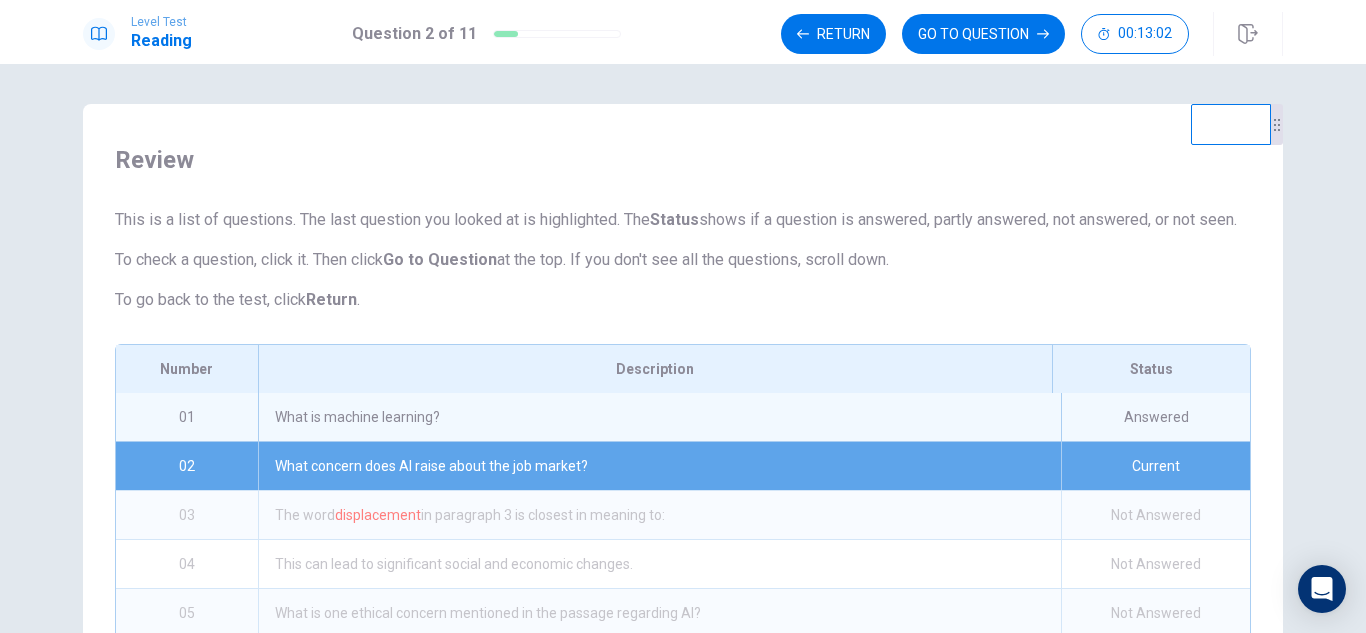scroll, scrollTop: 48, scrollLeft: 0, axis: vertical 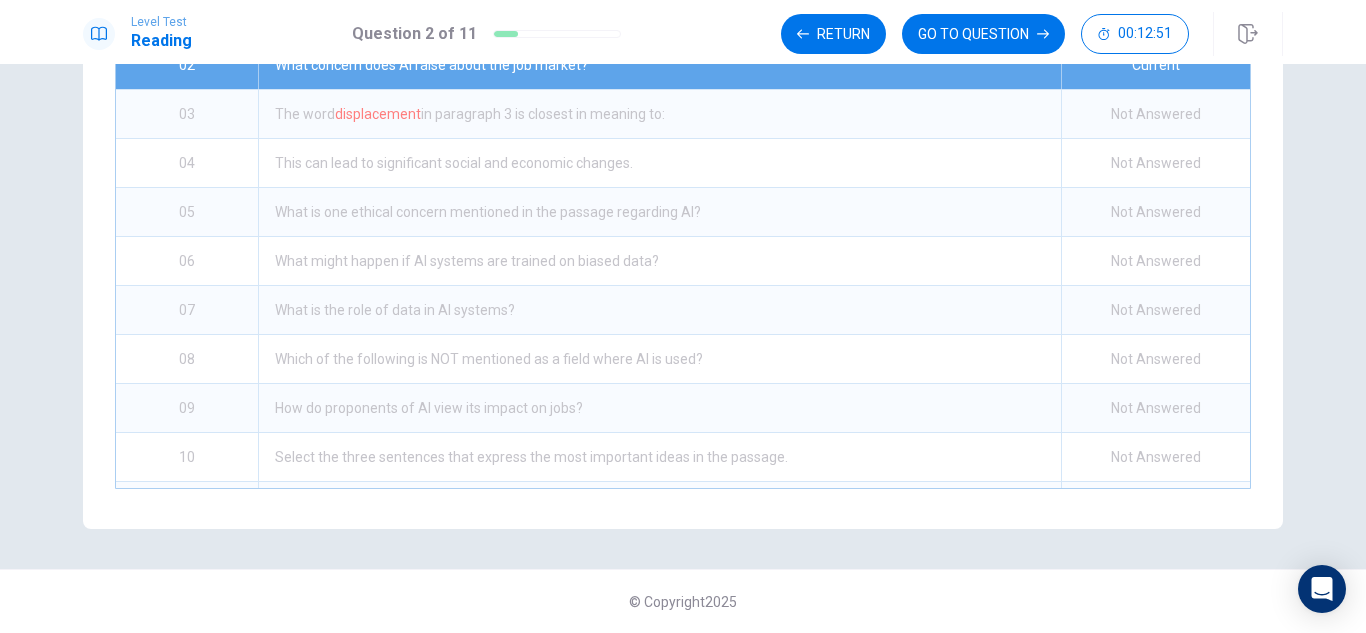 click on "Review This is a list of questions. The last question you looked at is highlighted. The  Status  shows if a question is answered, partly answered, not answered, or not seen. To check a question, click it. Then click  Go to Question  at the top. If you don't see all the questions, scroll down. To go back to the test, click  Return . # 01 Status Answered Description What is machine learning? # 02 Status Current Description What concern does AI raise about the job market? # 03 Status Not Answered Description The word  displacement  in paragraph 3 is closest in meaning to: # 04 Status Not Answered Description This can lead to significant social and economic changes.
# 05 Status Not Answered Description What is one ethical concern mentioned in the passage regarding AI? # 06 Status Not Answered Description What might happen if AI systems are trained on biased data? # 07 Status Not Answered Description What is the role of data in AI systems? # 08 Status Not Answered Description # 09 Status Not Answered Description" at bounding box center [683, 348] 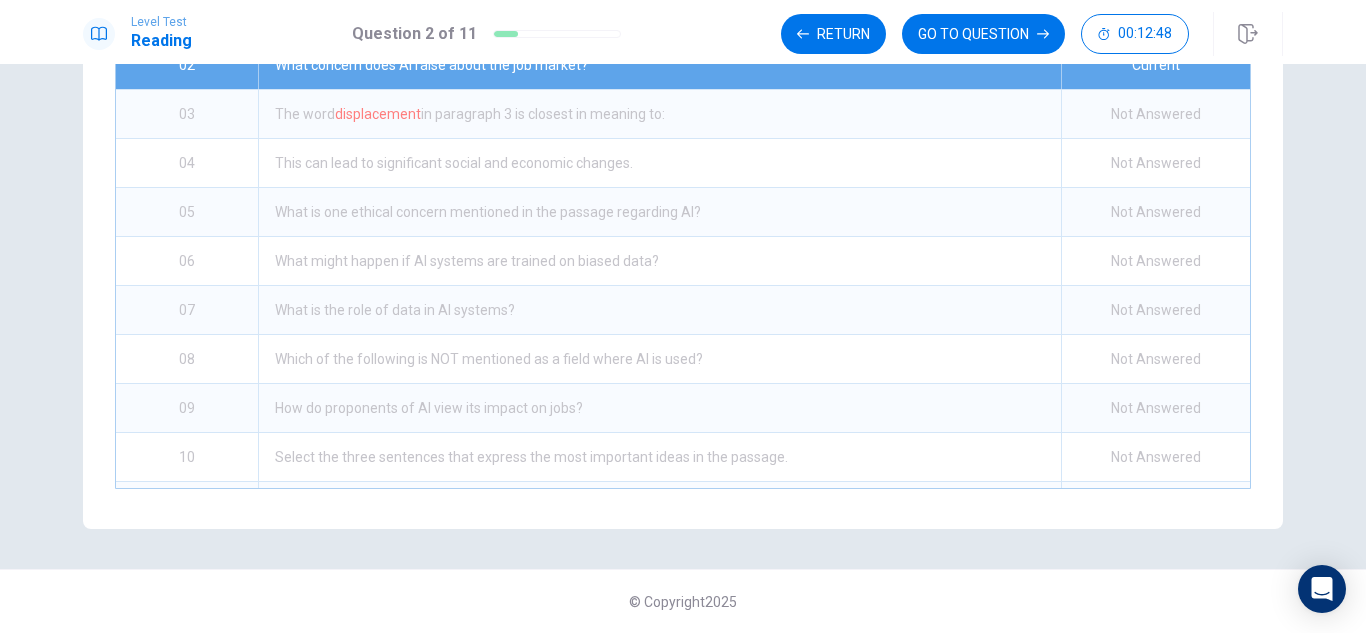 click on "GO TO QUESTION" at bounding box center [983, 34] 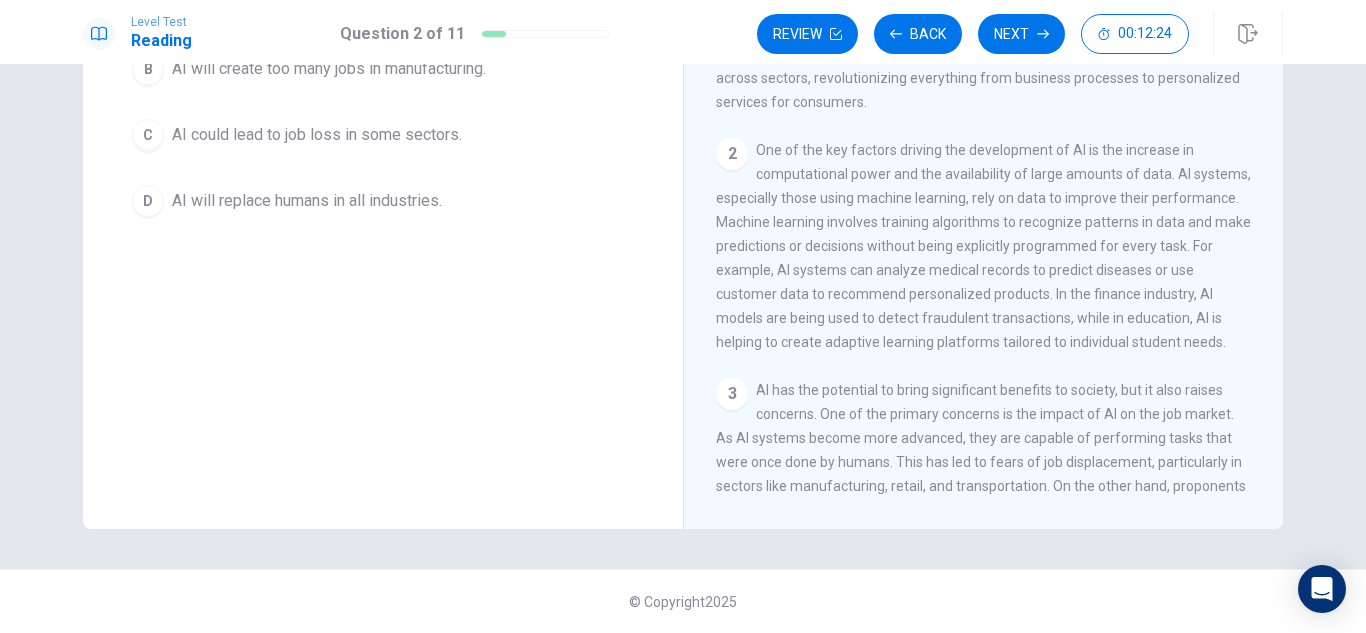 scroll, scrollTop: 0, scrollLeft: 0, axis: both 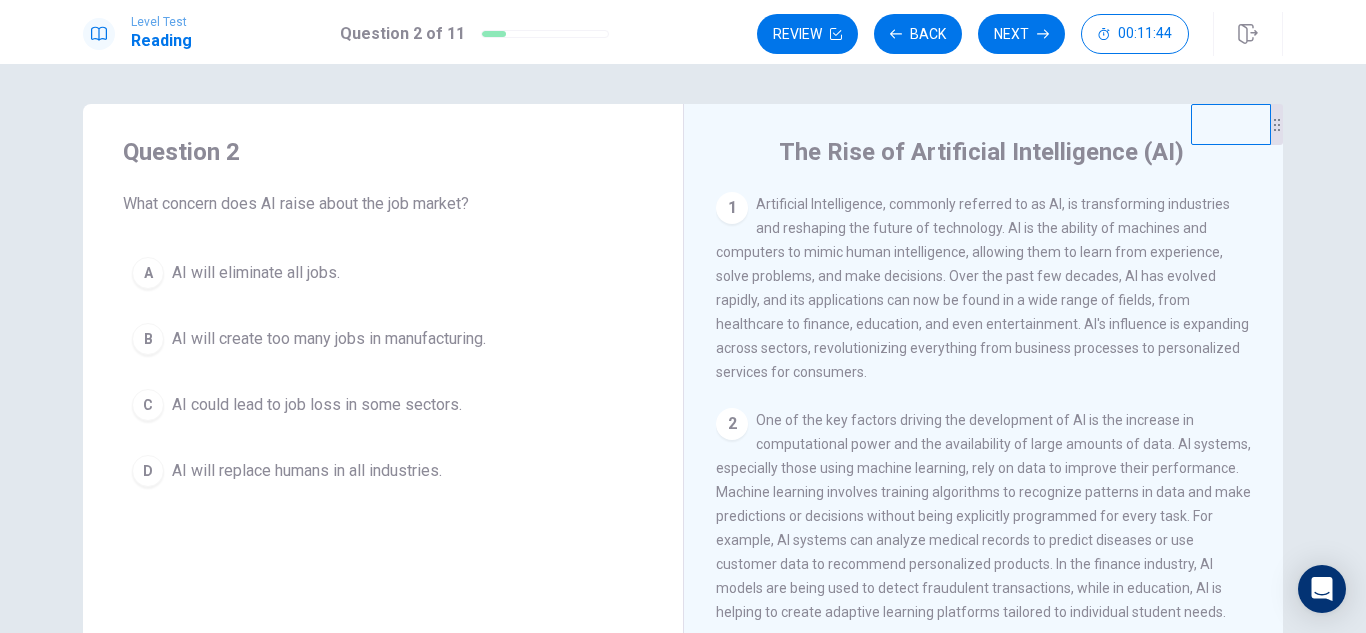 click on "C" at bounding box center (148, 405) 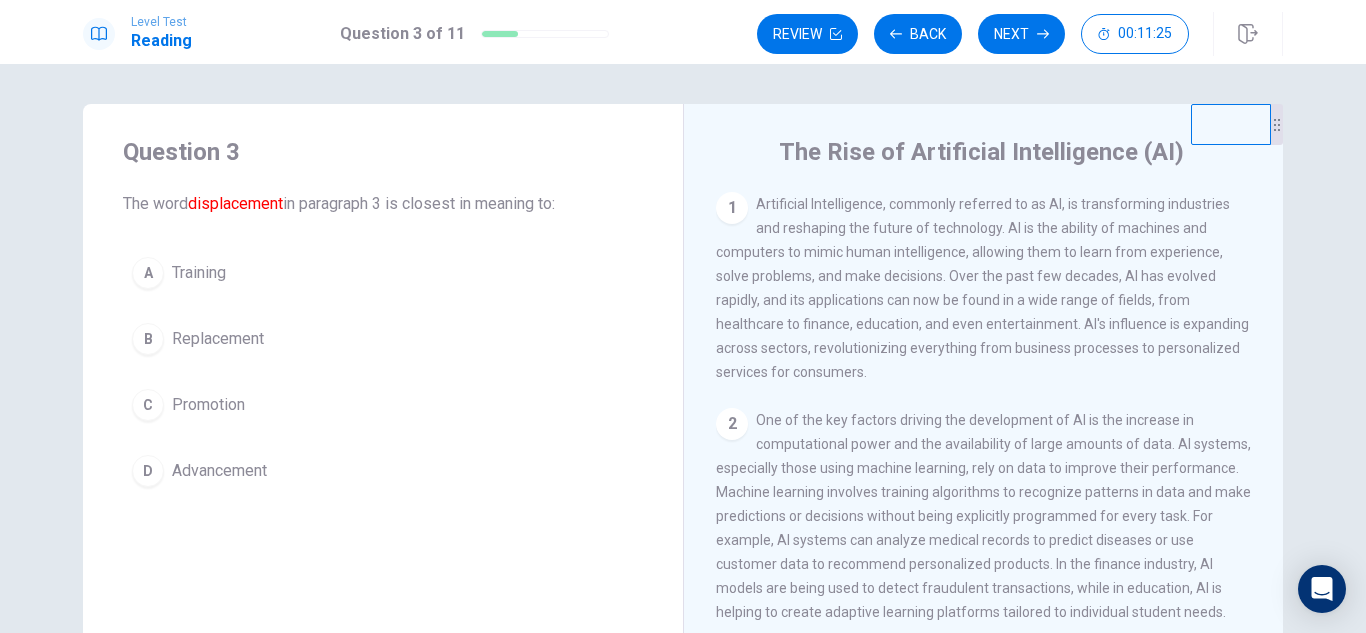 scroll, scrollTop: 323, scrollLeft: 0, axis: vertical 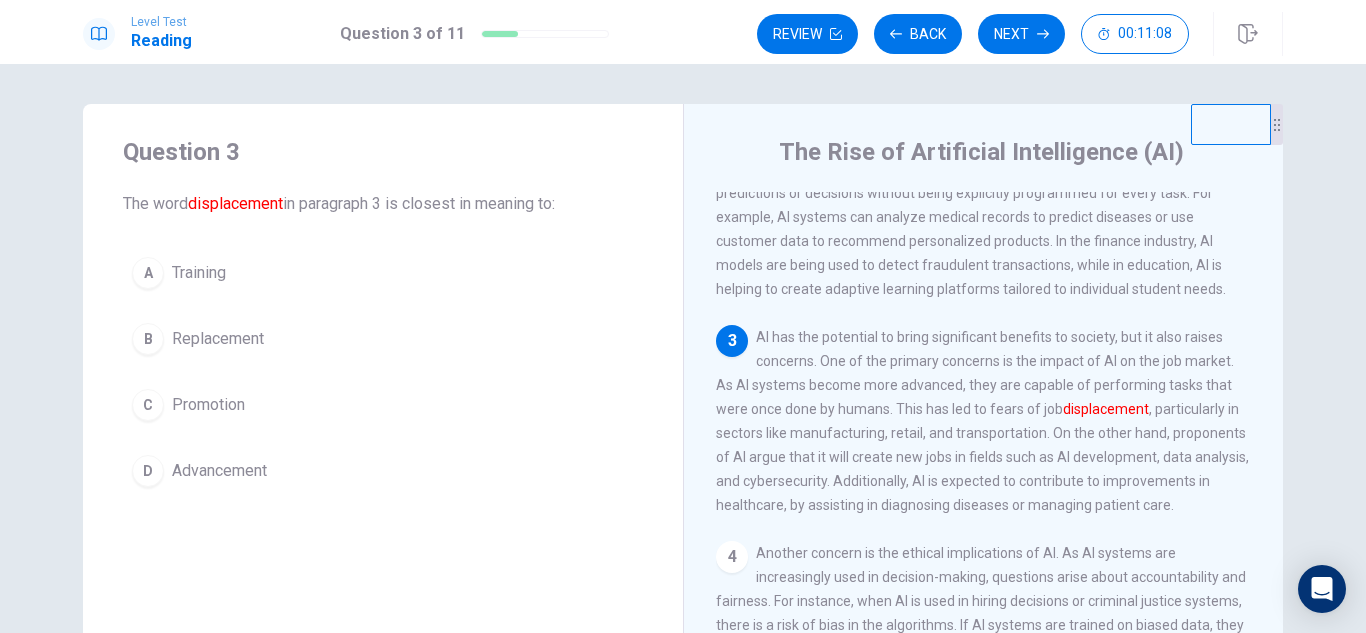 click on "B" at bounding box center [148, 339] 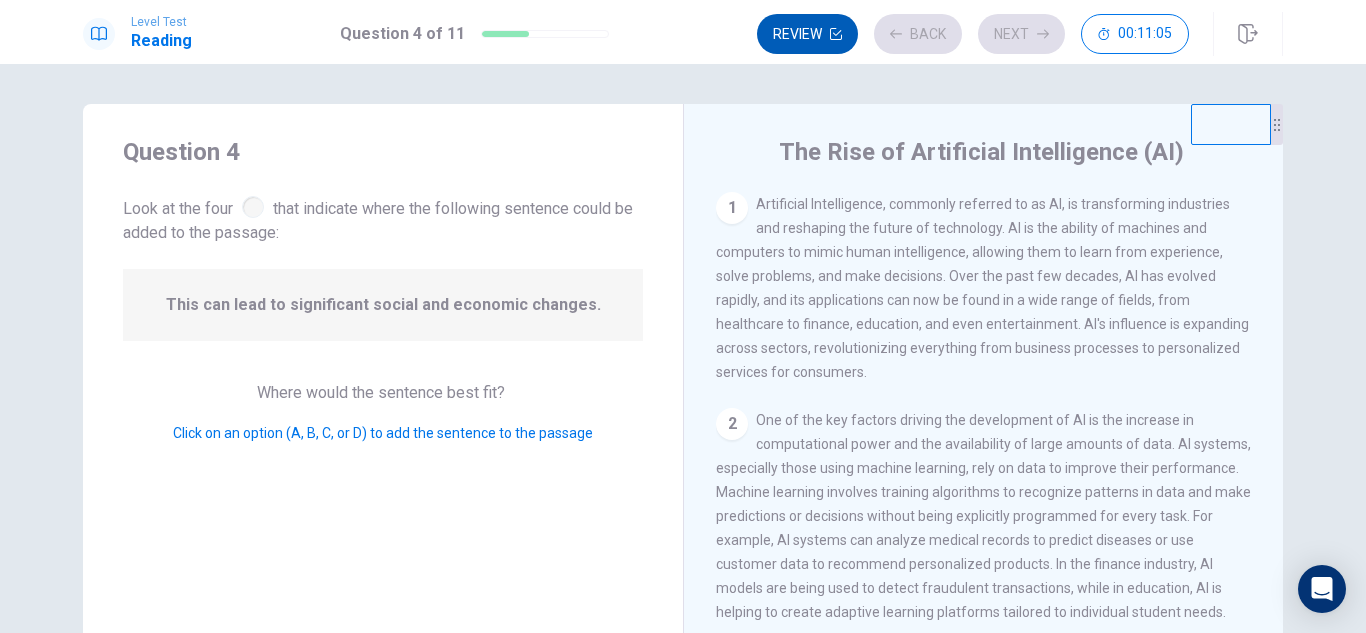 click on "Review" at bounding box center [807, 34] 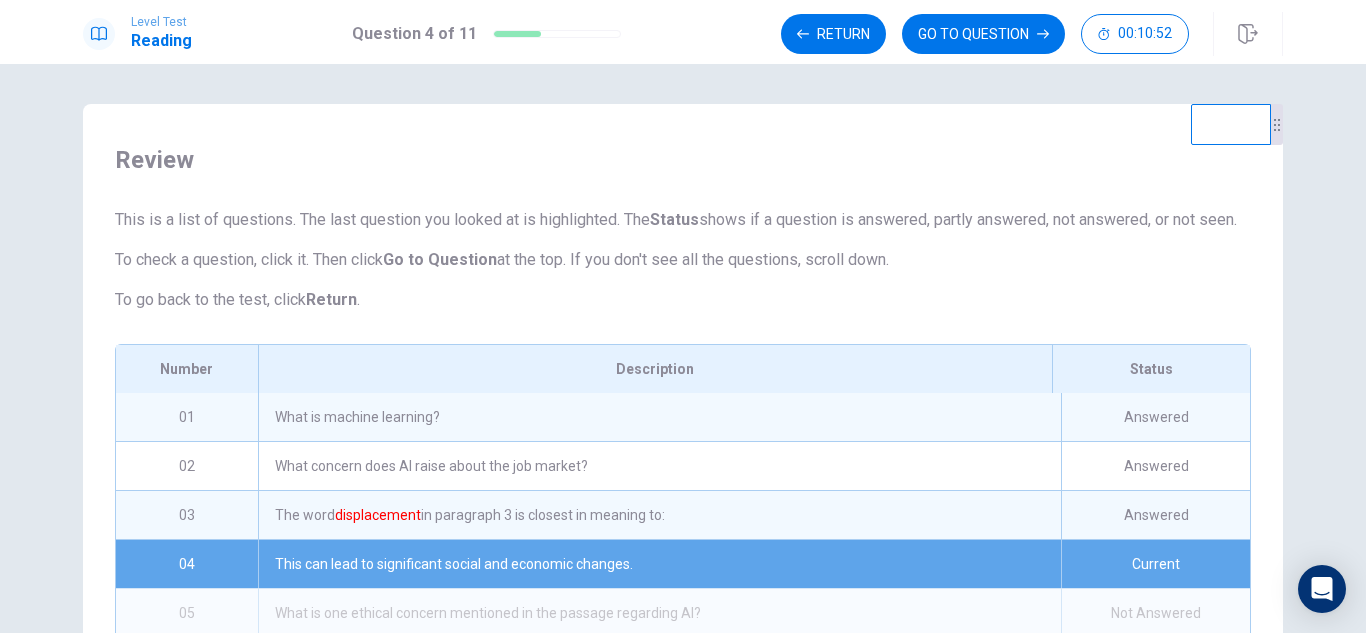 scroll, scrollTop: 116, scrollLeft: 0, axis: vertical 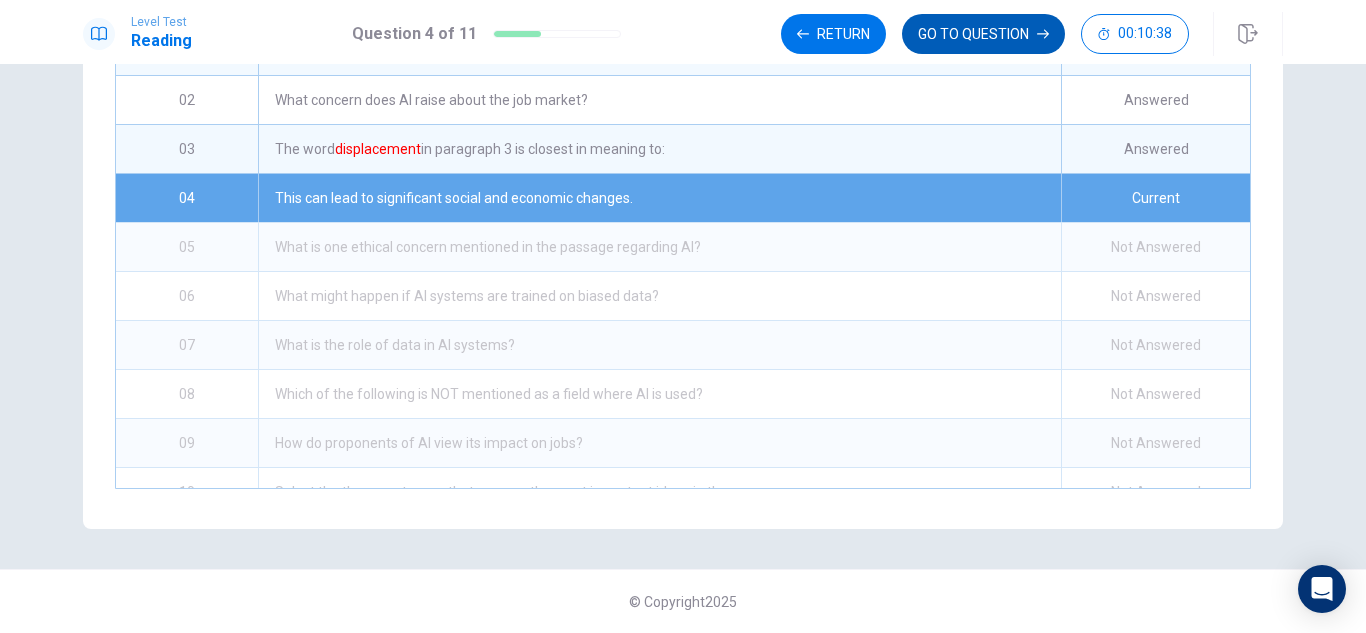 click on "GO TO QUESTION" at bounding box center [983, 34] 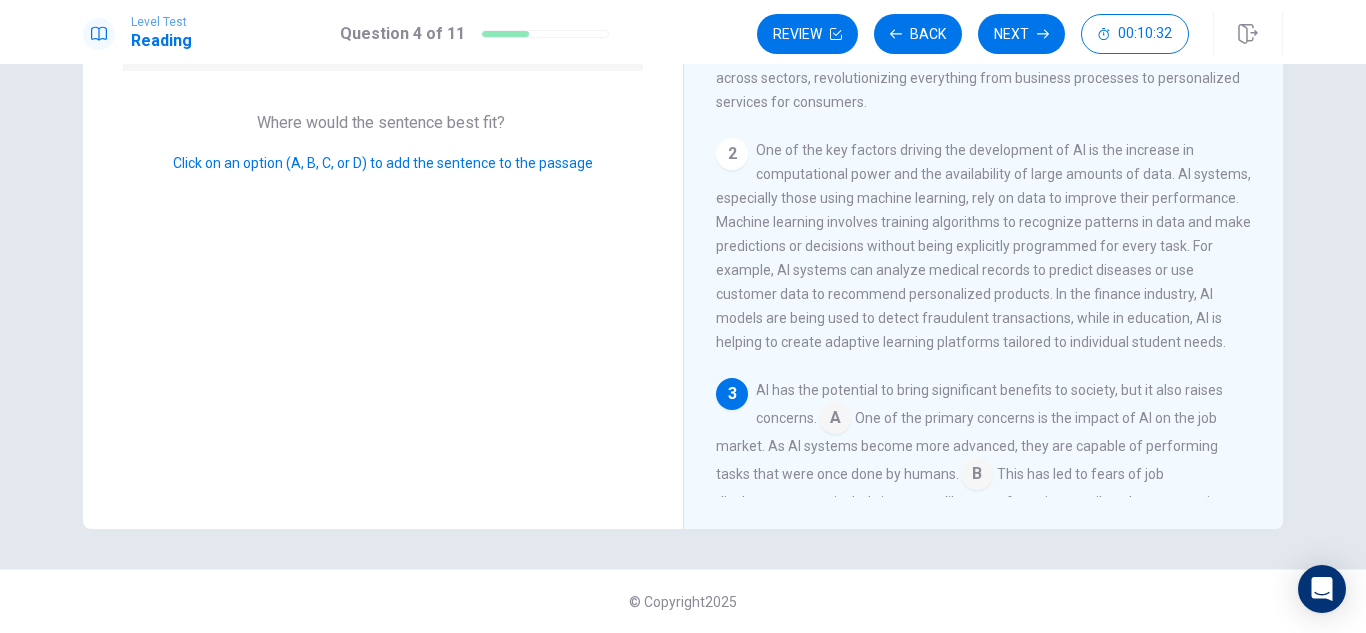 scroll, scrollTop: 270, scrollLeft: 0, axis: vertical 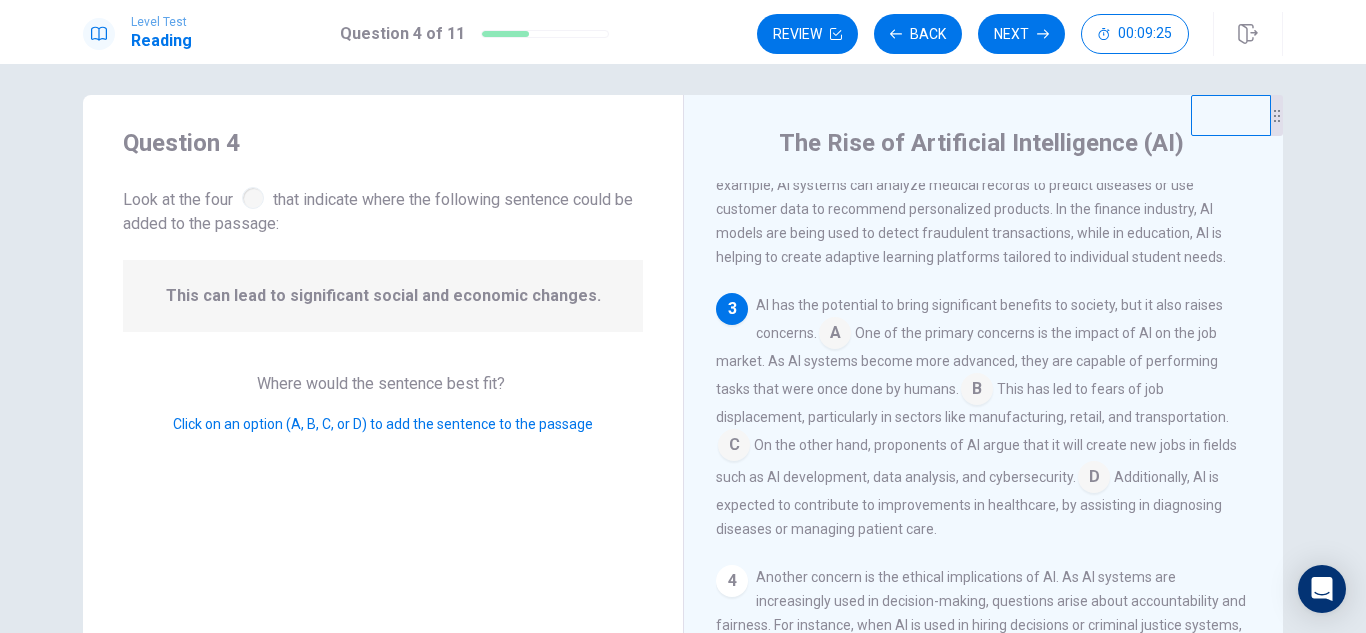 drag, startPoint x: 1355, startPoint y: 402, endPoint x: 1352, endPoint y: 439, distance: 37.12142 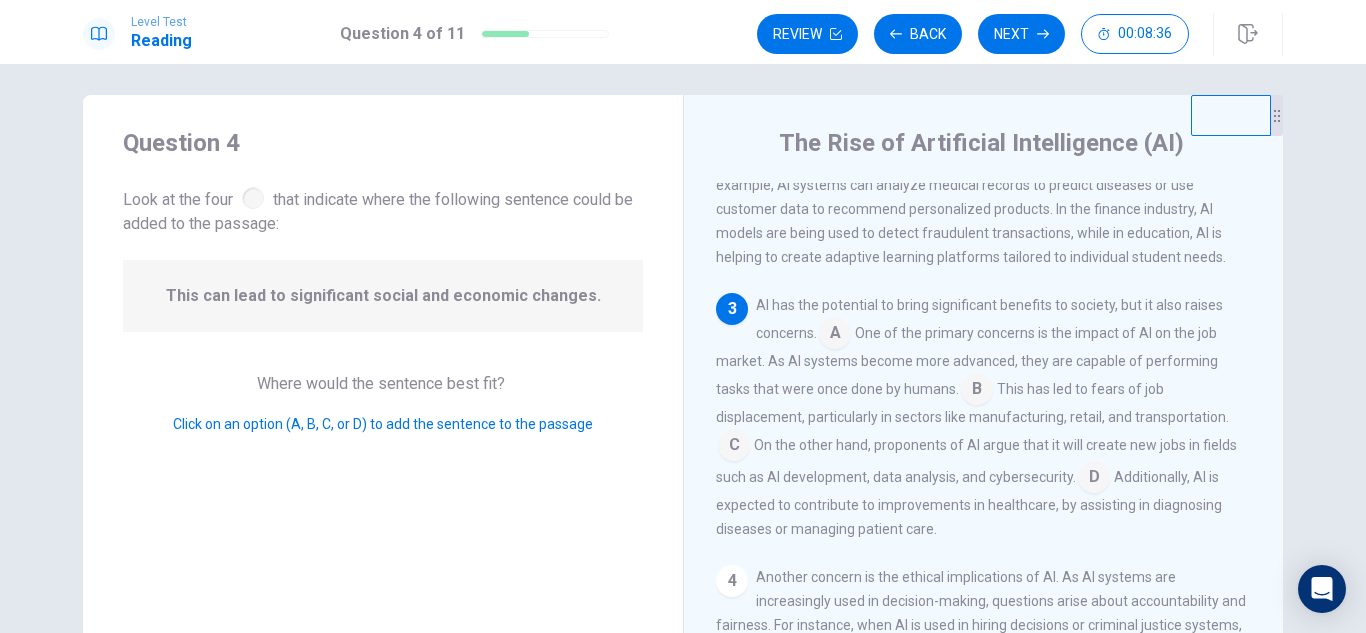 click at bounding box center [835, 335] 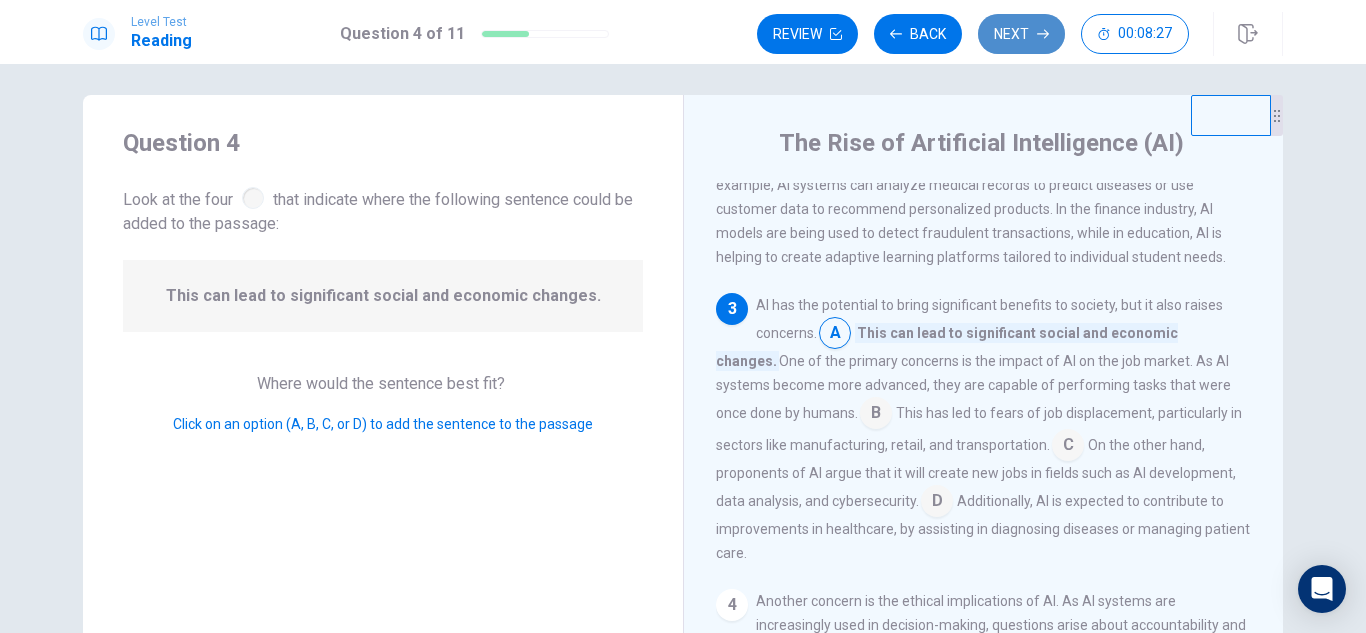 click on "Next" at bounding box center (1021, 34) 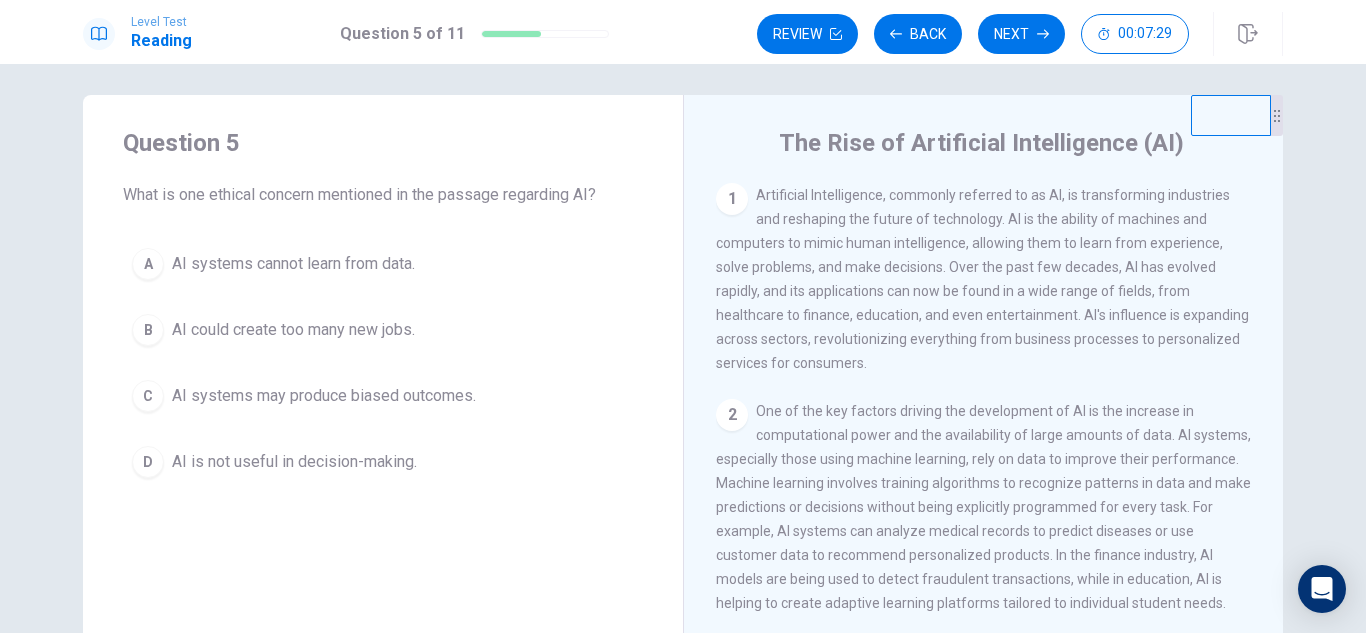 click on "C" at bounding box center [148, 396] 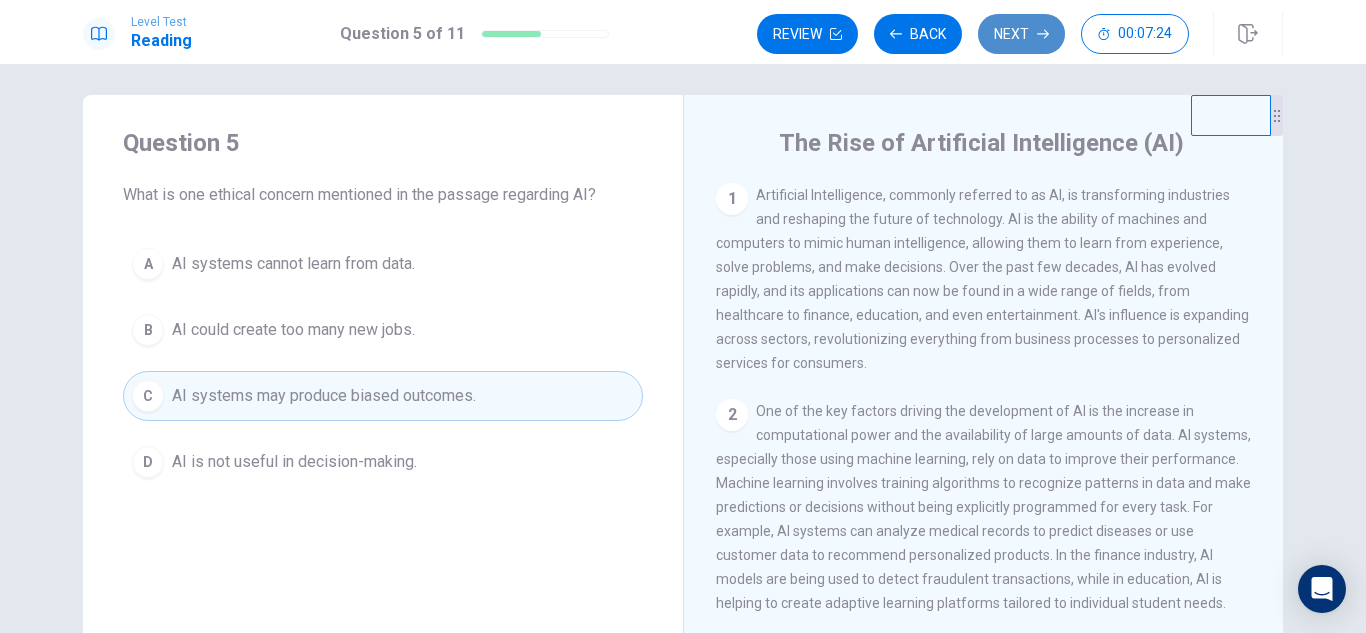 click on "Next" at bounding box center [1021, 34] 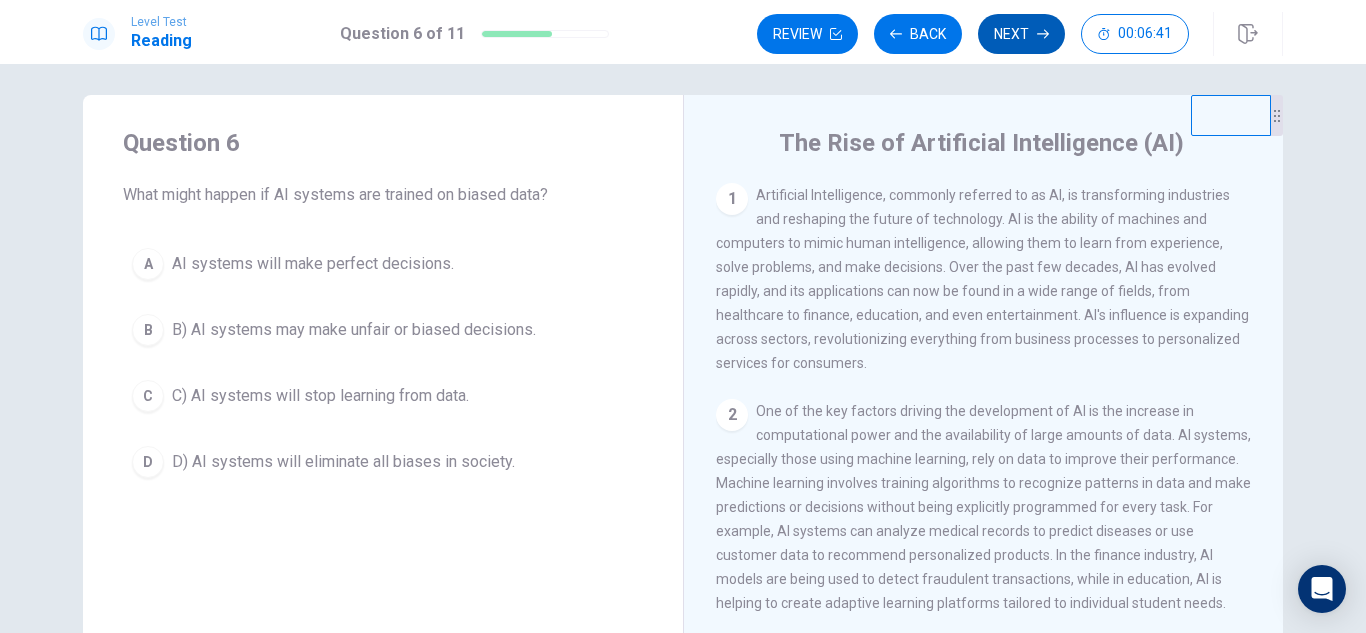 click on "B" at bounding box center (148, 330) 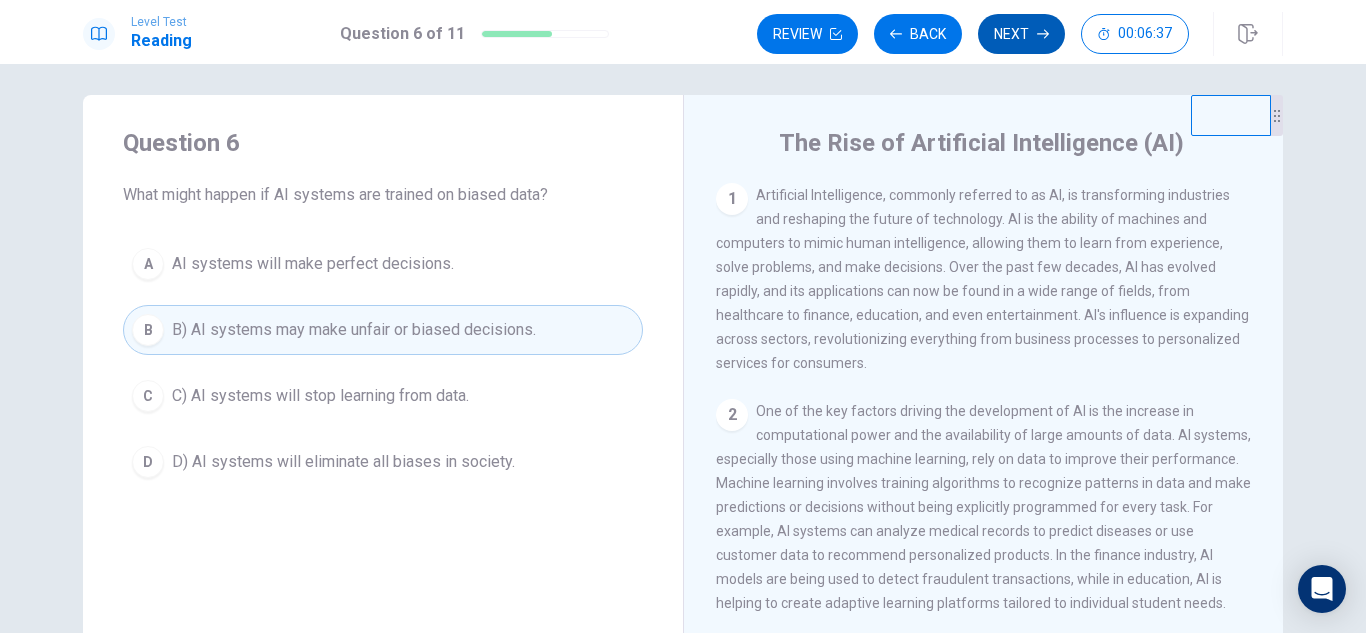 click on "Next" at bounding box center [1021, 34] 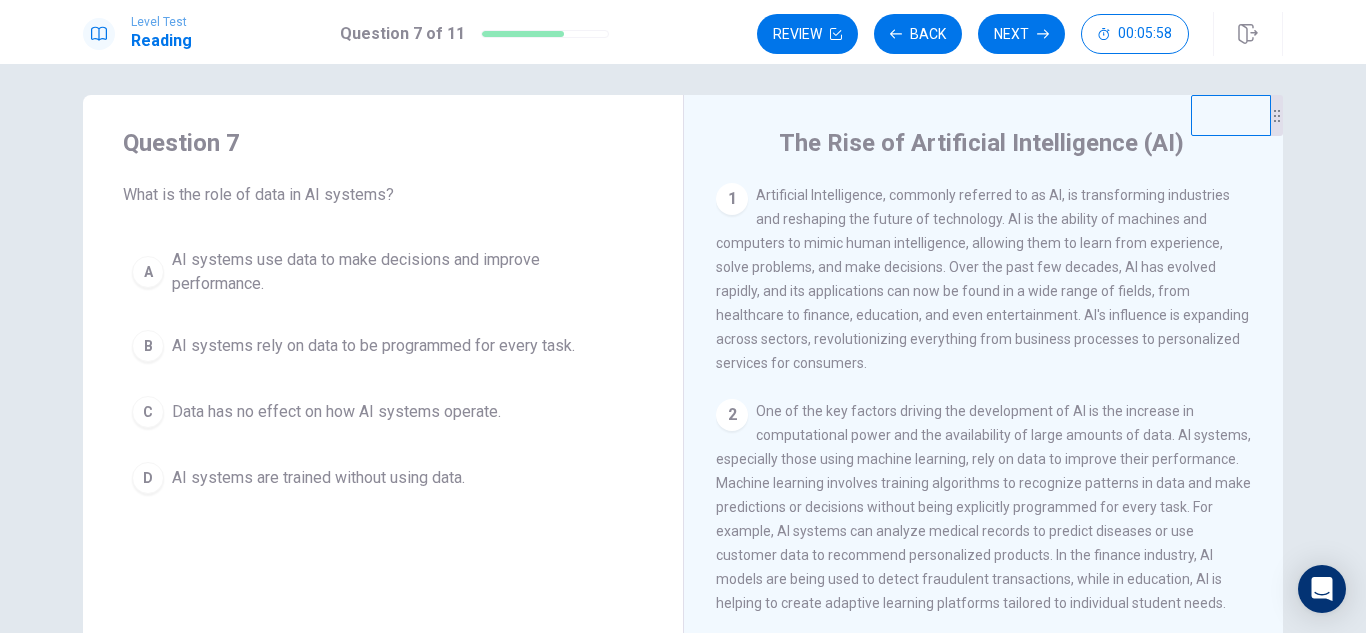 click on "A" at bounding box center (148, 272) 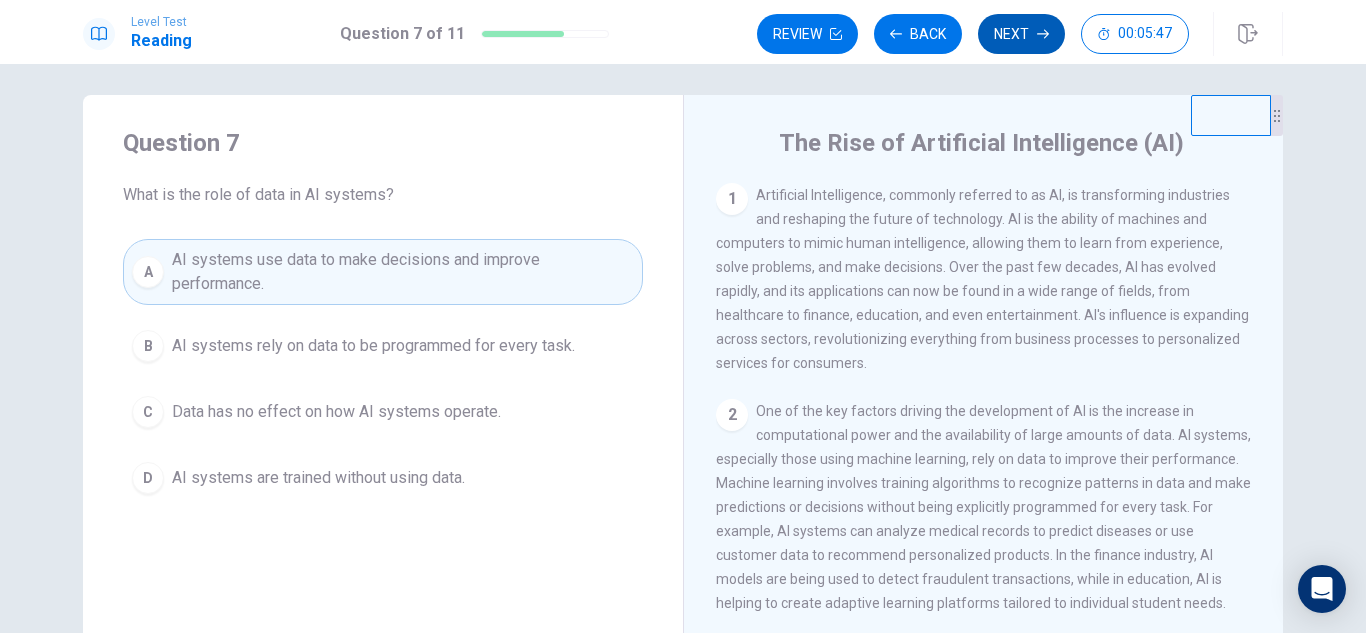 click on "Next" at bounding box center [1021, 34] 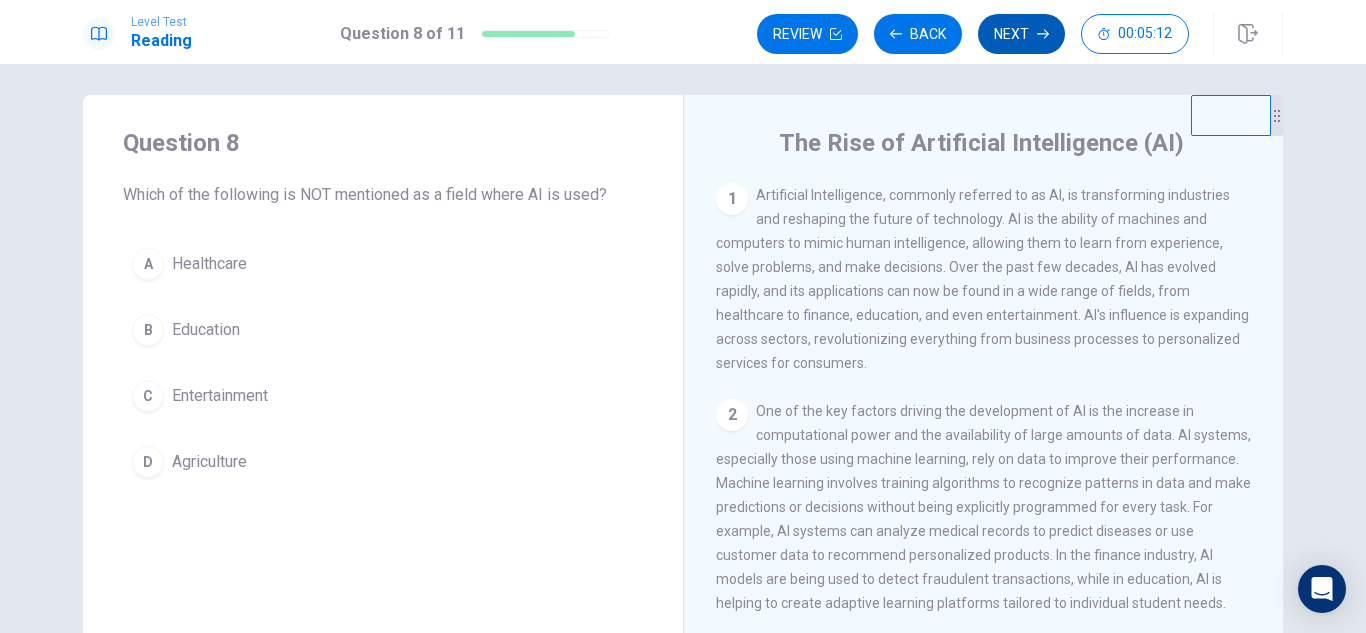 click on "D" at bounding box center (148, 462) 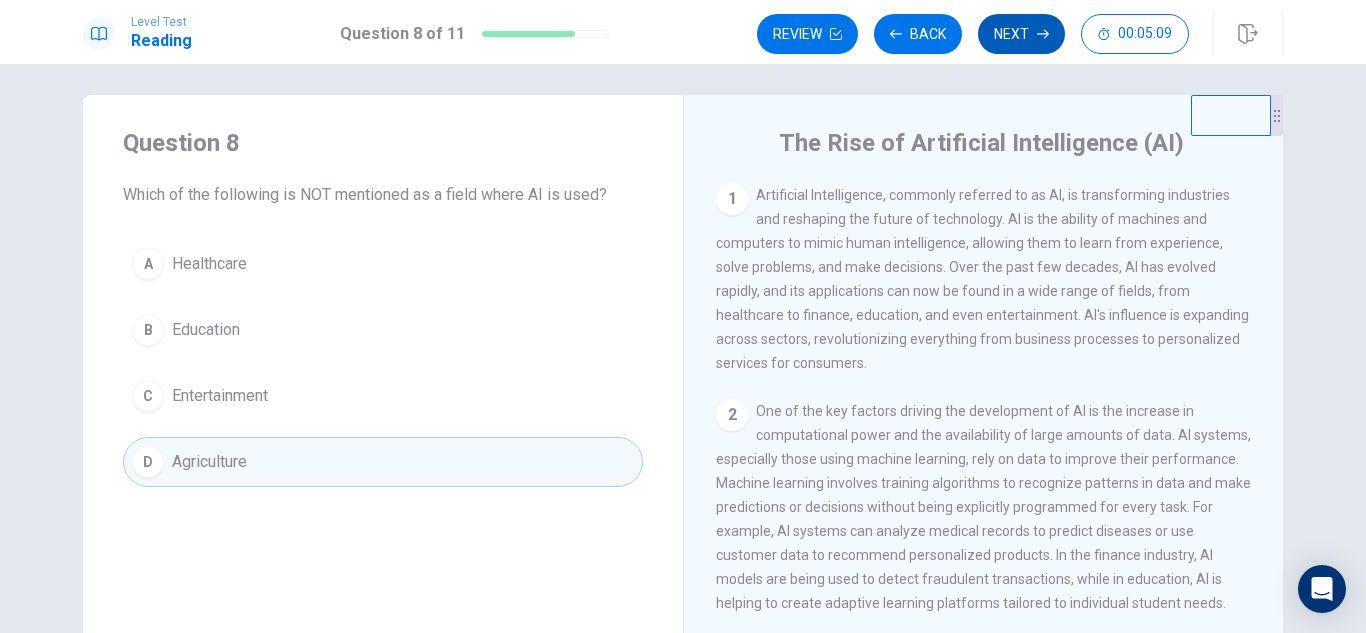 click 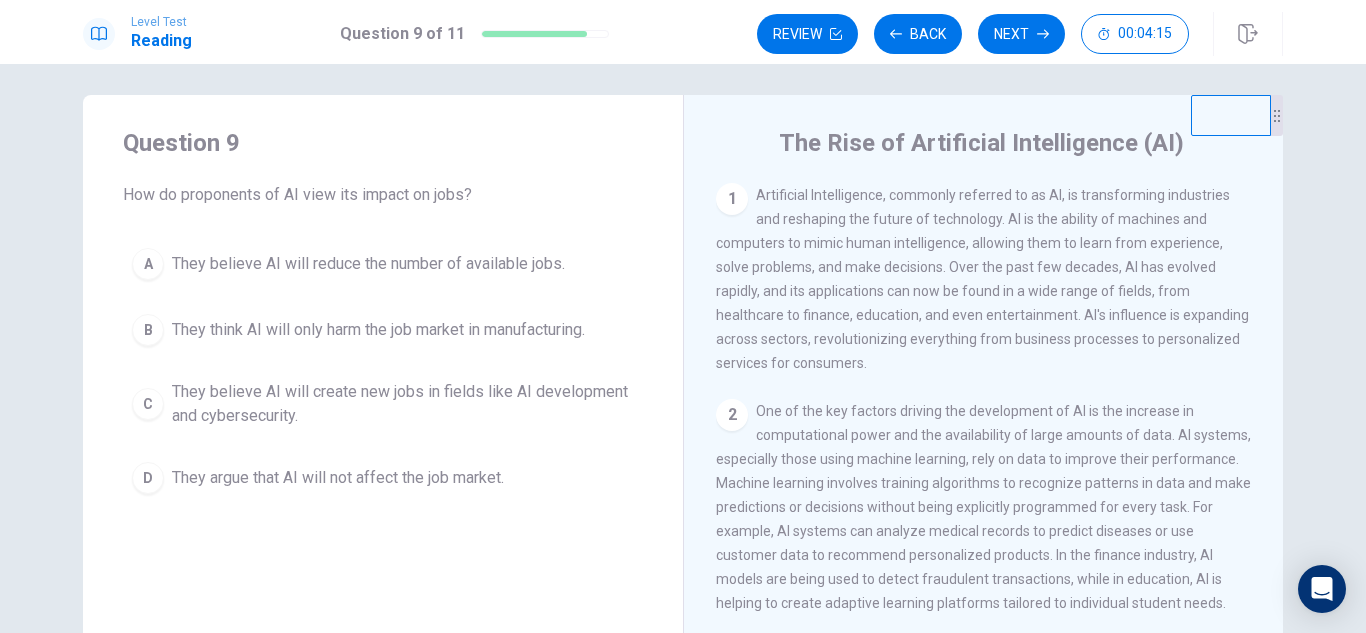 click on "C" at bounding box center [148, 404] 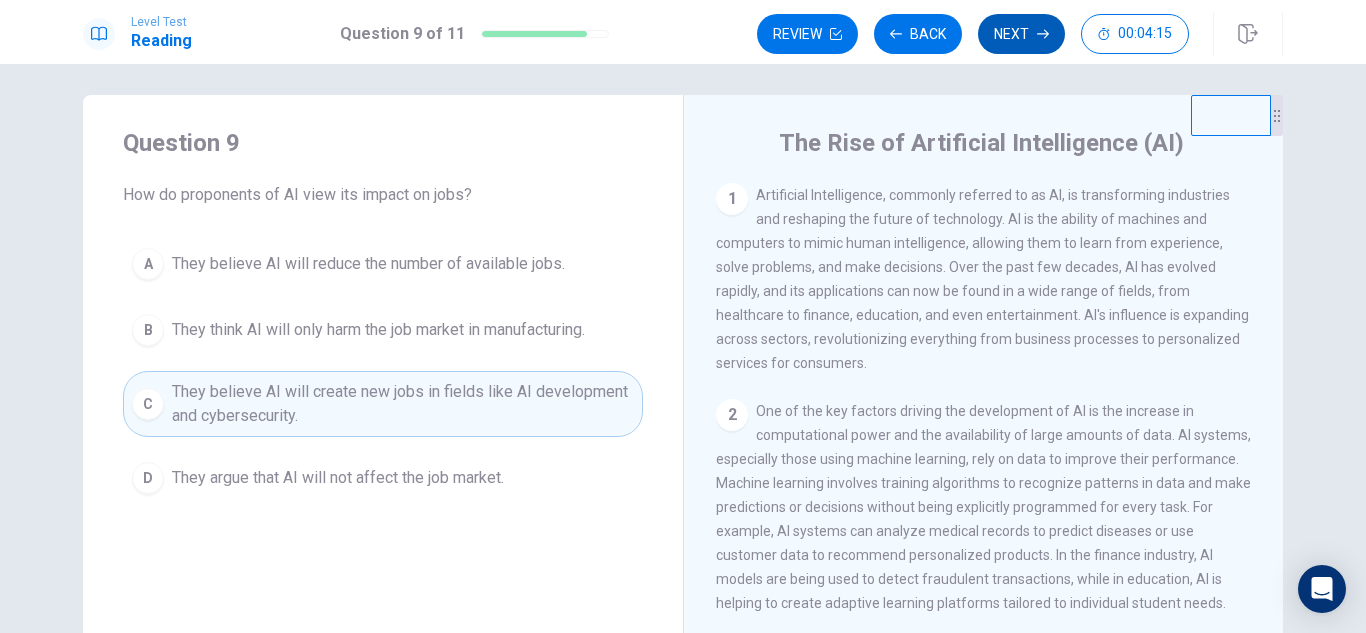 click on "Next" at bounding box center (1021, 34) 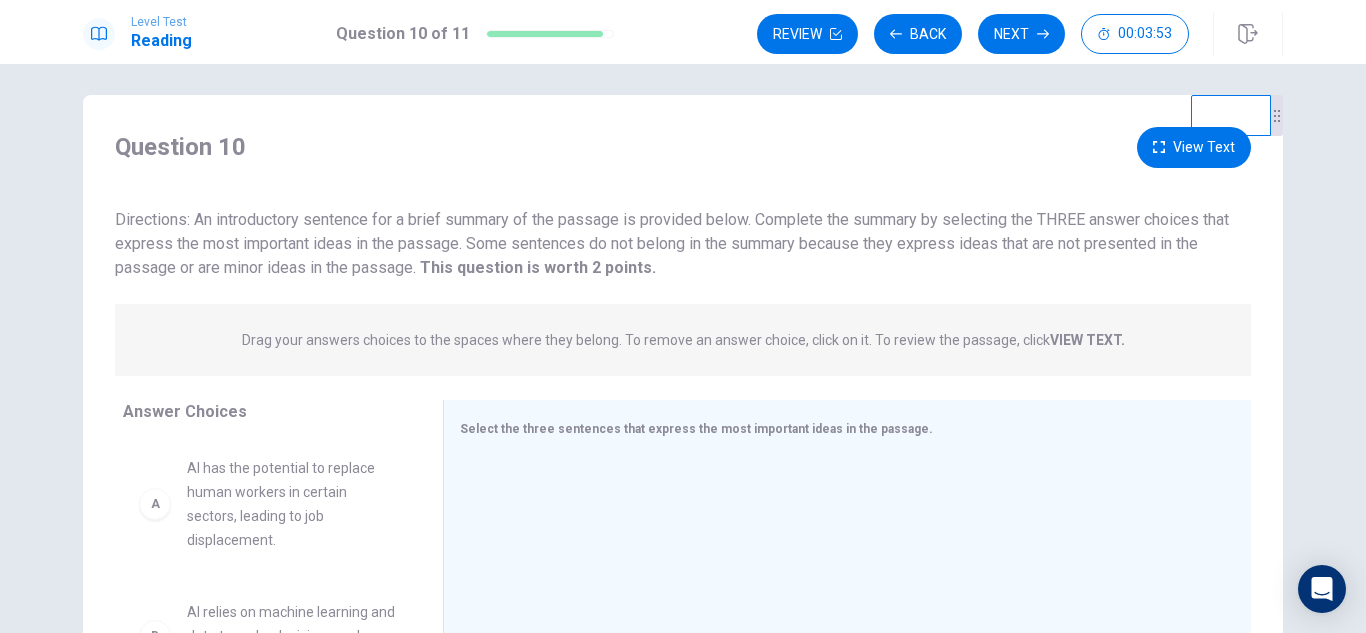 scroll, scrollTop: 110, scrollLeft: 0, axis: vertical 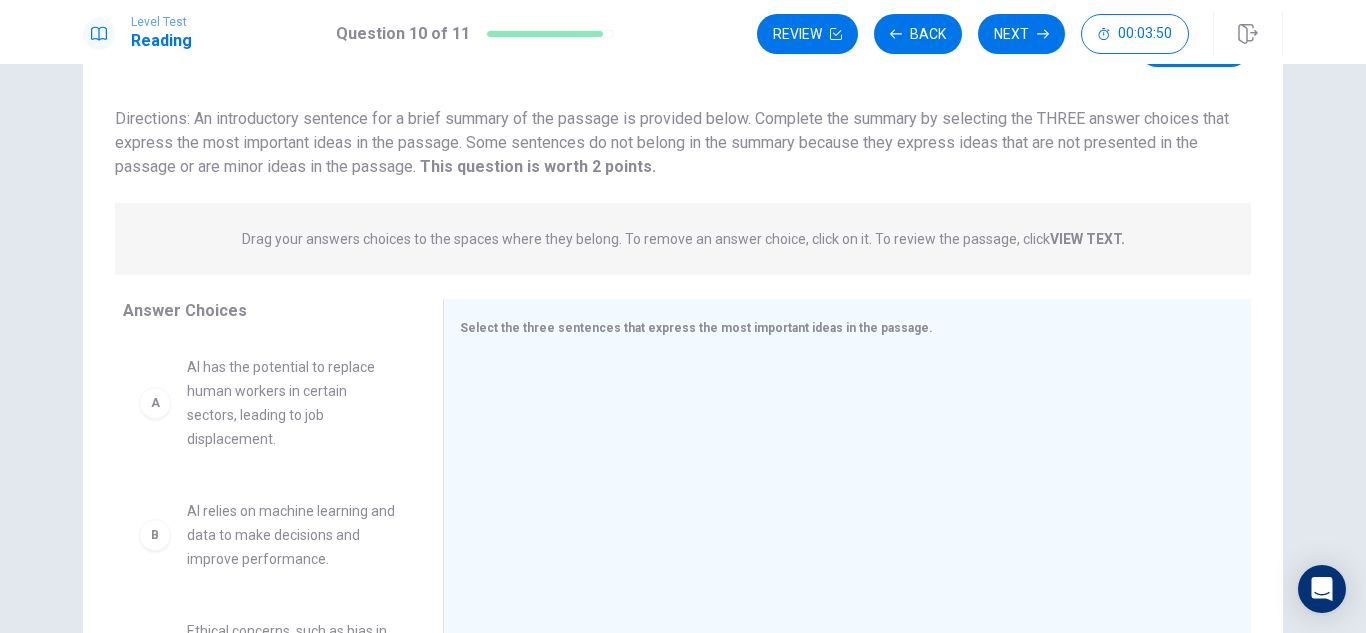 click on "A AI has the potential to replace human workers in certain sectors, leading to job displacement.
B AI relies on machine learning and data to make decisions and improve performance.
C Ethical concerns, such as bias in decision-making, are important issues for AI.
D AI is only useful in industries such as finance and entertainment.
E The future of AI will depend on how well it can be integrated into existing systems.
F As AI continues to develop, it will require careful regulation to ensure its benefits are shared." at bounding box center (275, 493) 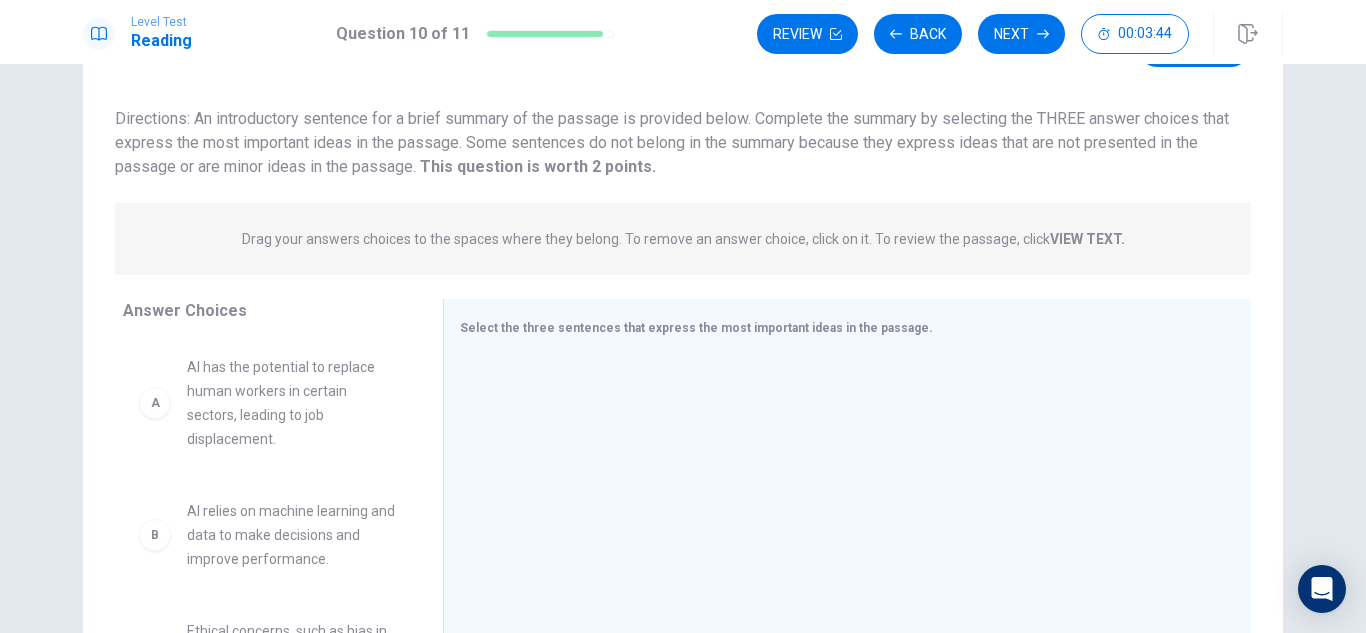 scroll, scrollTop: 262, scrollLeft: 0, axis: vertical 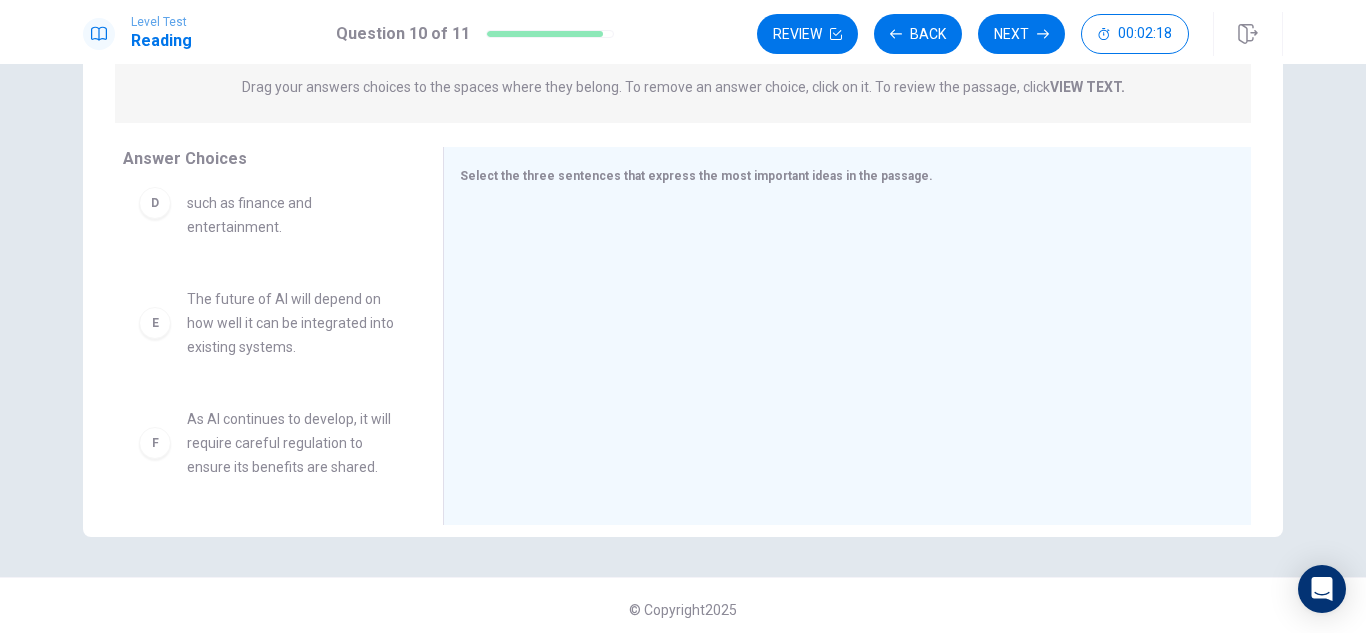 drag, startPoint x: 411, startPoint y: 370, endPoint x: 422, endPoint y: 233, distance: 137.4409 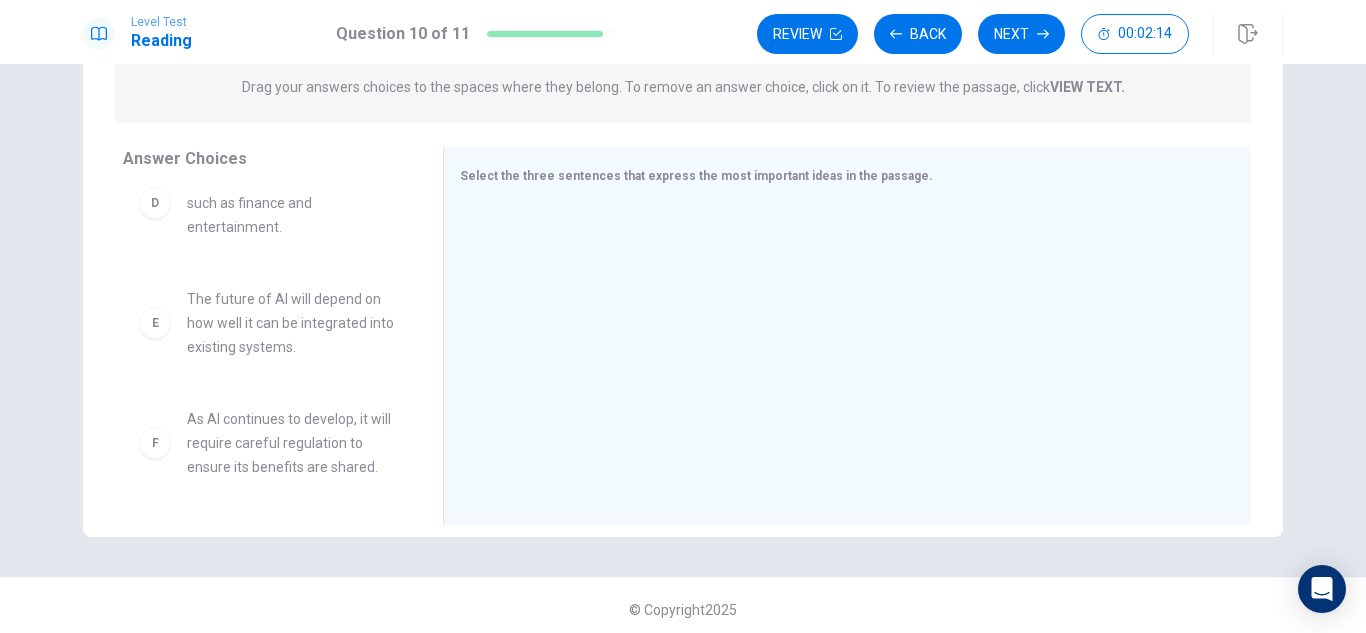 click on "A AI has the potential to replace human workers in certain sectors, leading to job displacement." at bounding box center (267, -169) 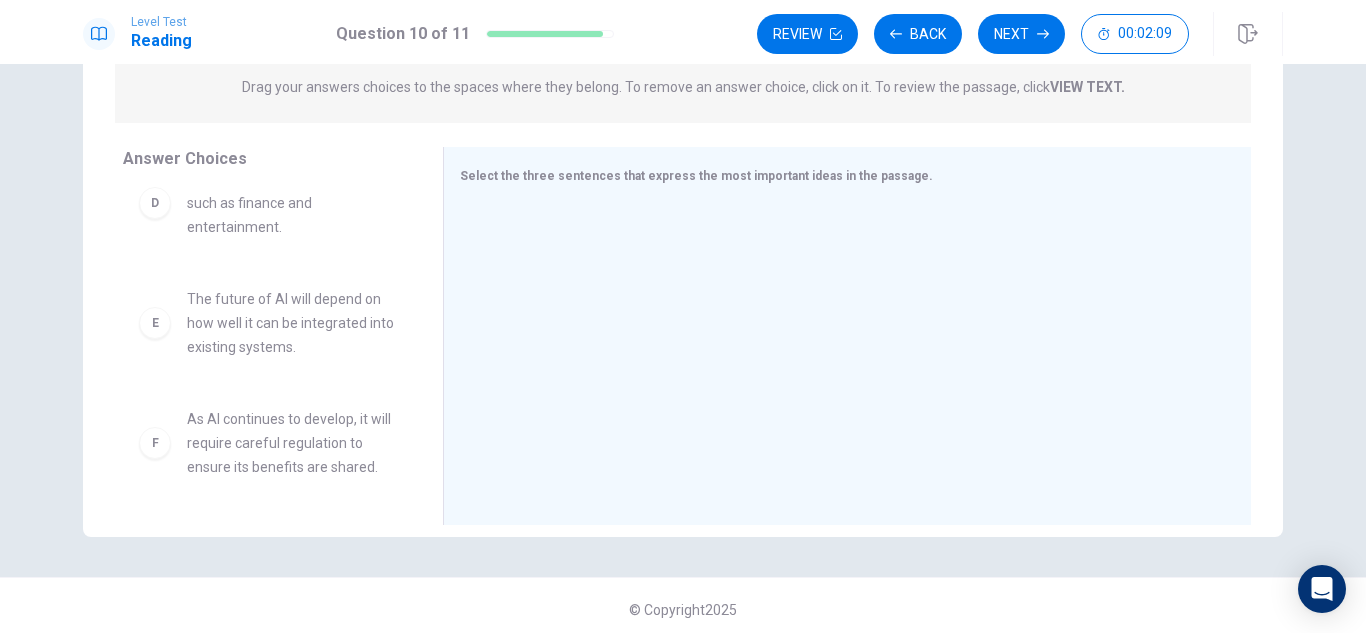 scroll, scrollTop: 0, scrollLeft: 0, axis: both 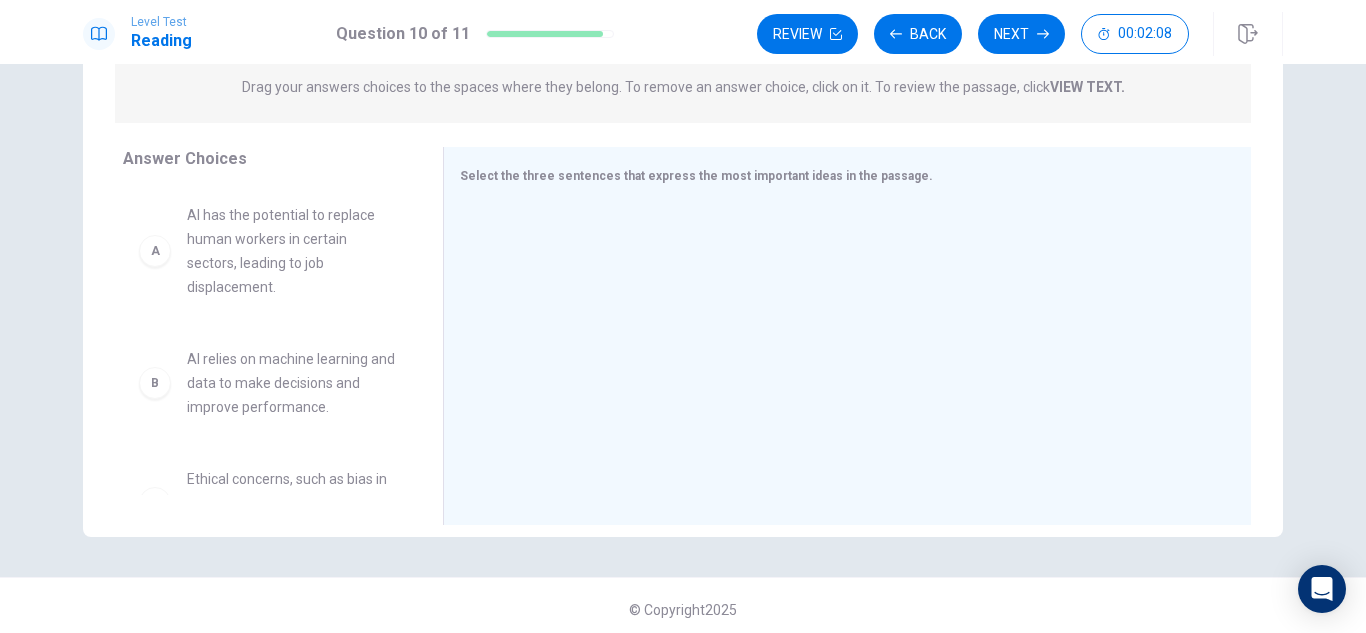 drag, startPoint x: 265, startPoint y: 248, endPoint x: 228, endPoint y: 373, distance: 130.36104 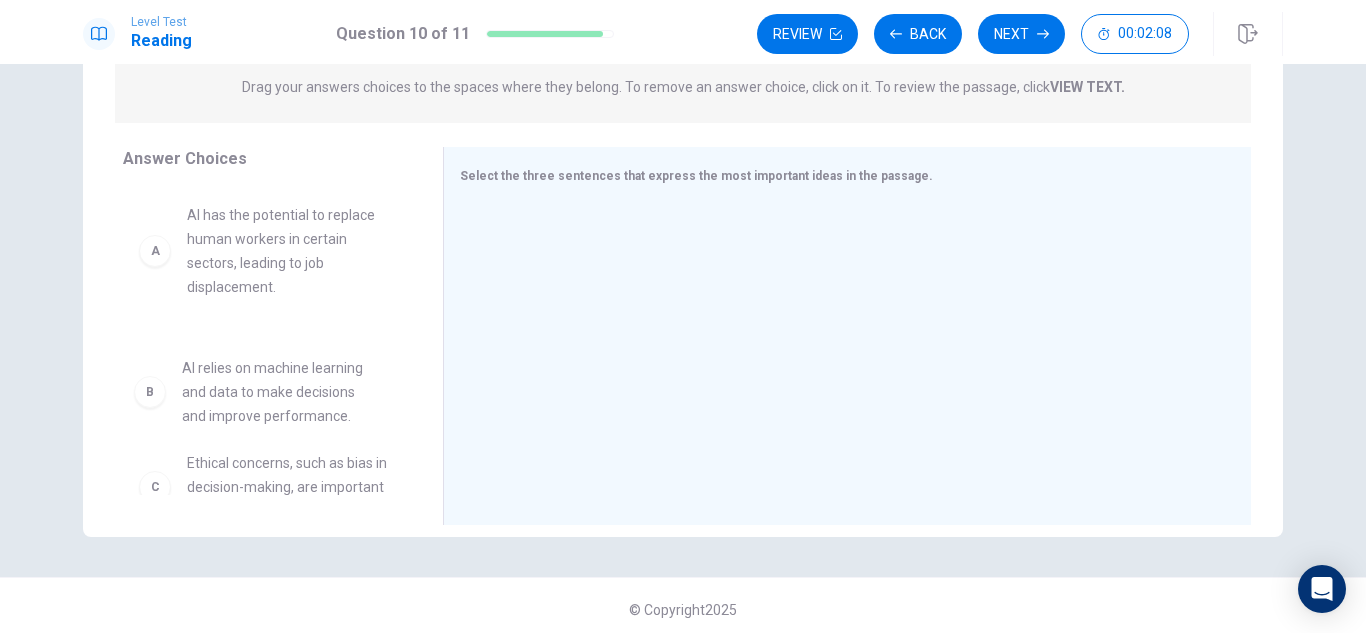 click on "Ethical concerns, such as bias in decision-making, are important issues for AI." at bounding box center (291, 487) 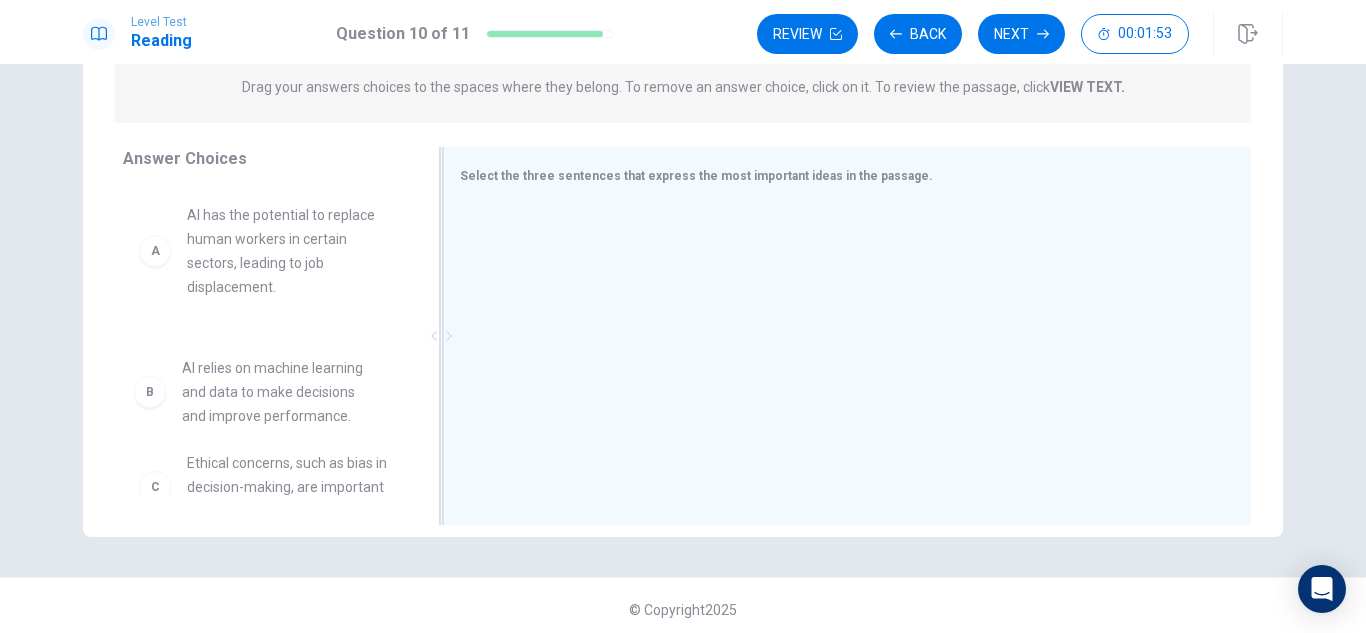 drag, startPoint x: 249, startPoint y: 244, endPoint x: 540, endPoint y: 224, distance: 291.68646 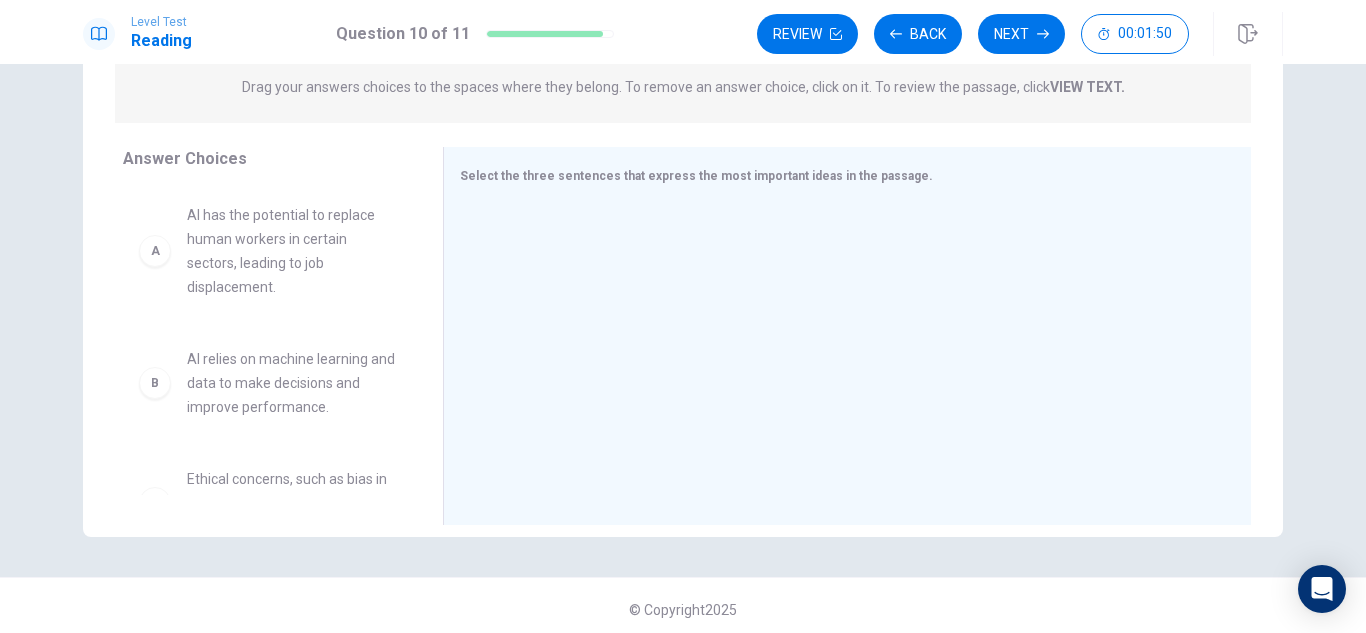click on "AI has the potential to replace human workers in certain sectors, leading to job displacement." at bounding box center [291, 251] 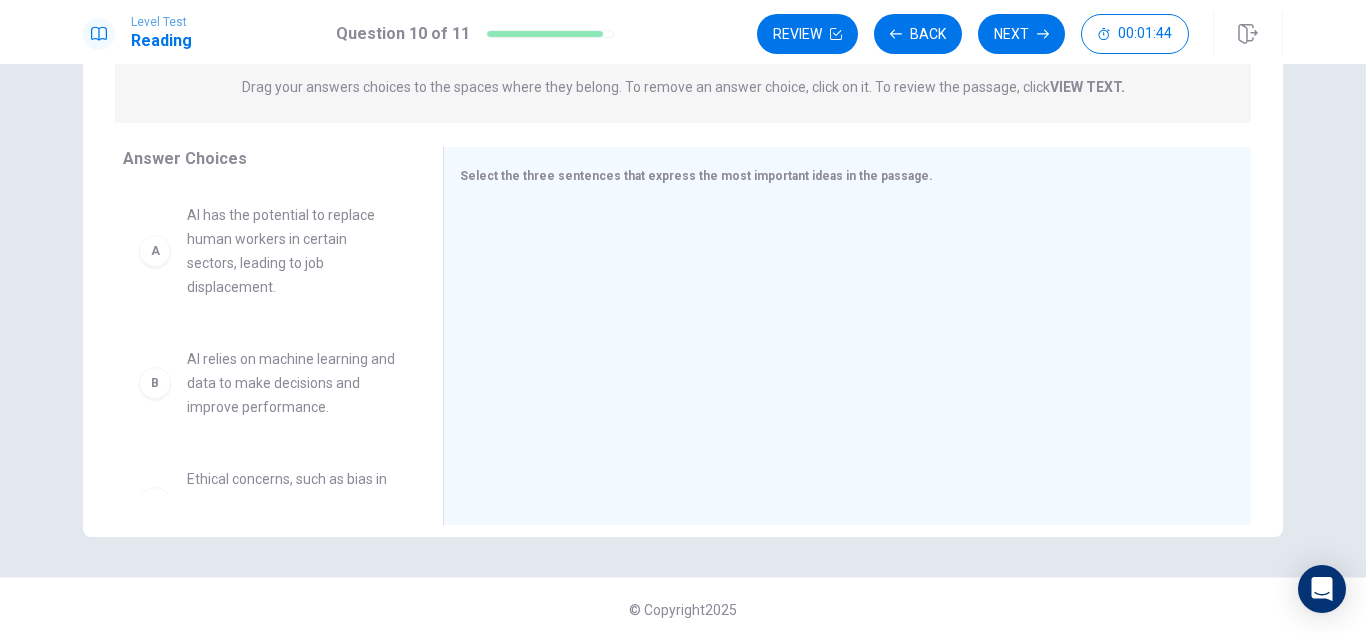 click on "AI has the potential to replace human workers in certain sectors, leading to job displacement." at bounding box center [291, 251] 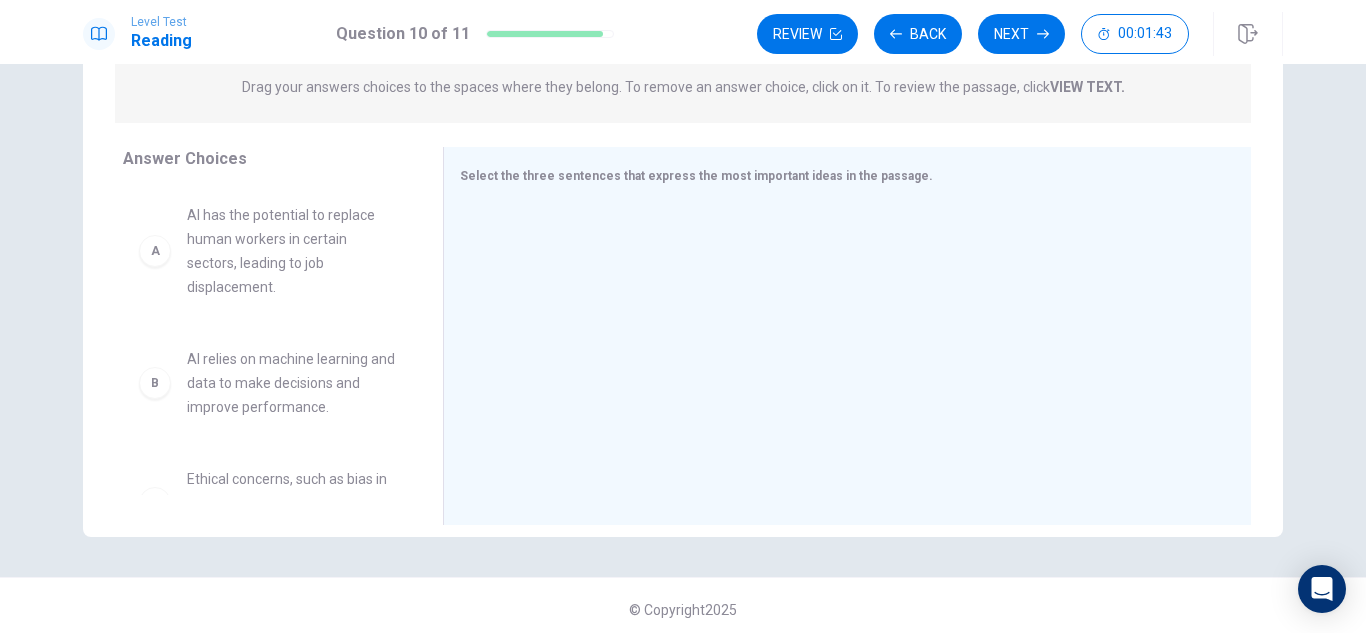 click on "AI has the potential to replace human workers in certain sectors, leading to job displacement." at bounding box center [291, 251] 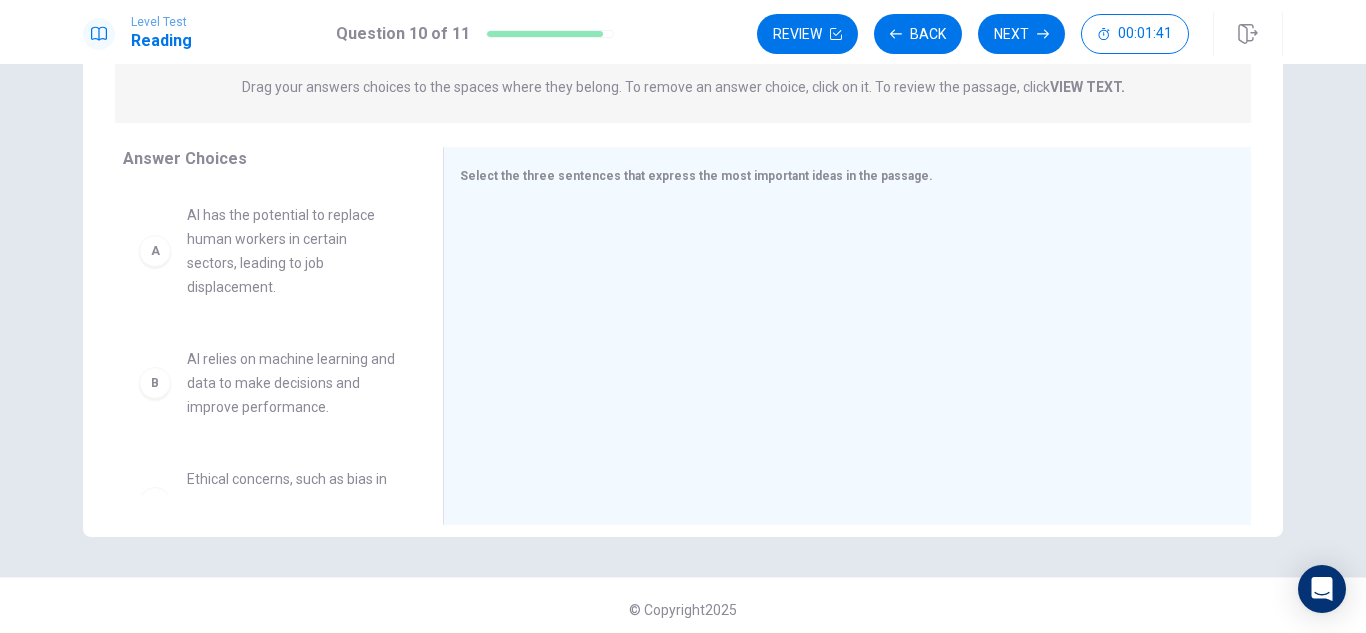 click on "Answer Choices A AI has the potential to replace human workers in certain sectors, leading to job displacement.
B AI relies on machine learning and data to make decisions and improve performance.
C Ethical concerns, such as bias in decision-making, are important issues for AI.
D AI is only useful in industries such as finance and entertainment.
E The future of AI will depend on how well it can be integrated into existing systems.
F As AI continues to develop, it will require careful regulation to ensure its benefits are shared. Select the three sentences that express the most important ideas in the passage." at bounding box center [683, 341] 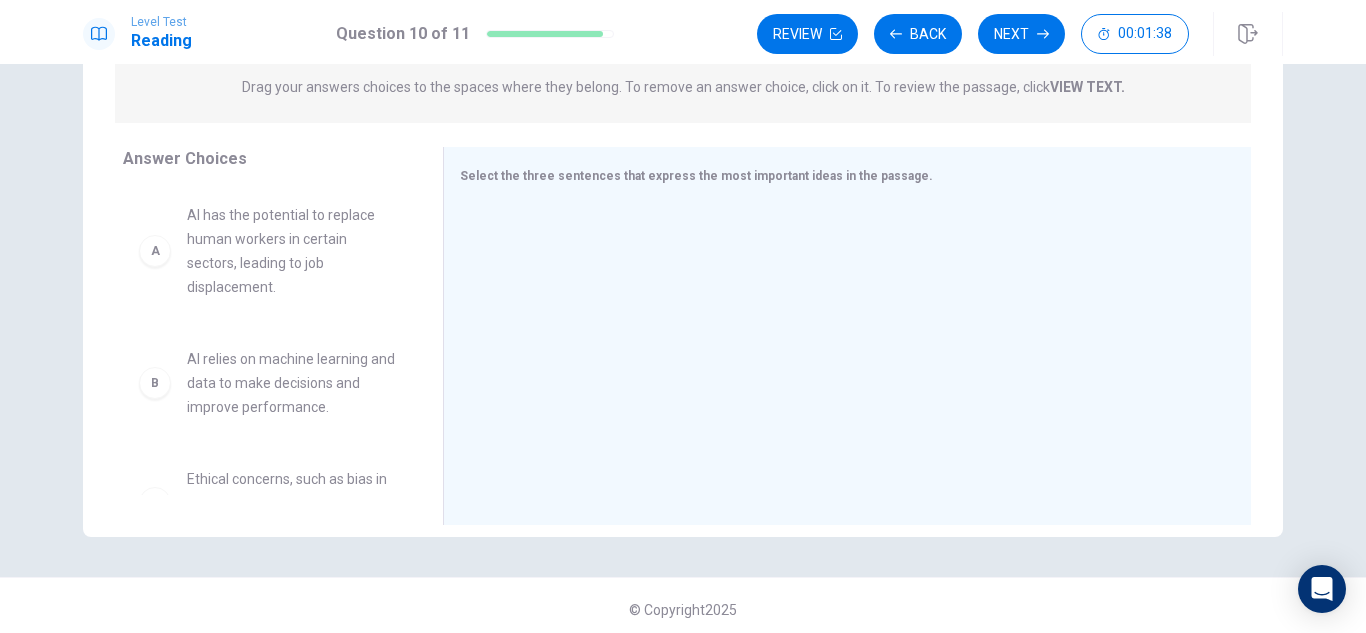 click on "AI has the potential to replace human workers in certain sectors, leading to job displacement." at bounding box center (291, 251) 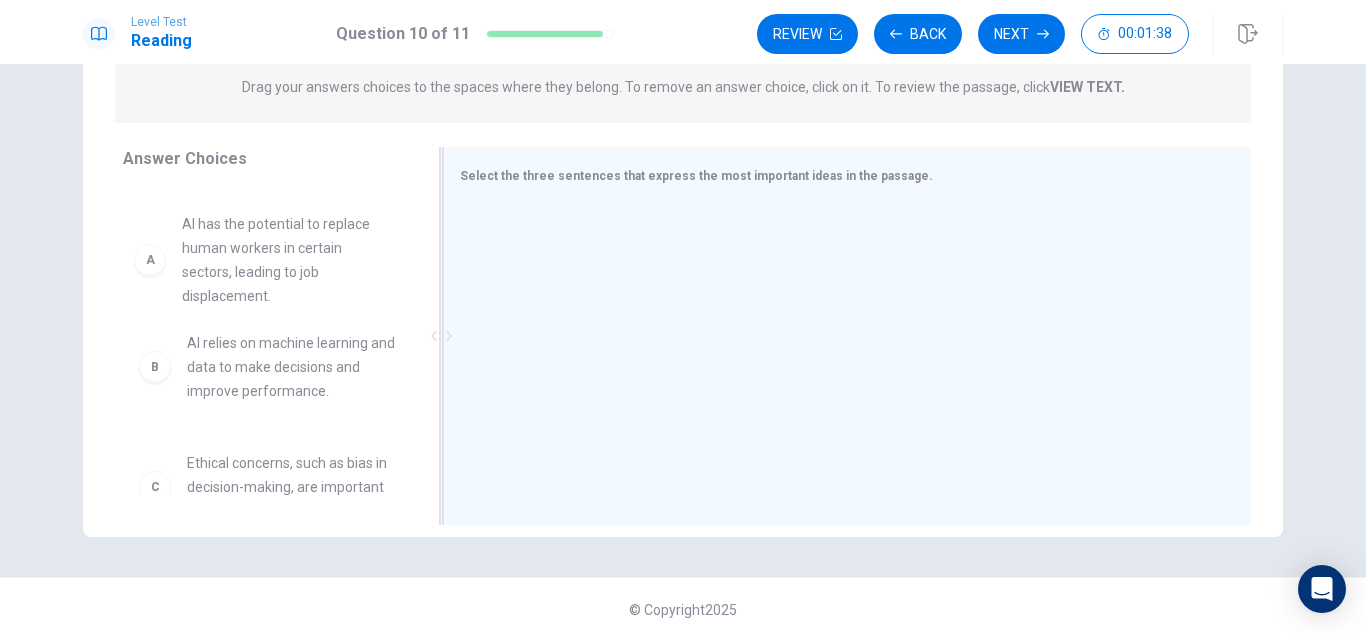 drag, startPoint x: 301, startPoint y: 236, endPoint x: 593, endPoint y: 183, distance: 296.77097 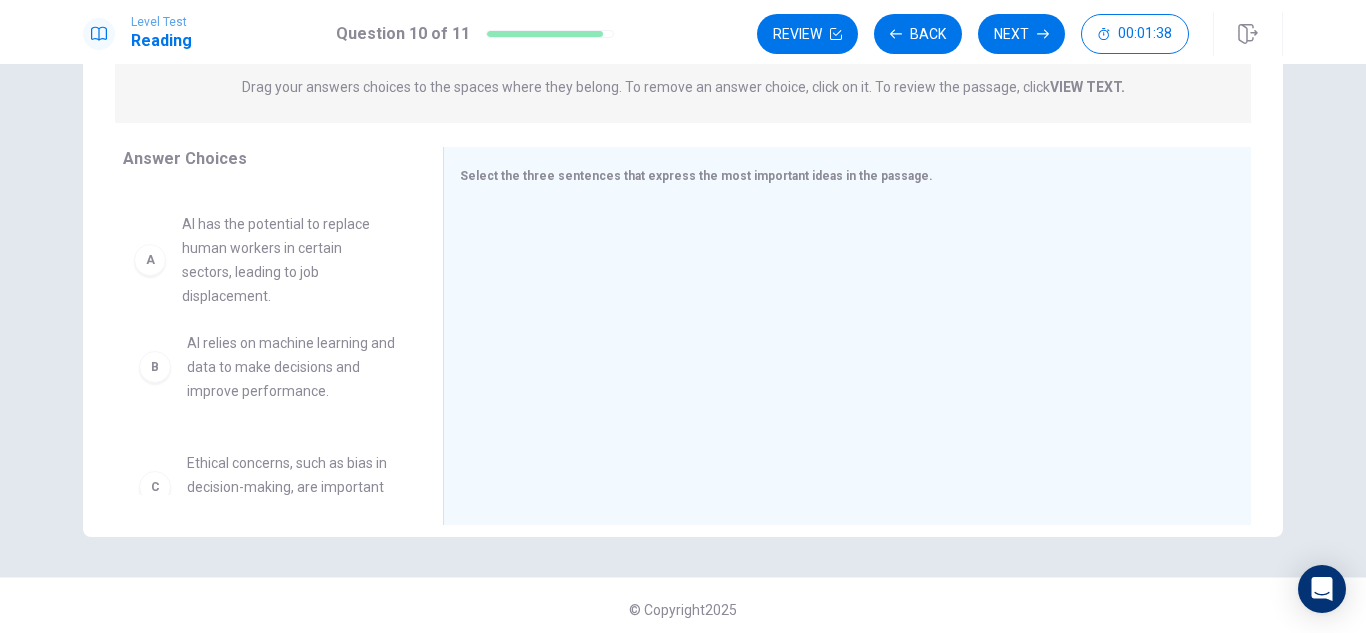 drag, startPoint x: 285, startPoint y: 364, endPoint x: 144, endPoint y: 265, distance: 172.28465 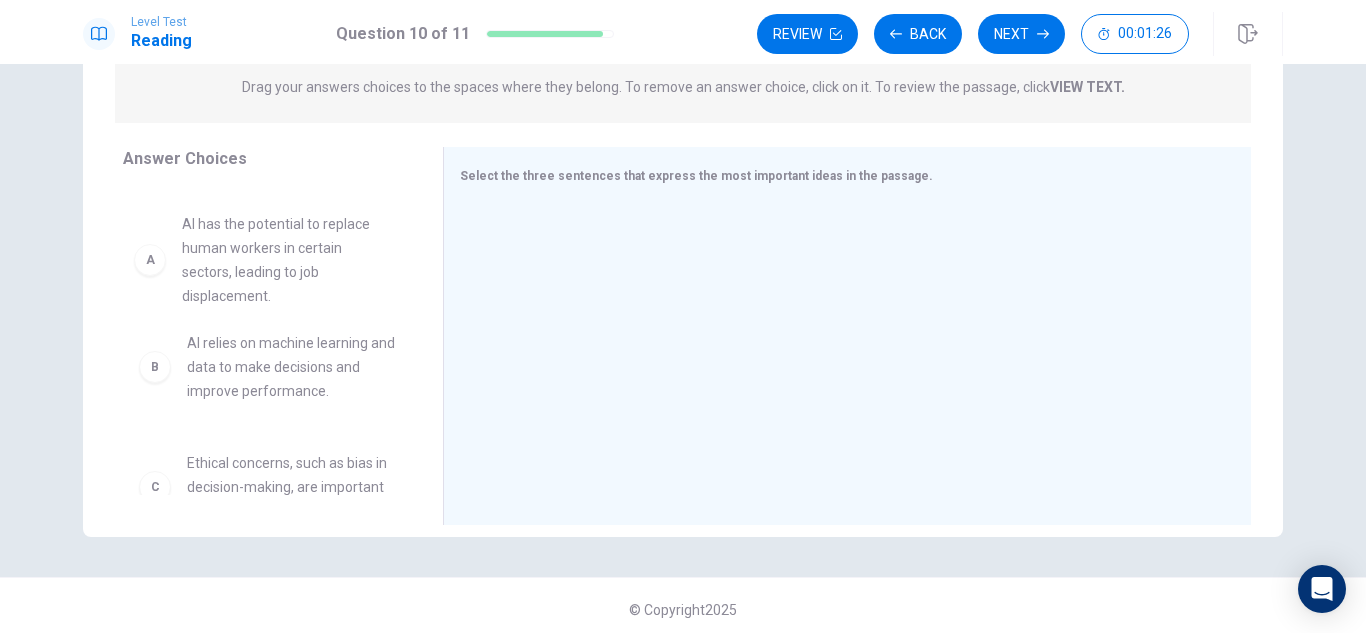 click on "B AI relies on machine learning and data to make decisions and improve performance.
C Ethical concerns, such as bias in decision-making, are important issues for AI.
D AI is only useful in industries such as finance and entertainment.
E The future of AI will depend on how well it can be integrated into existing systems.
F As AI continues to develop, it will require careful regulation to ensure its benefits are shared." at bounding box center [267, 341] 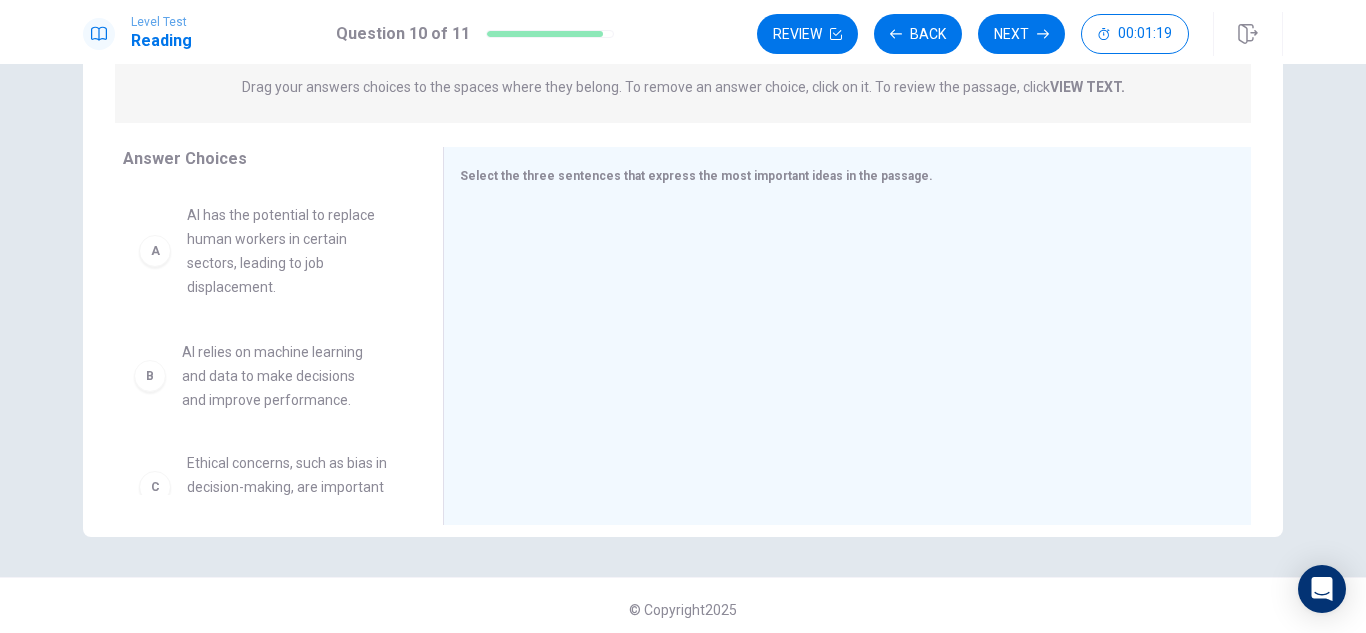 click on "A AI has the potential to replace human workers in certain sectors, leading to job displacement." at bounding box center [267, 251] 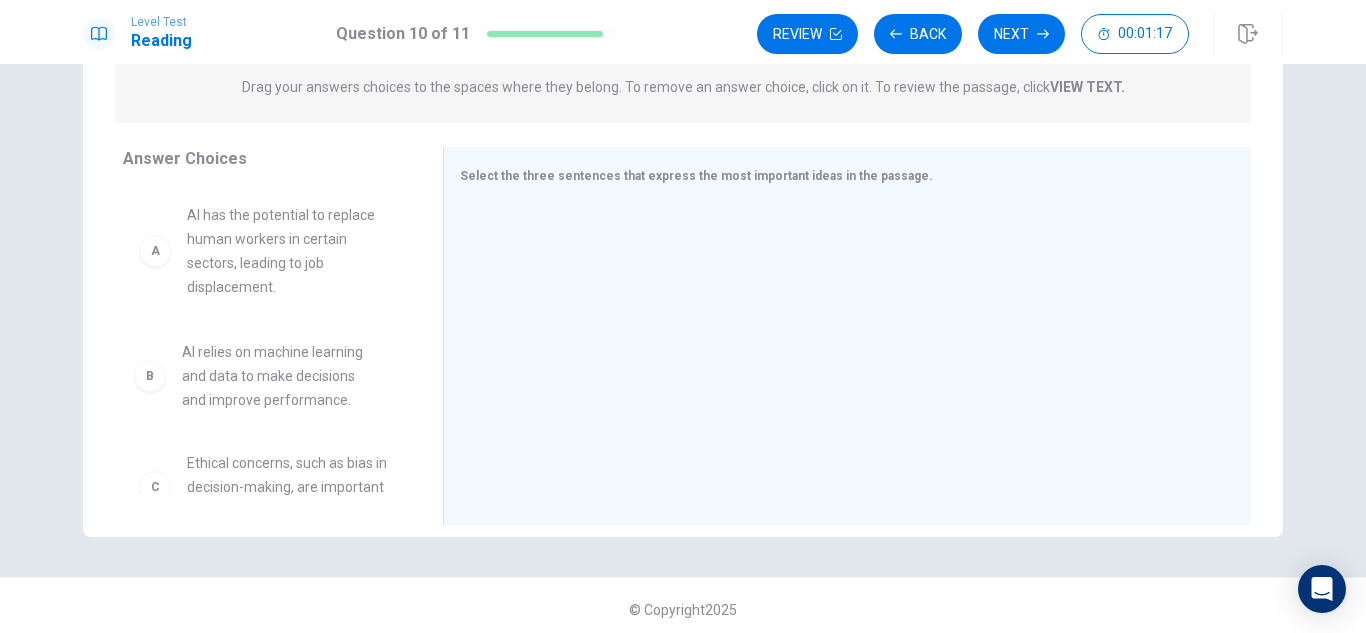 click on "AI has the potential to replace human workers in certain sectors, leading to job displacement." at bounding box center (291, 251) 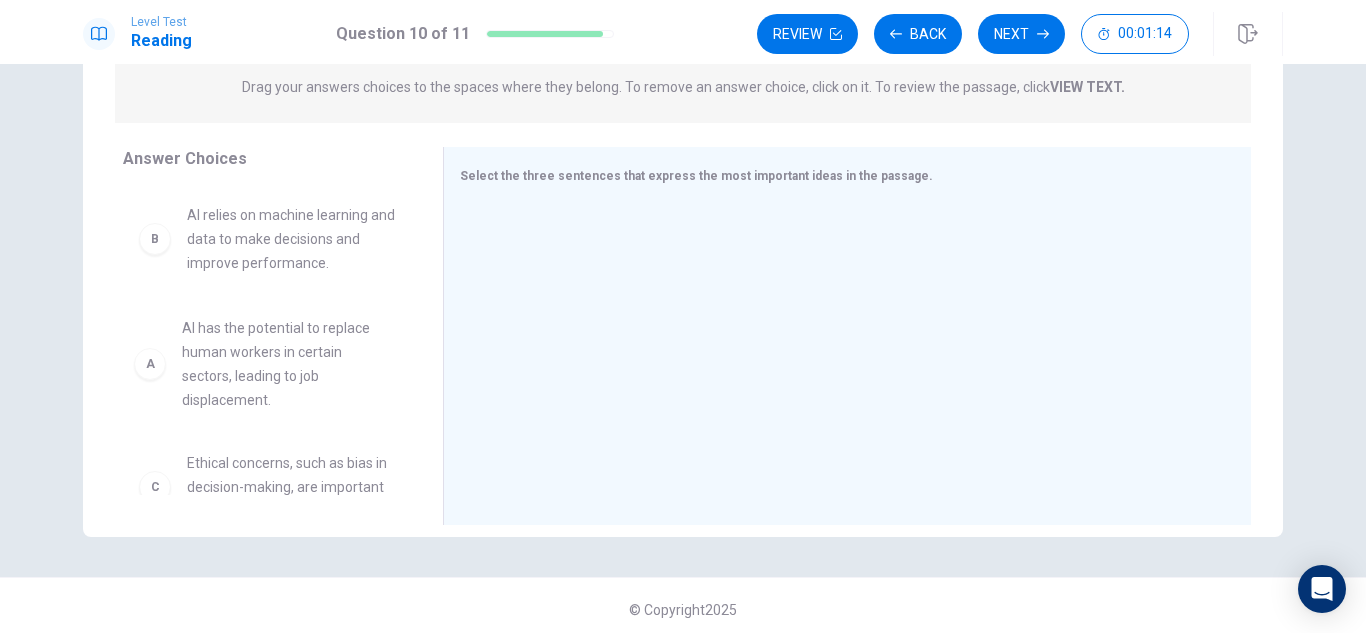 click on "AI relies on machine learning and data to make decisions and improve performance." at bounding box center [291, 239] 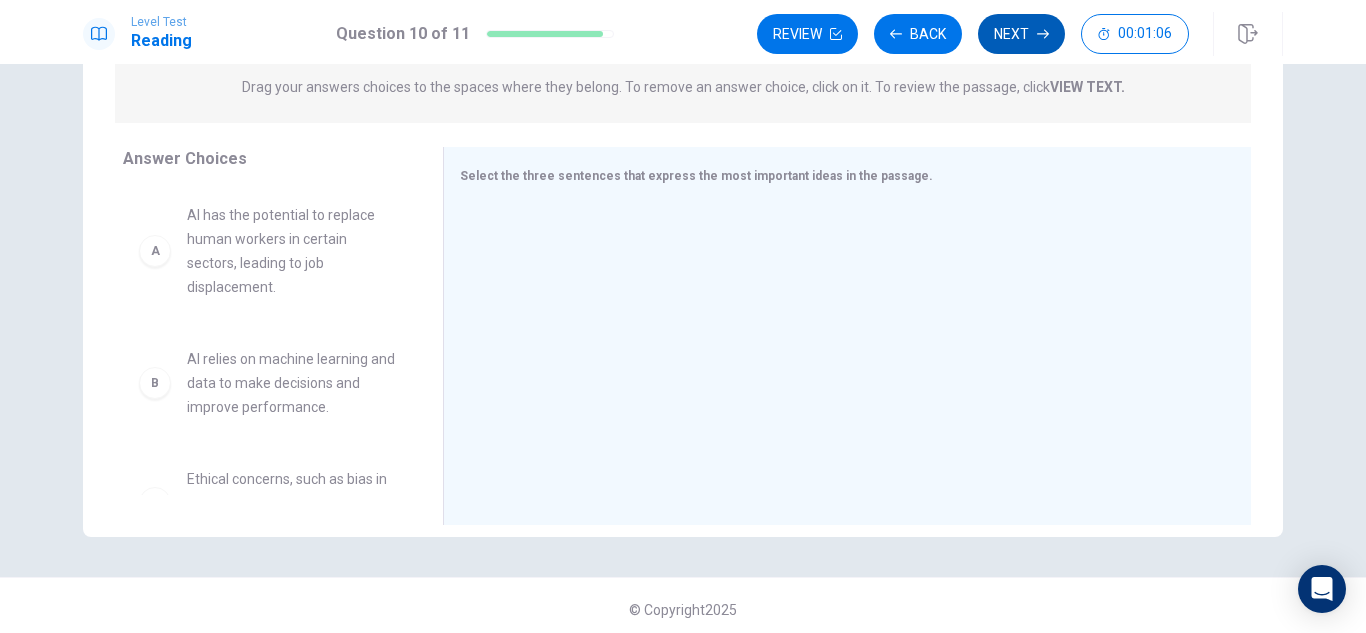 click on "Next" at bounding box center (1021, 34) 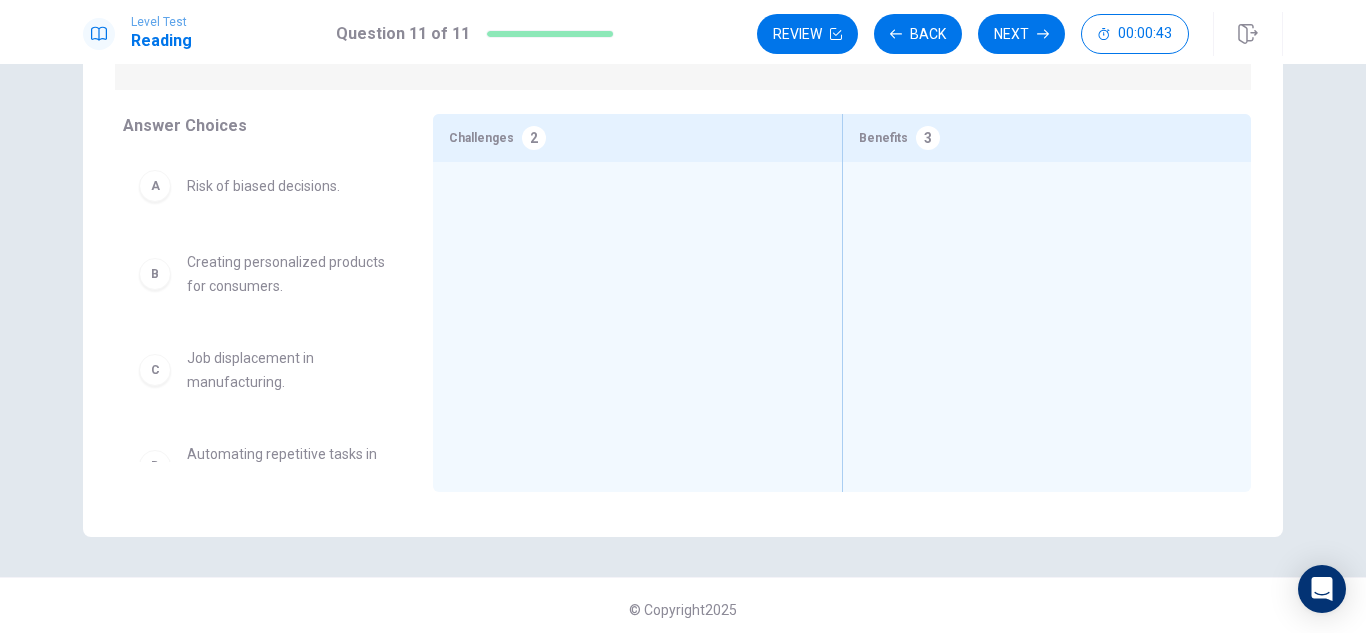 scroll, scrollTop: 49, scrollLeft: 0, axis: vertical 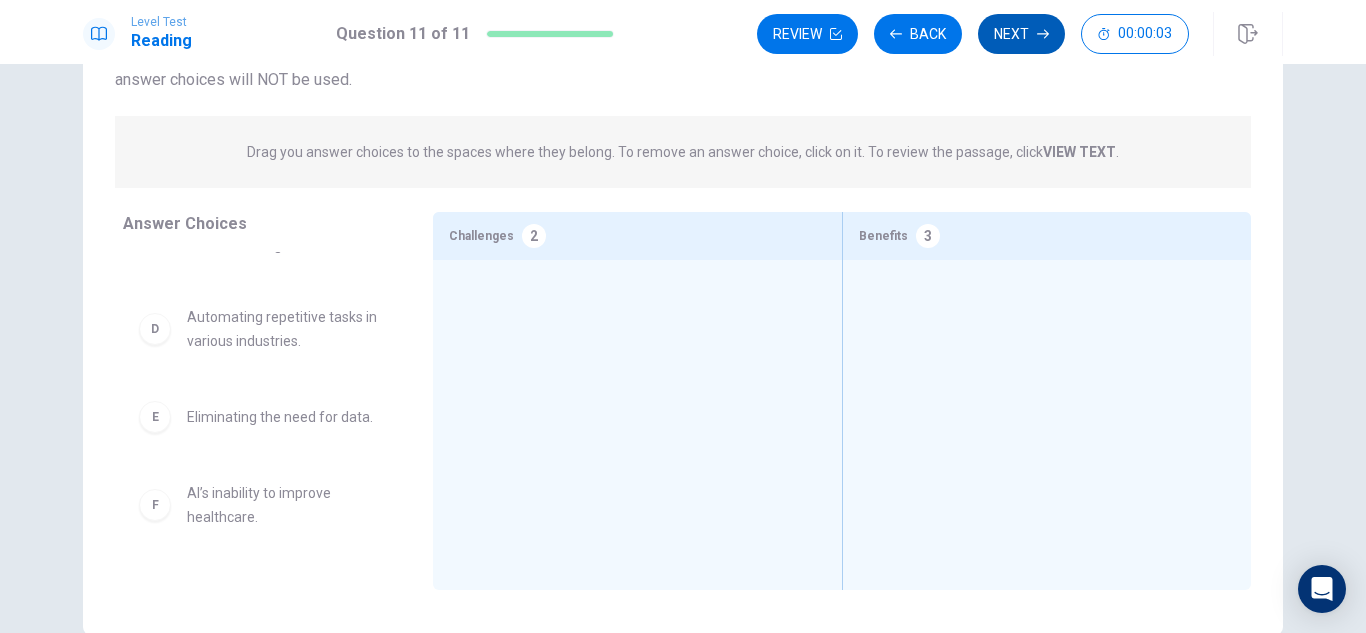 click on "Next" at bounding box center [1021, 34] 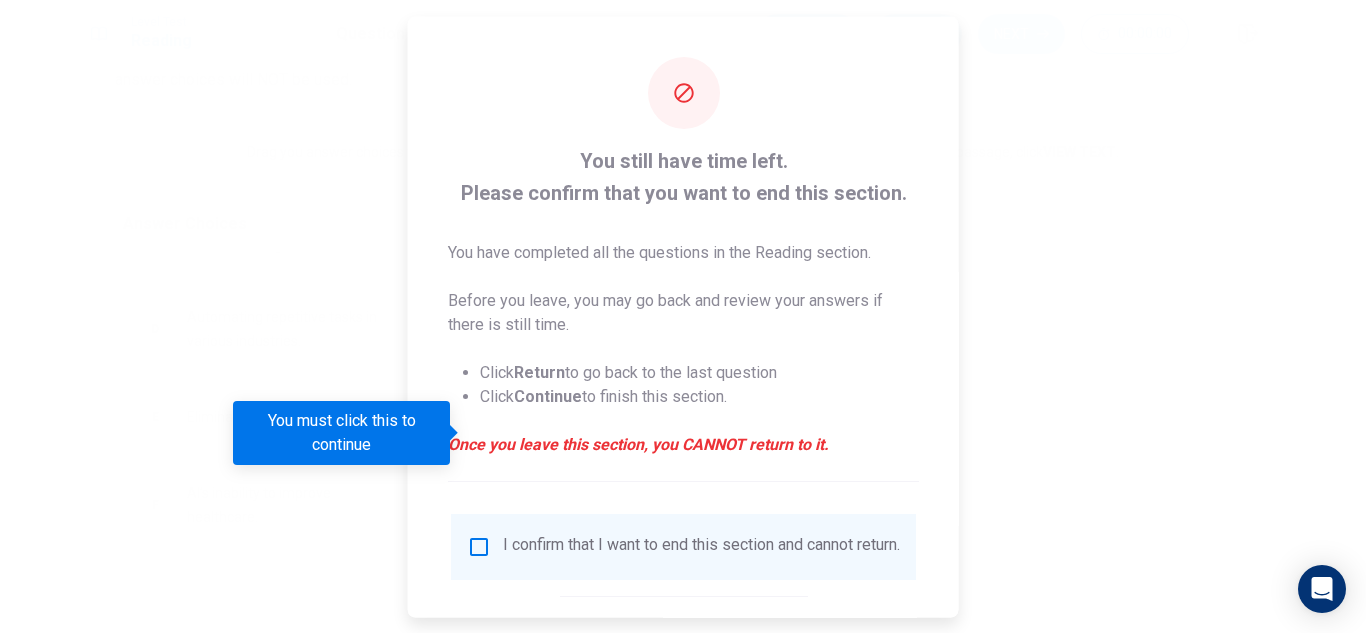 scroll, scrollTop: 113, scrollLeft: 0, axis: vertical 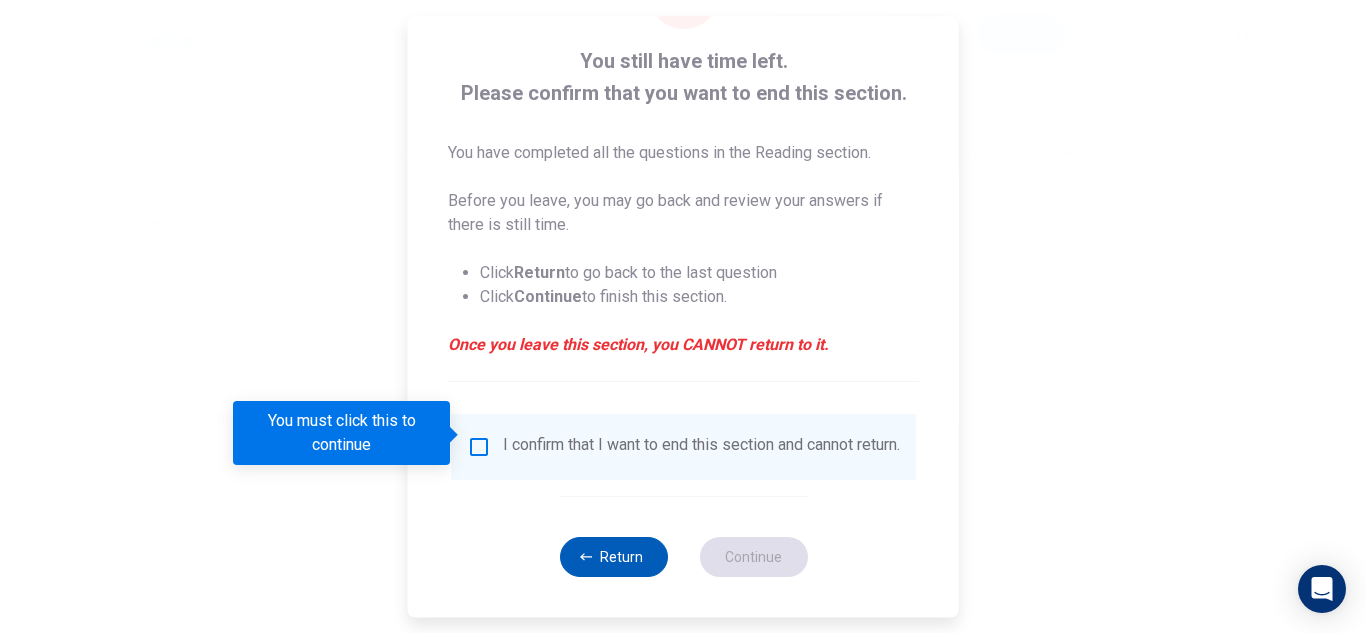 click 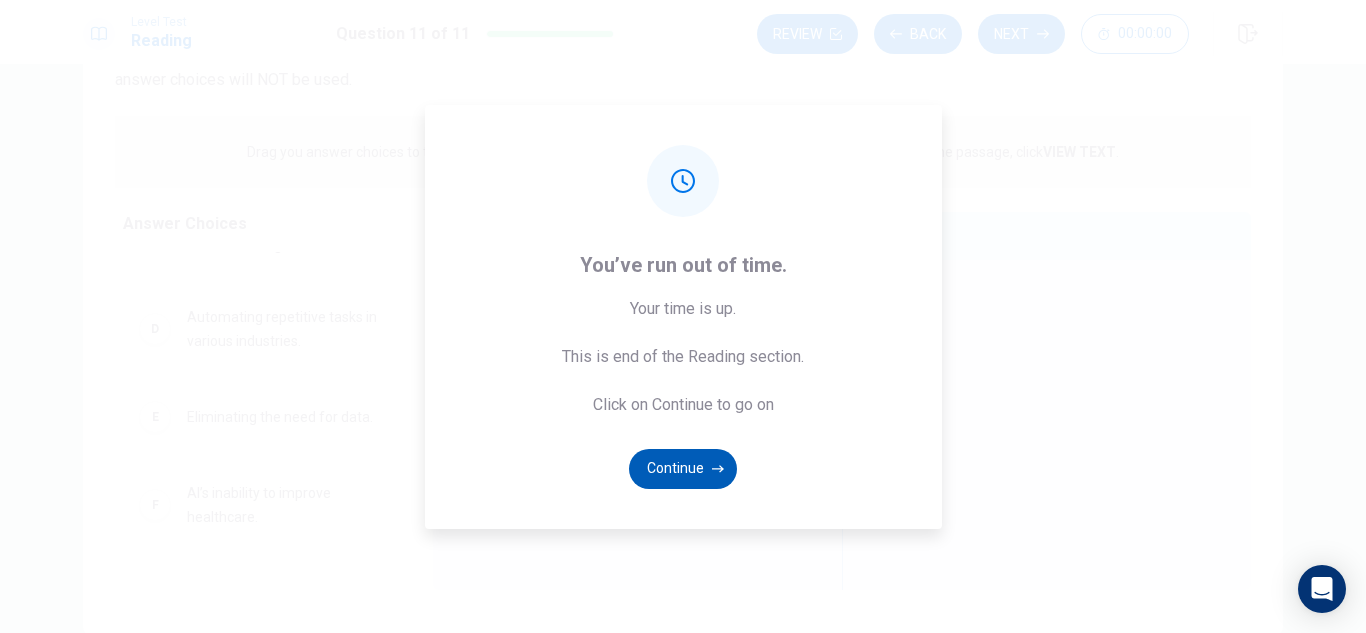 click on "Continue" at bounding box center (683, 469) 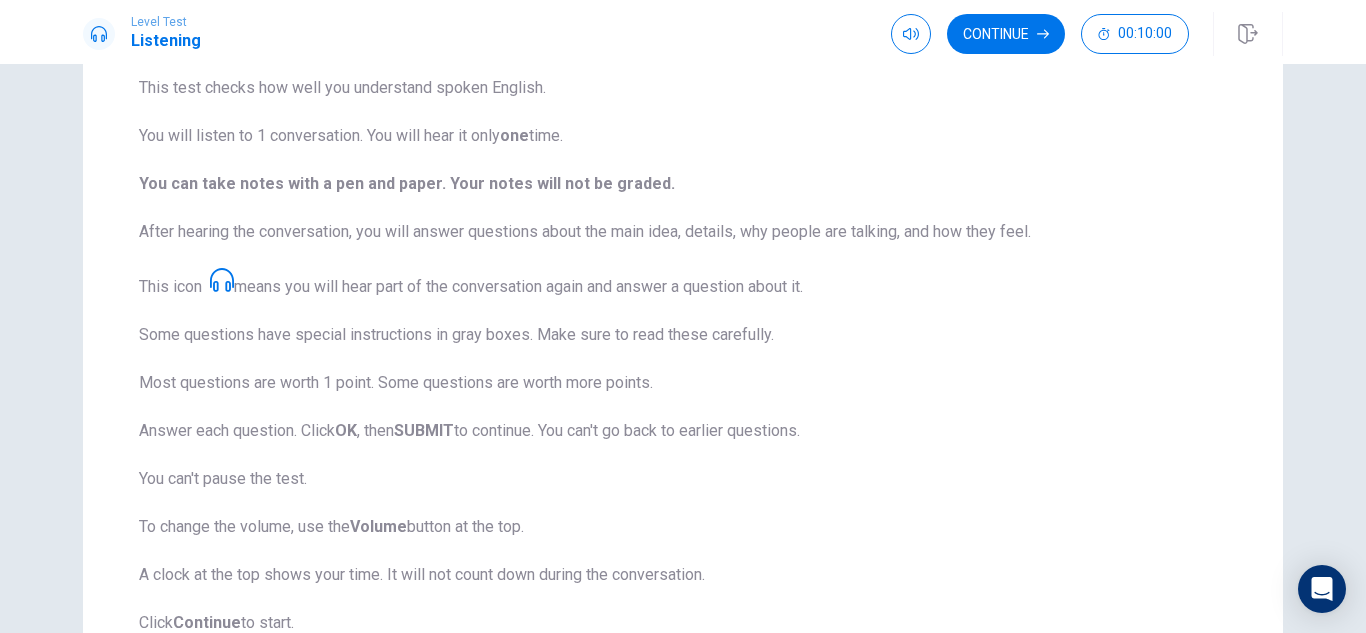 scroll, scrollTop: 208, scrollLeft: 0, axis: vertical 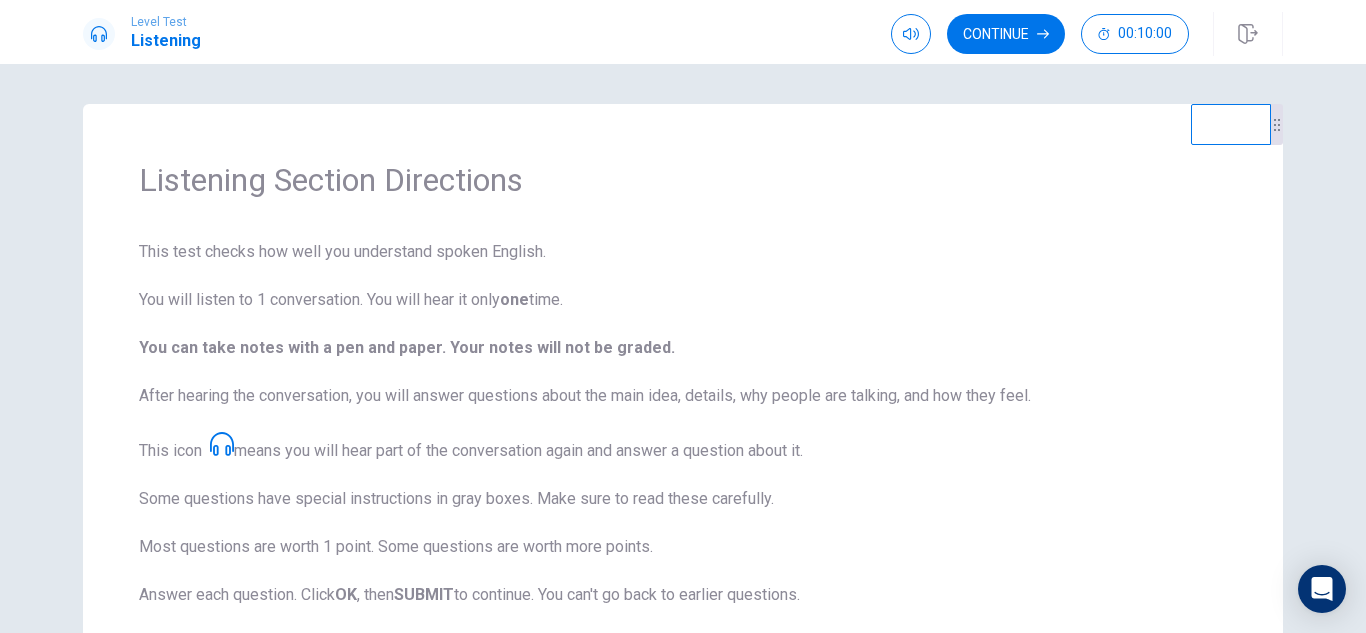 click on "Listening Section Directions This test checks how well you understand spoken English.
You will listen to 1 conversation. You will hear it only  one  time.
You can take notes with a pen and paper. Your notes will not be graded.
After hearing the conversation, you will answer questions about the main idea, details, why people are talking, and how they feel.
This icon    means you will hear part of the conversation again and answer a question about it.
Some questions have special instructions in gray boxes. Make sure to read these carefully.
Most questions are worth 1 point. Some questions are worth more points.
Answer each question. Click  OK , then  SUBMIT  to continue. You can't go back to earlier questions.
You can't pause the test.
To change the volume, use the  Volume  button at the top.
A clock at the top shows your time. It will not count down during the conversation.
Click  Continue  to start. © Copyright  2025" at bounding box center (683, 348) 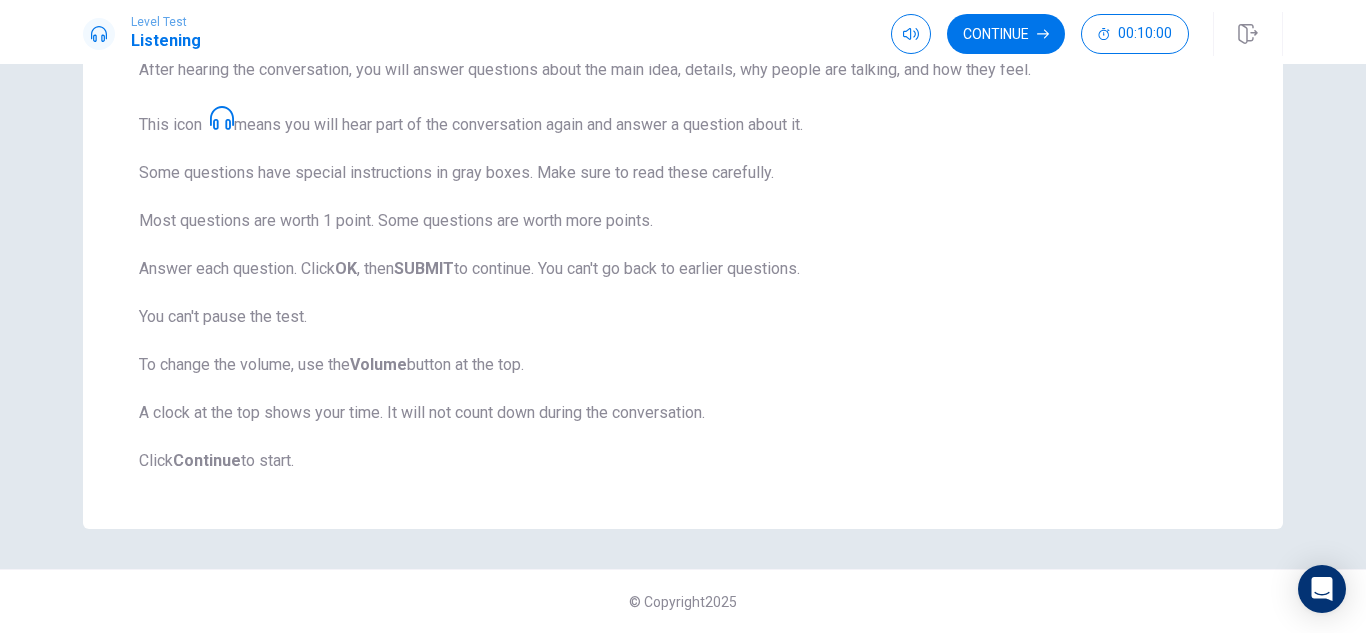 scroll, scrollTop: 323, scrollLeft: 0, axis: vertical 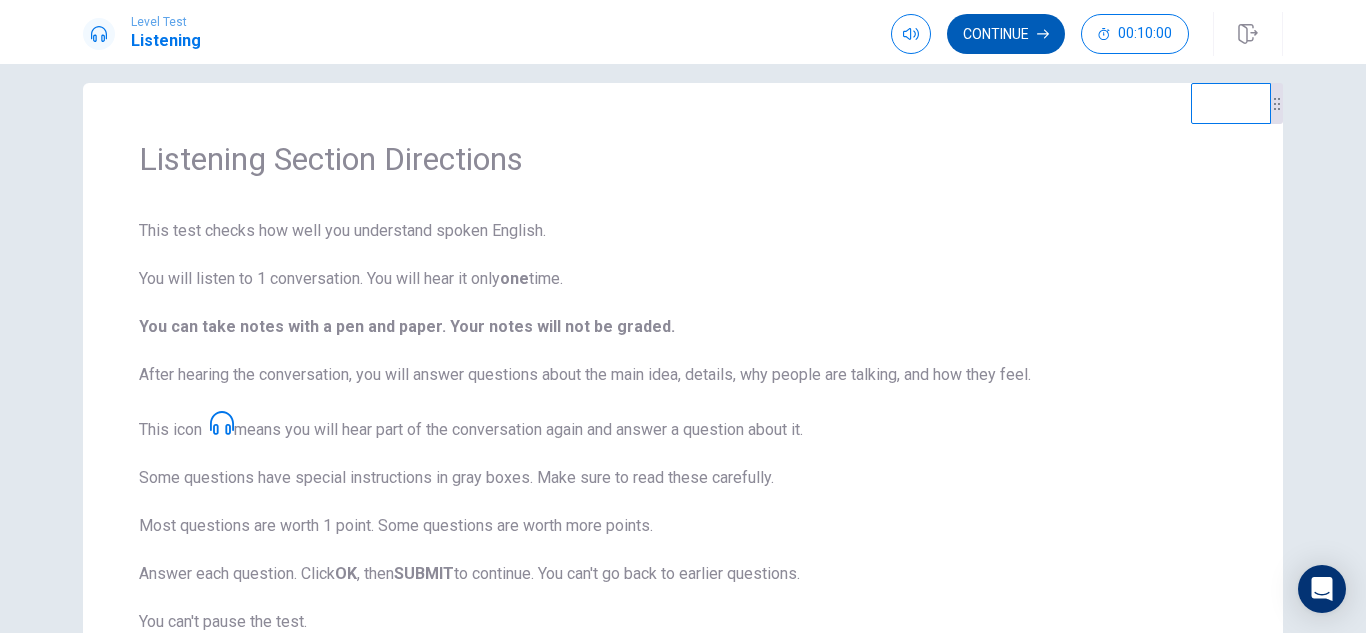 click on "Continue" at bounding box center [1006, 34] 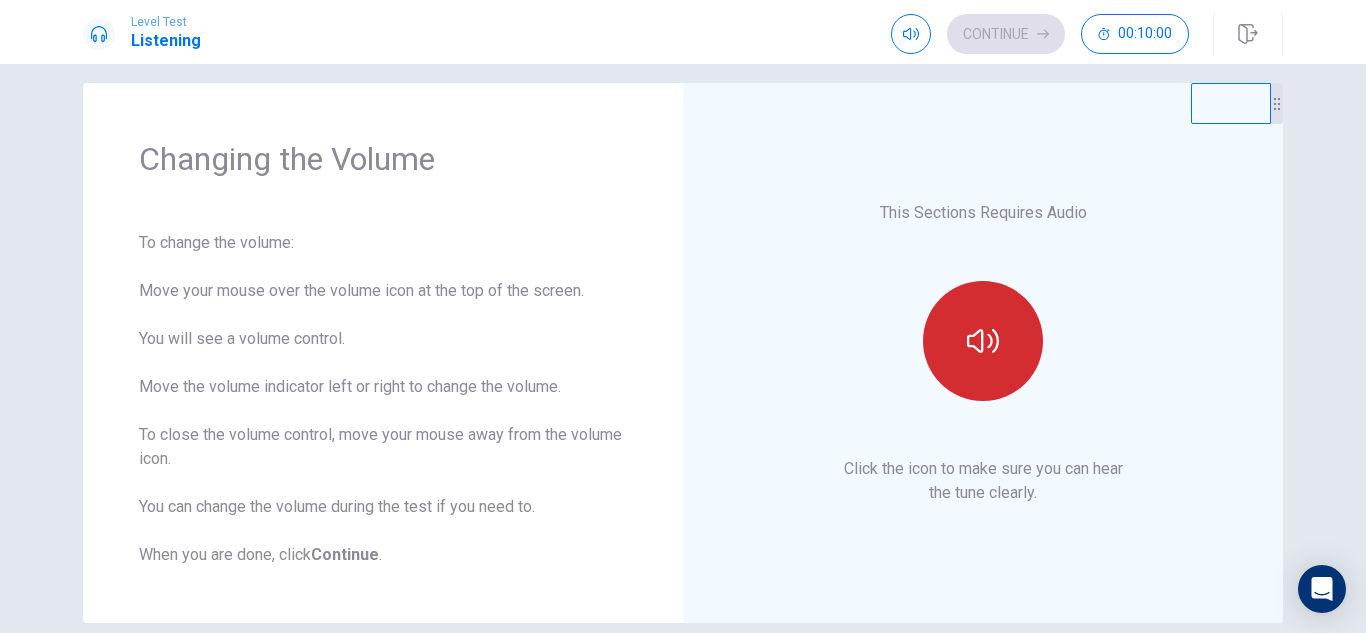 click 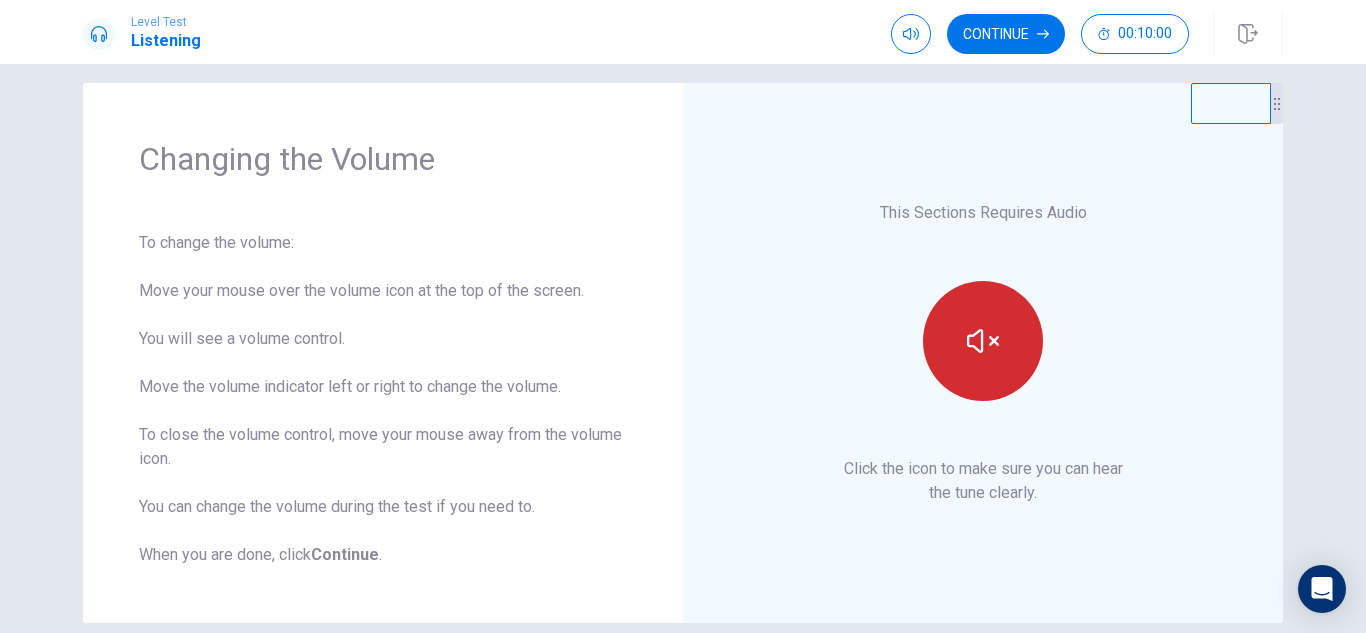 click 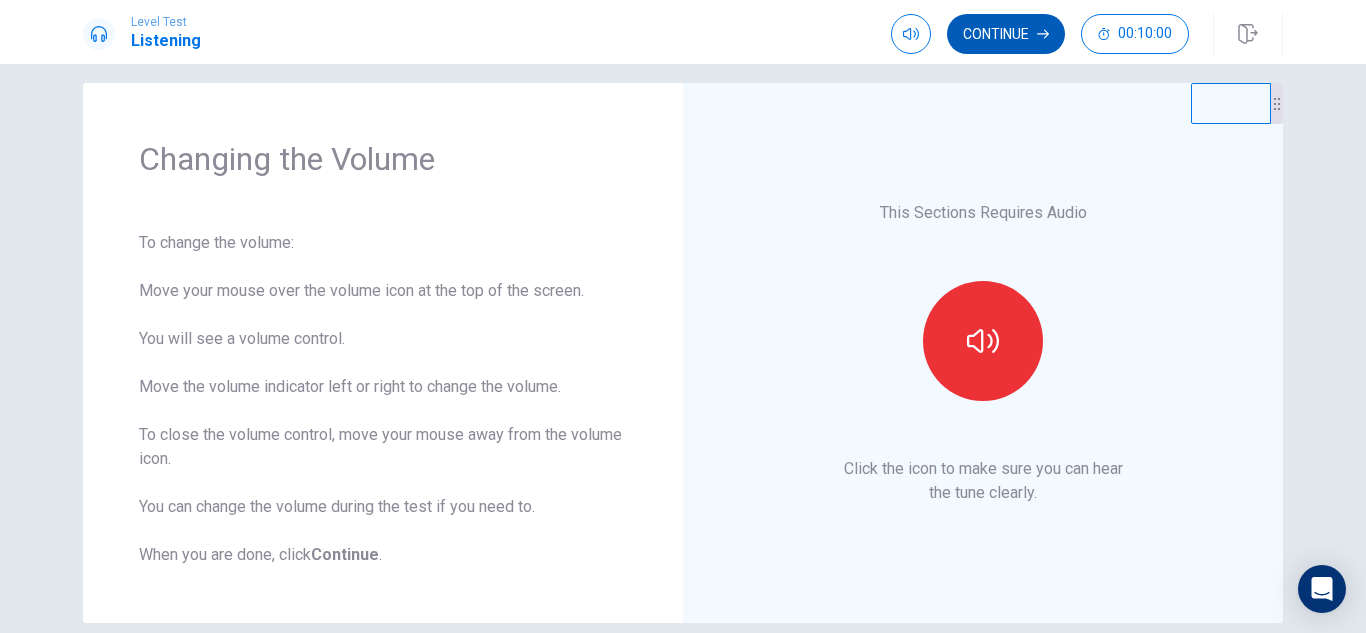 click on "Continue" at bounding box center [1006, 34] 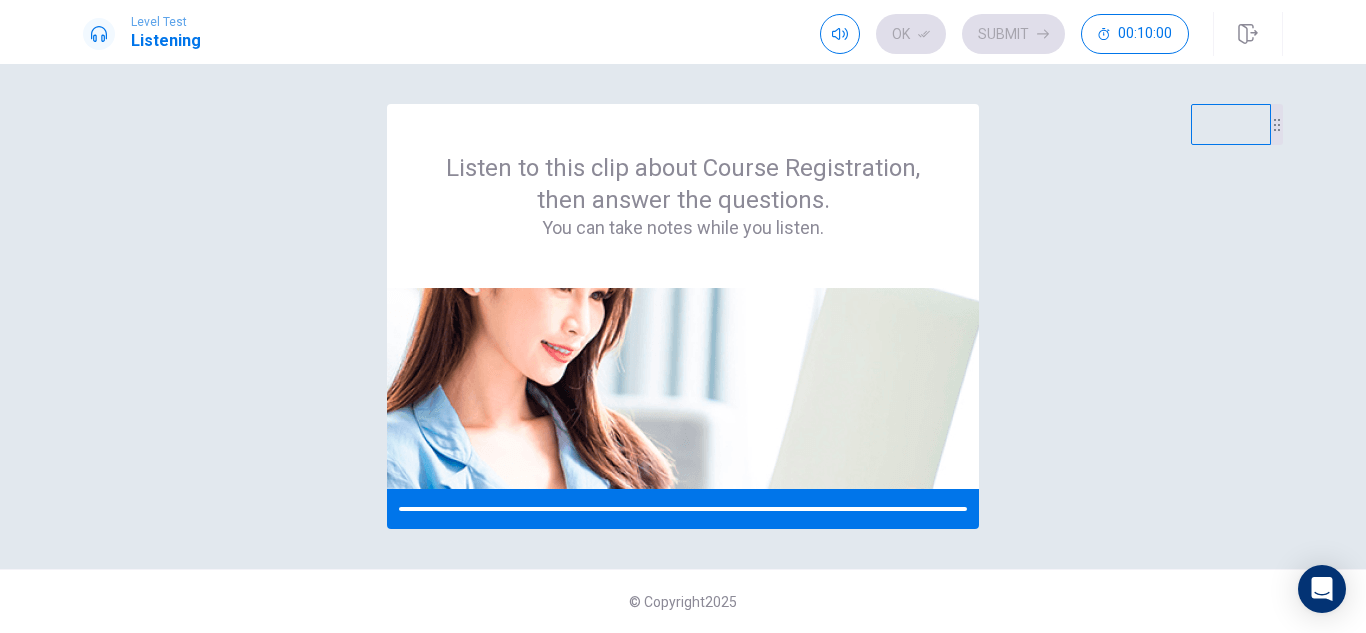 scroll, scrollTop: 0, scrollLeft: 0, axis: both 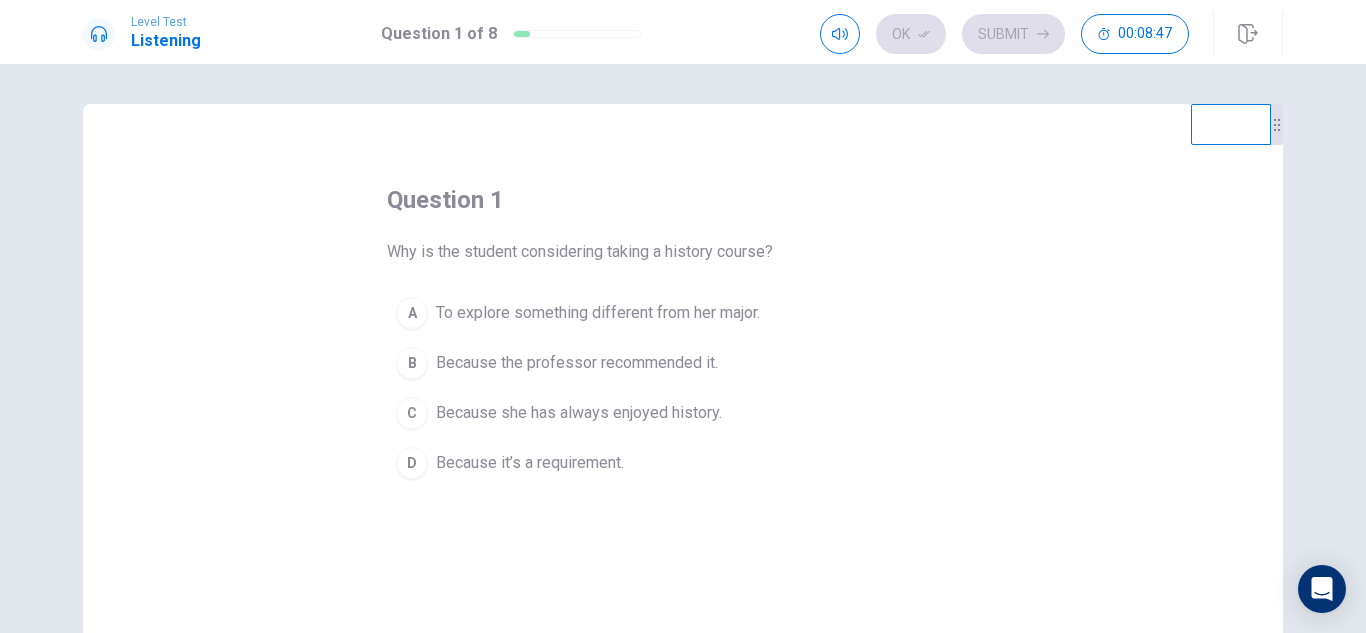 click on "A" at bounding box center (412, 313) 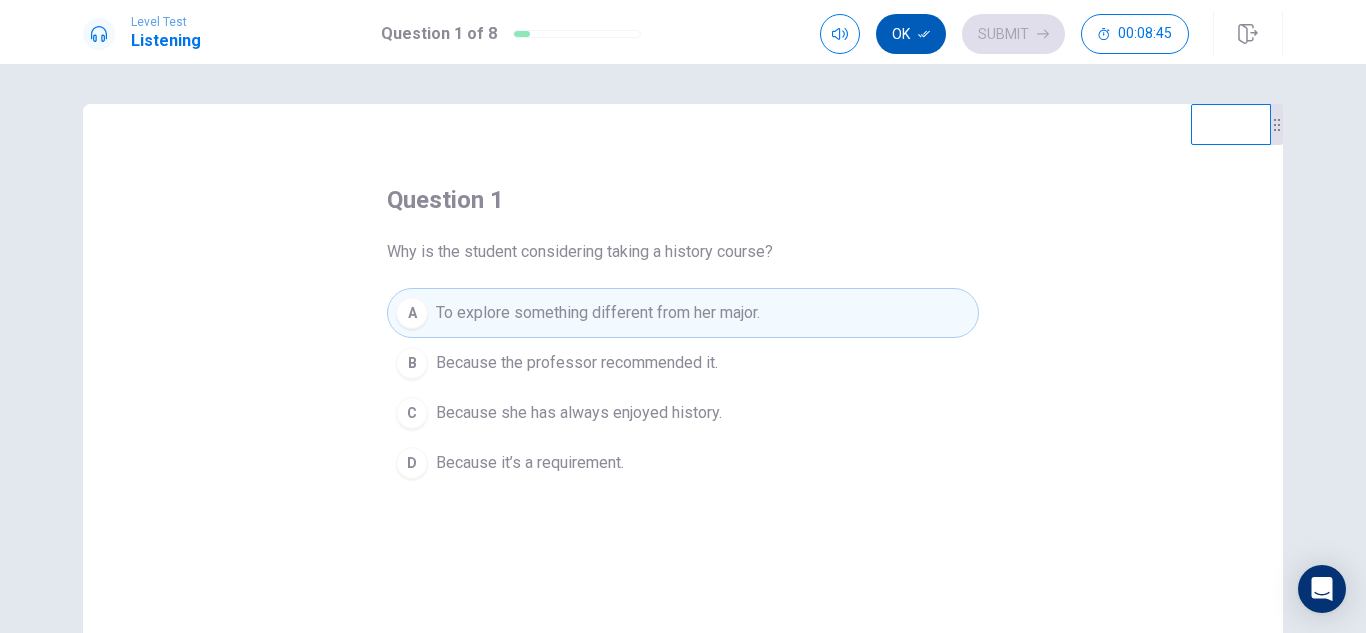 click on "Ok" at bounding box center [911, 34] 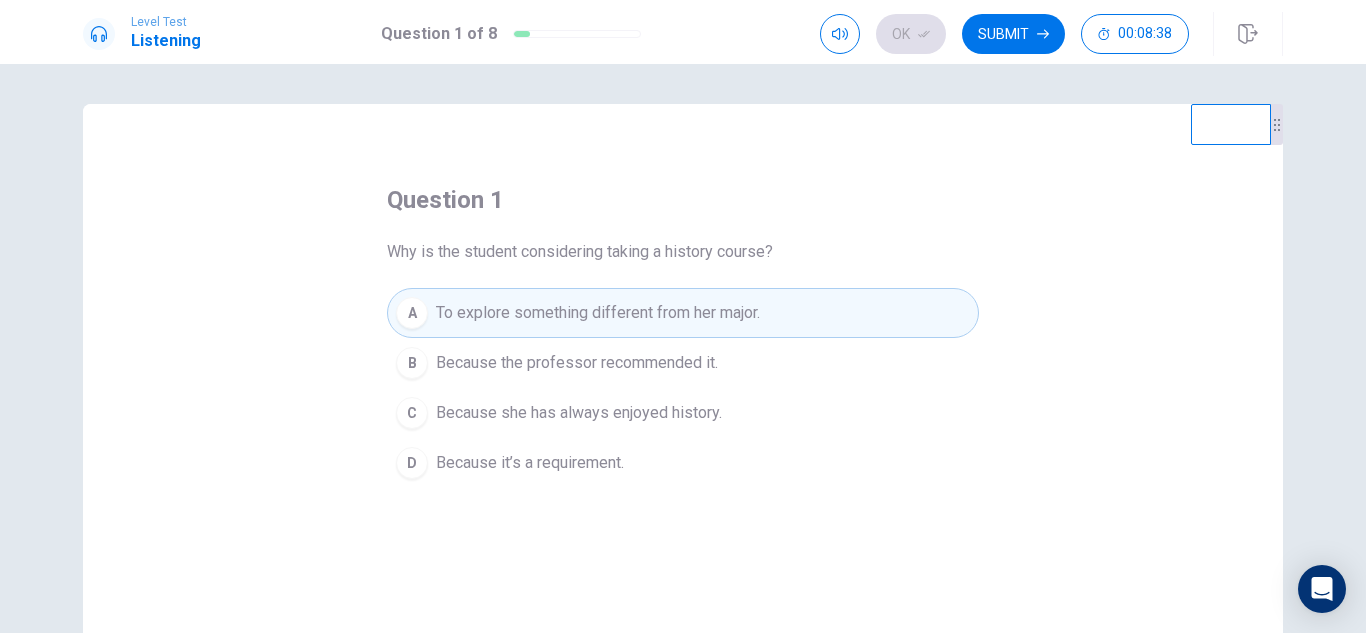 click on "Submit" at bounding box center (1013, 34) 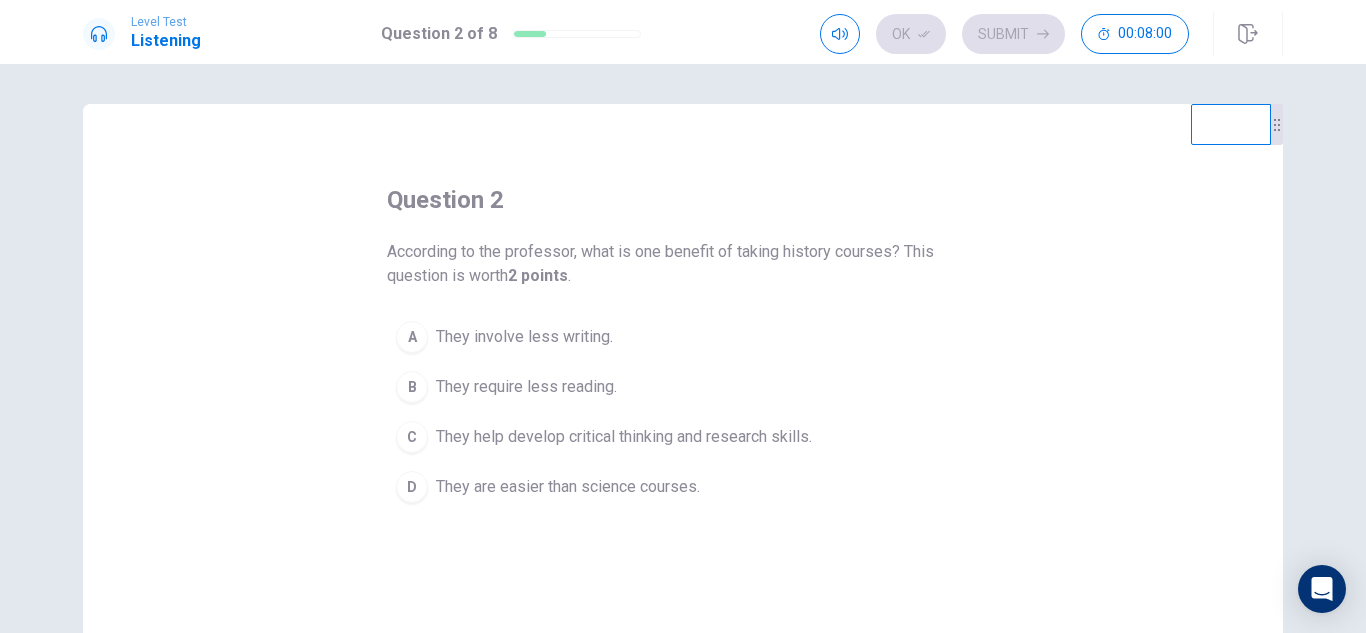 click on "C" at bounding box center (412, 437) 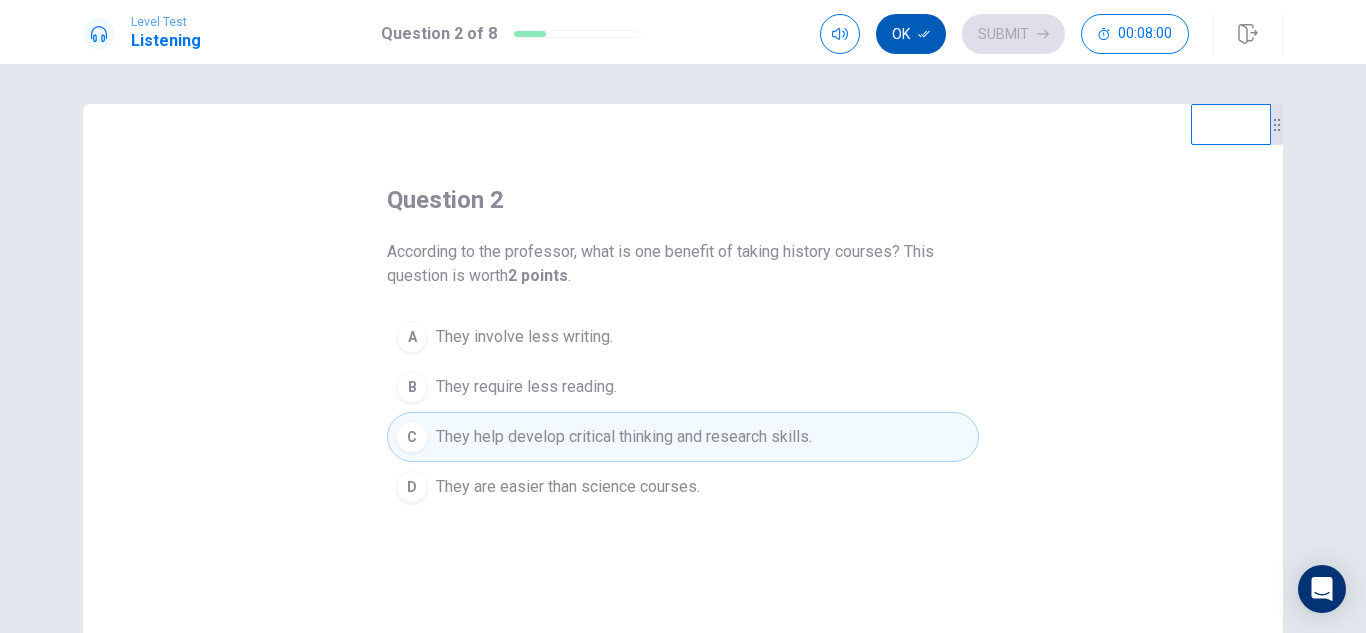 click on "Ok" at bounding box center [911, 34] 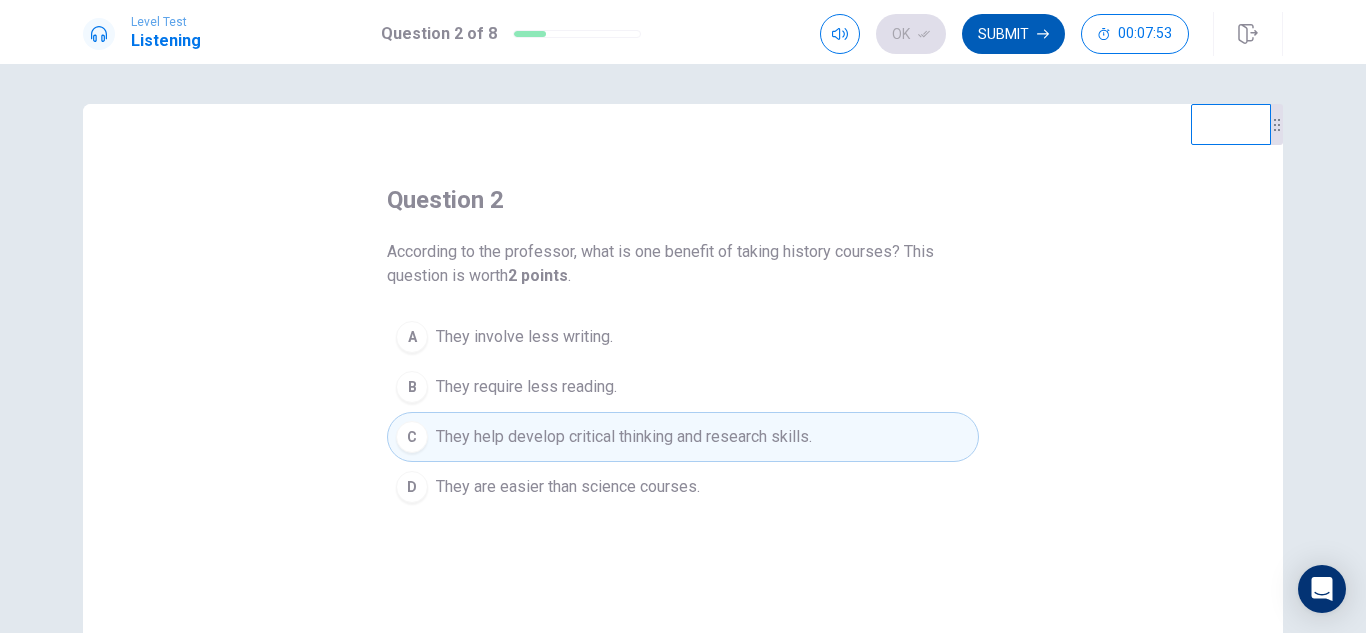 click on "Submit" at bounding box center [1013, 34] 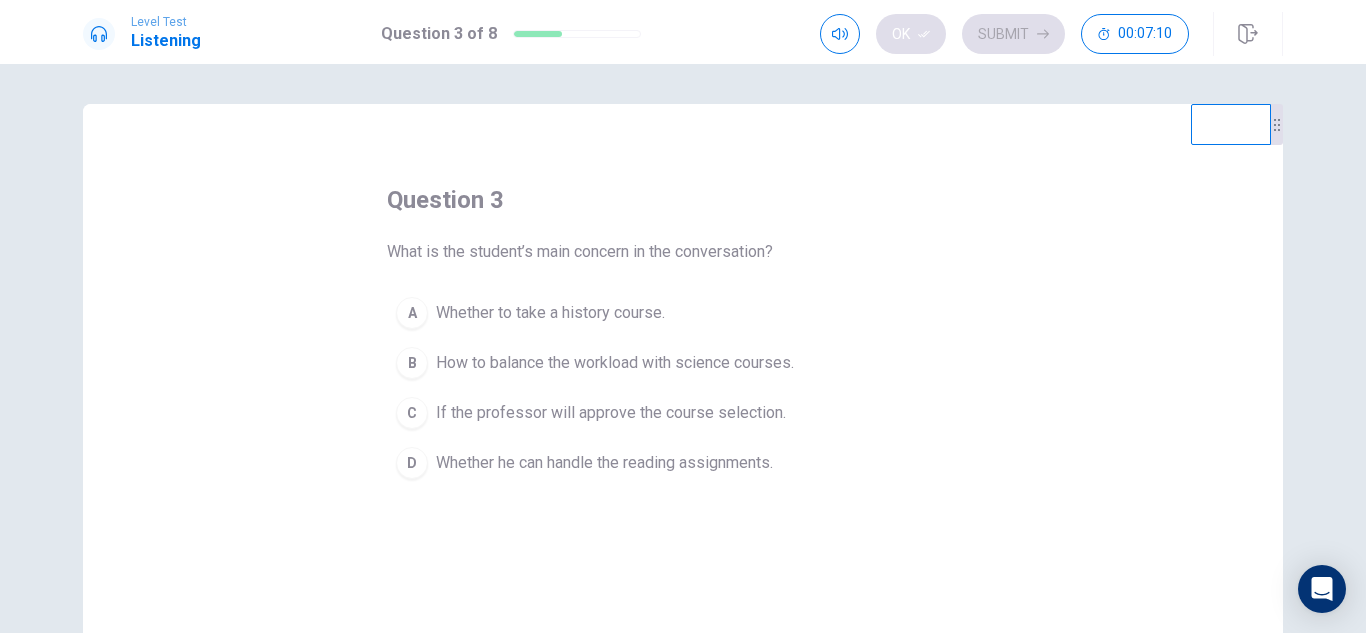 click on "B" at bounding box center (412, 363) 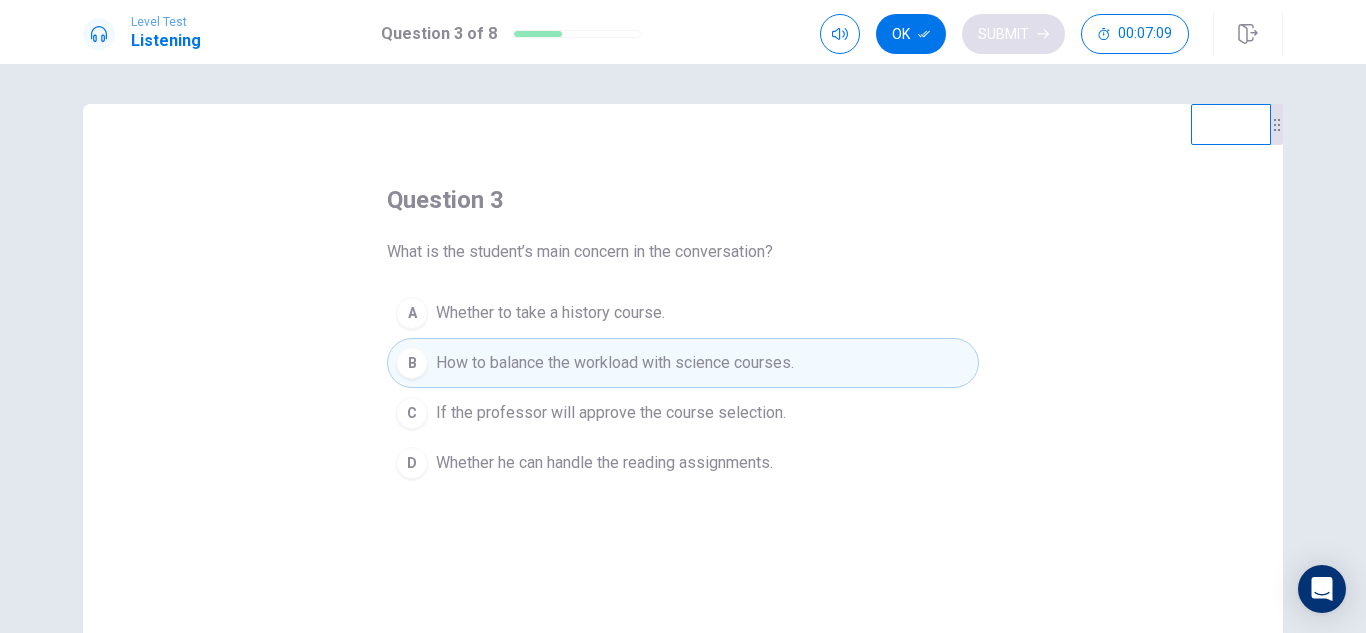 click 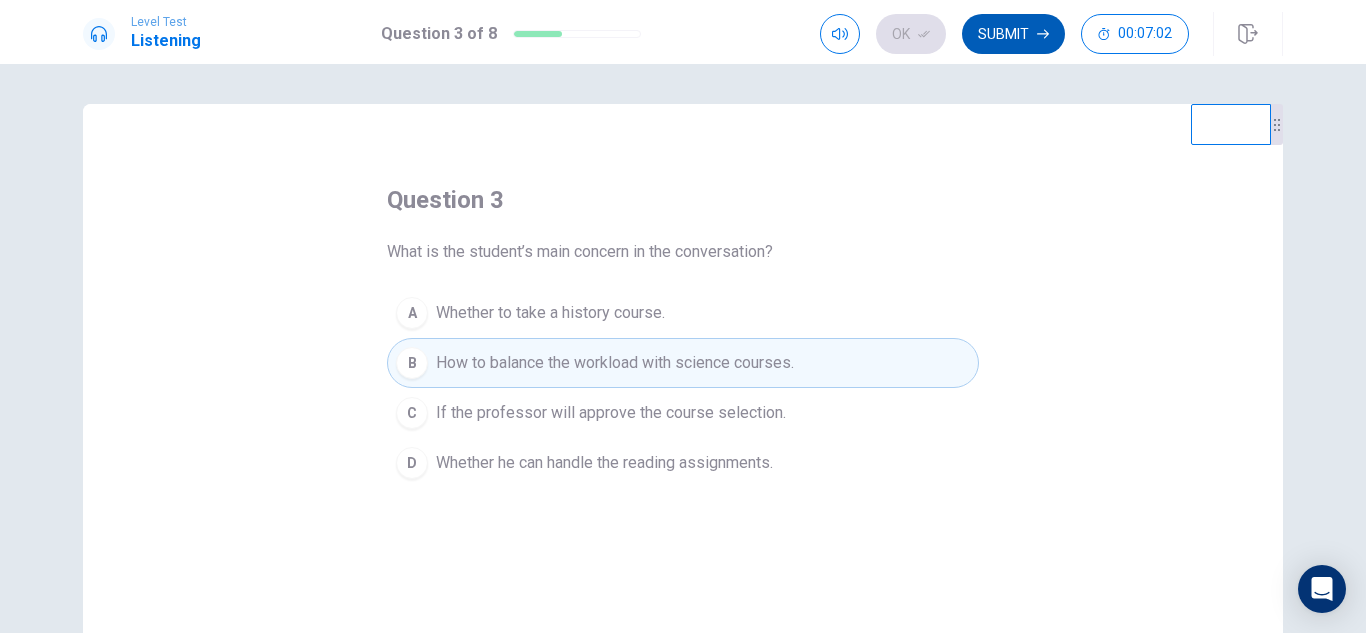 click on "Submit" at bounding box center [1013, 34] 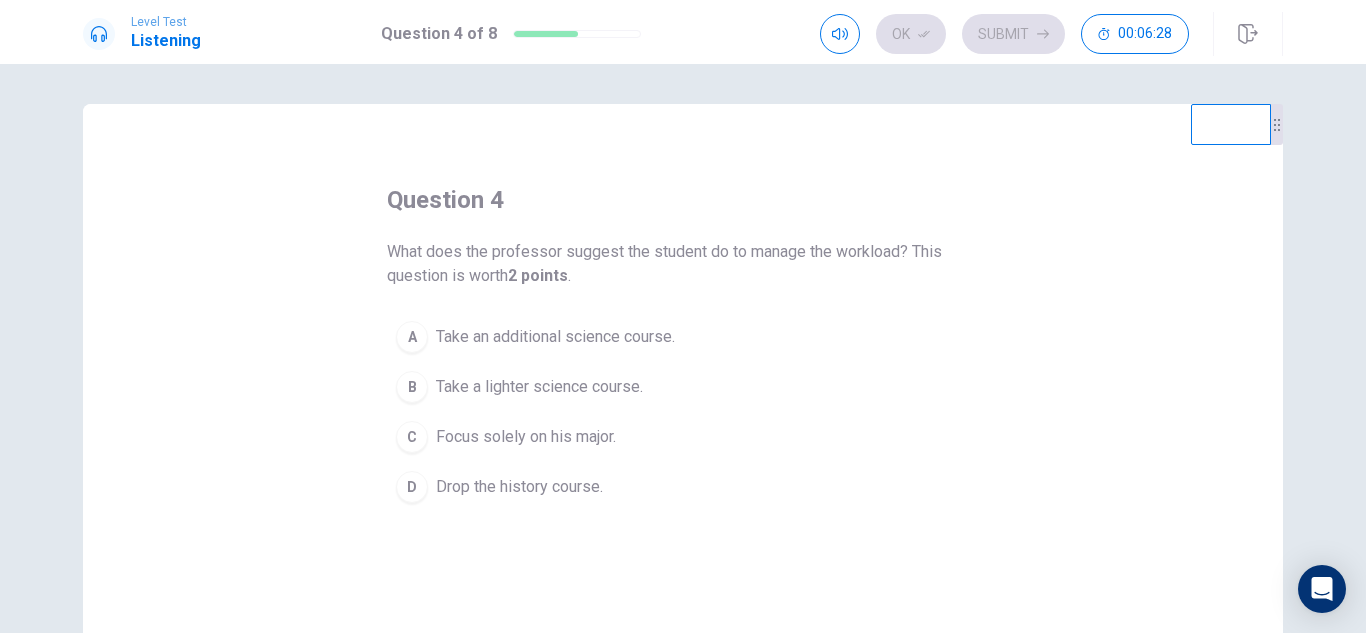 click on "B" at bounding box center [412, 387] 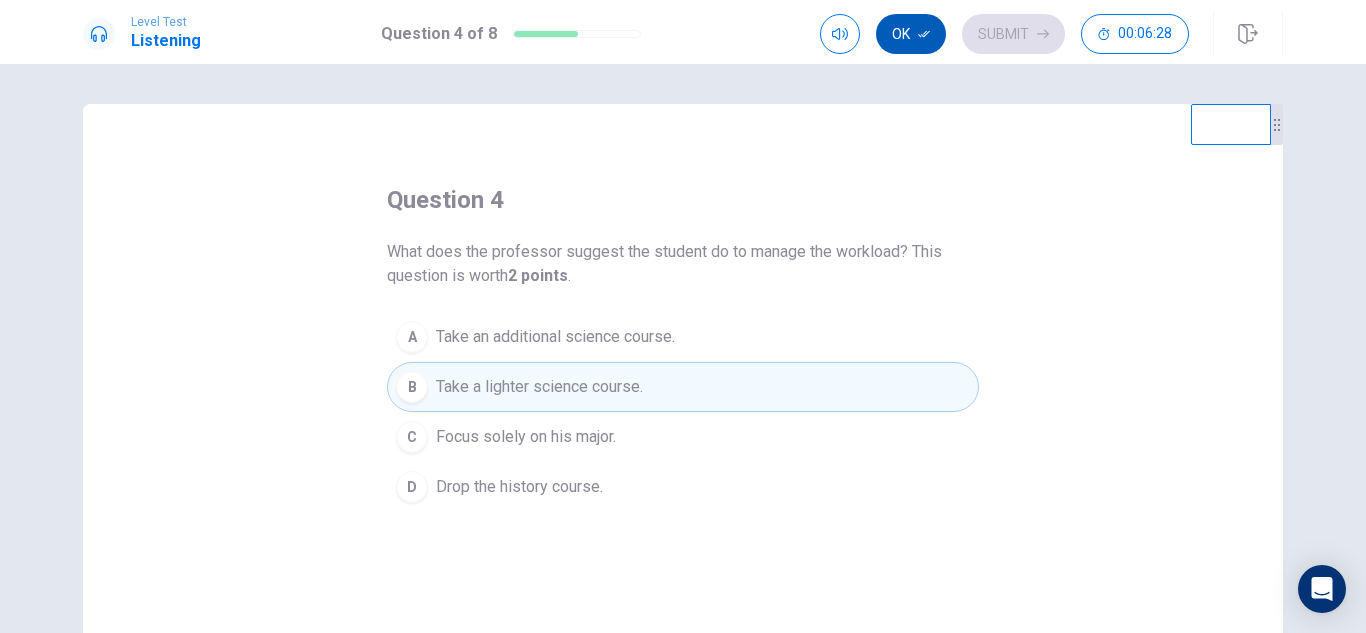 click 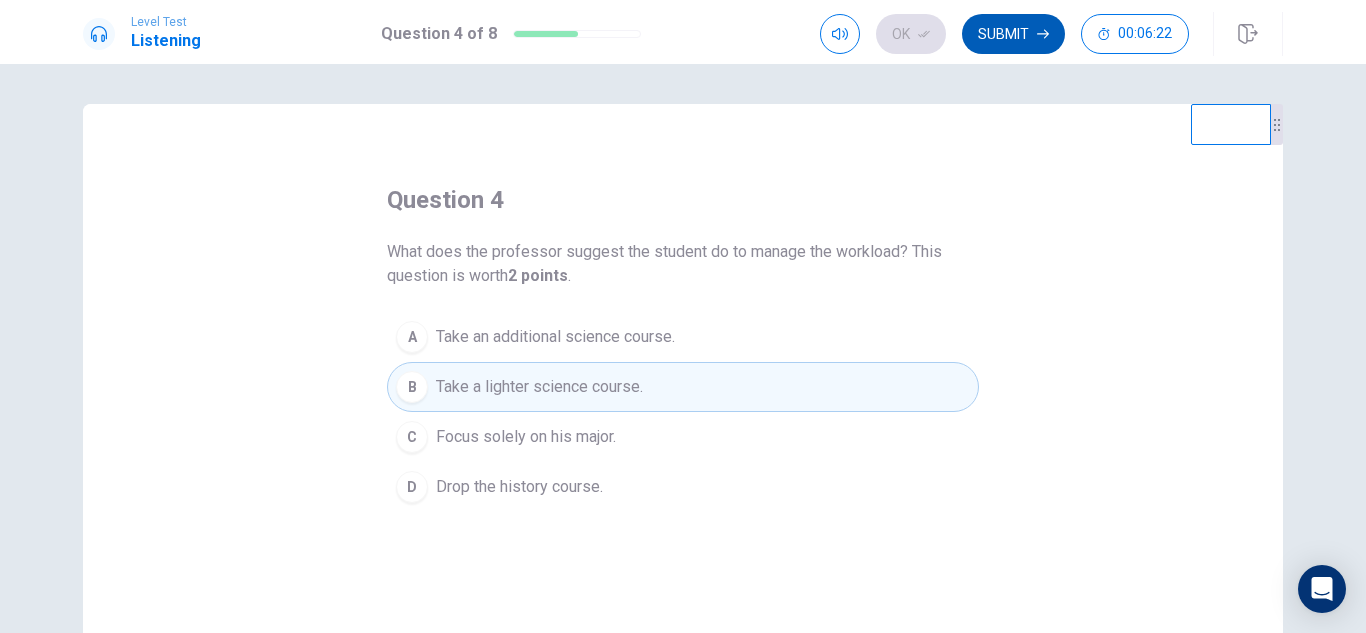 click on "Submit" at bounding box center [1013, 34] 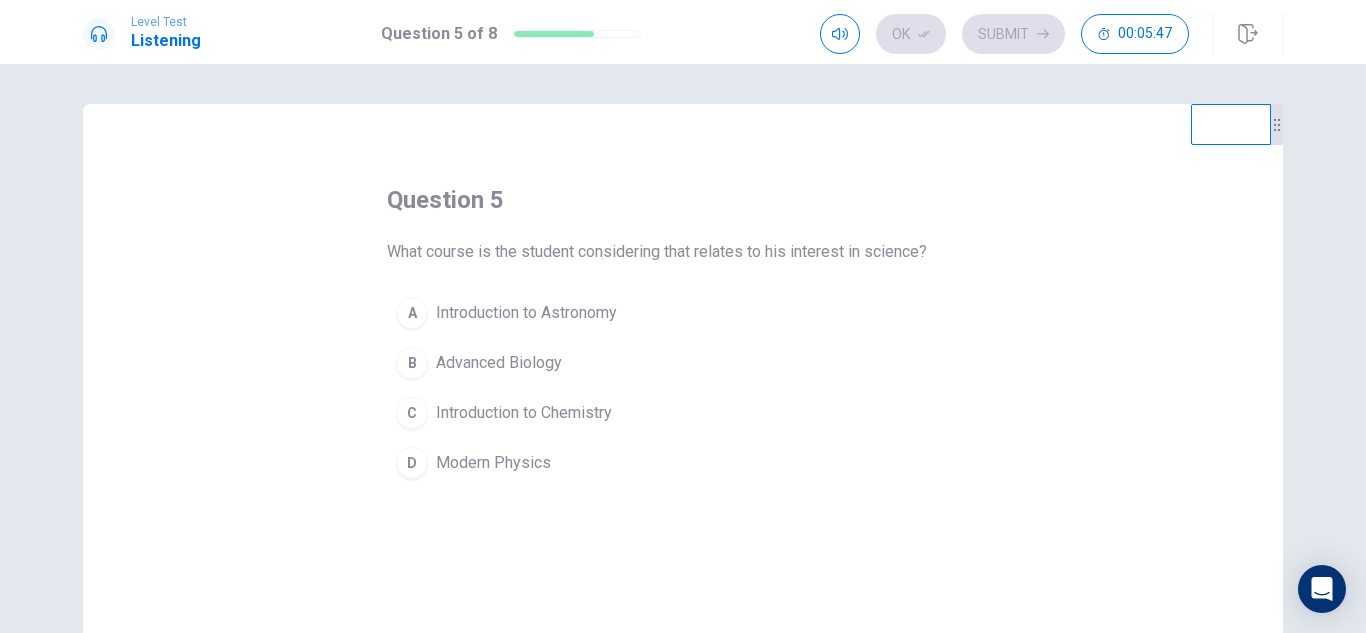 click on "A" at bounding box center [412, 313] 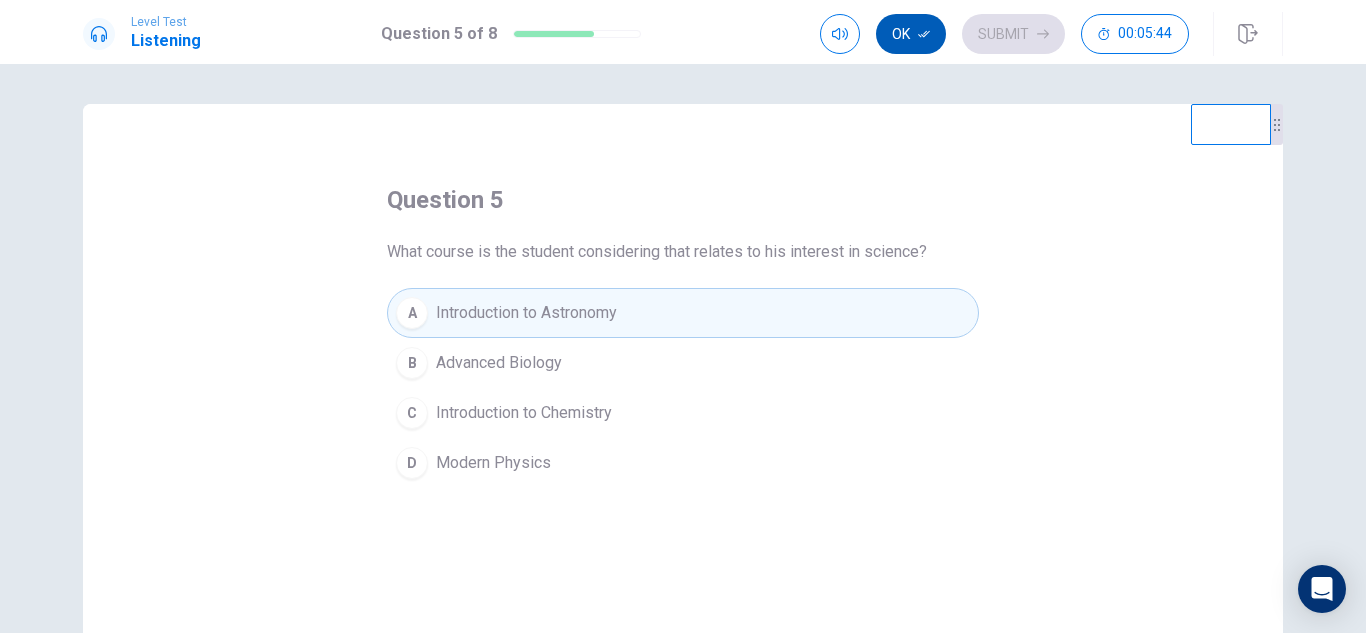 click on "Ok" at bounding box center [911, 34] 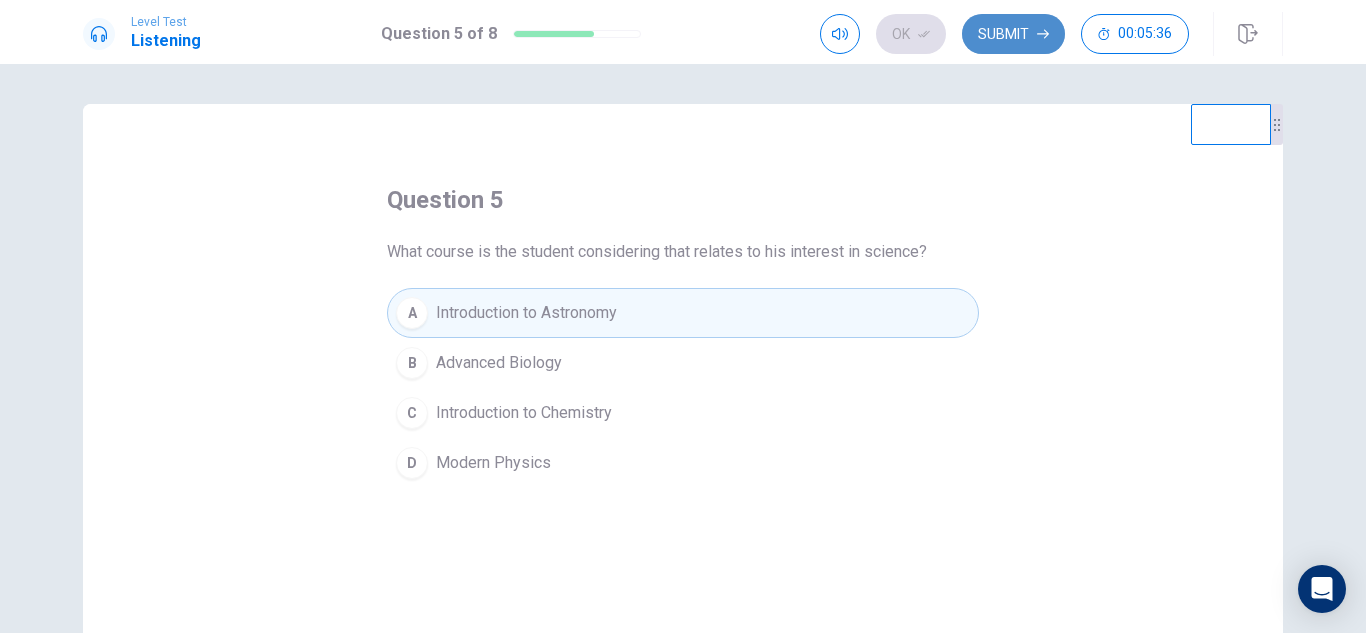 click on "Submit" at bounding box center (1013, 34) 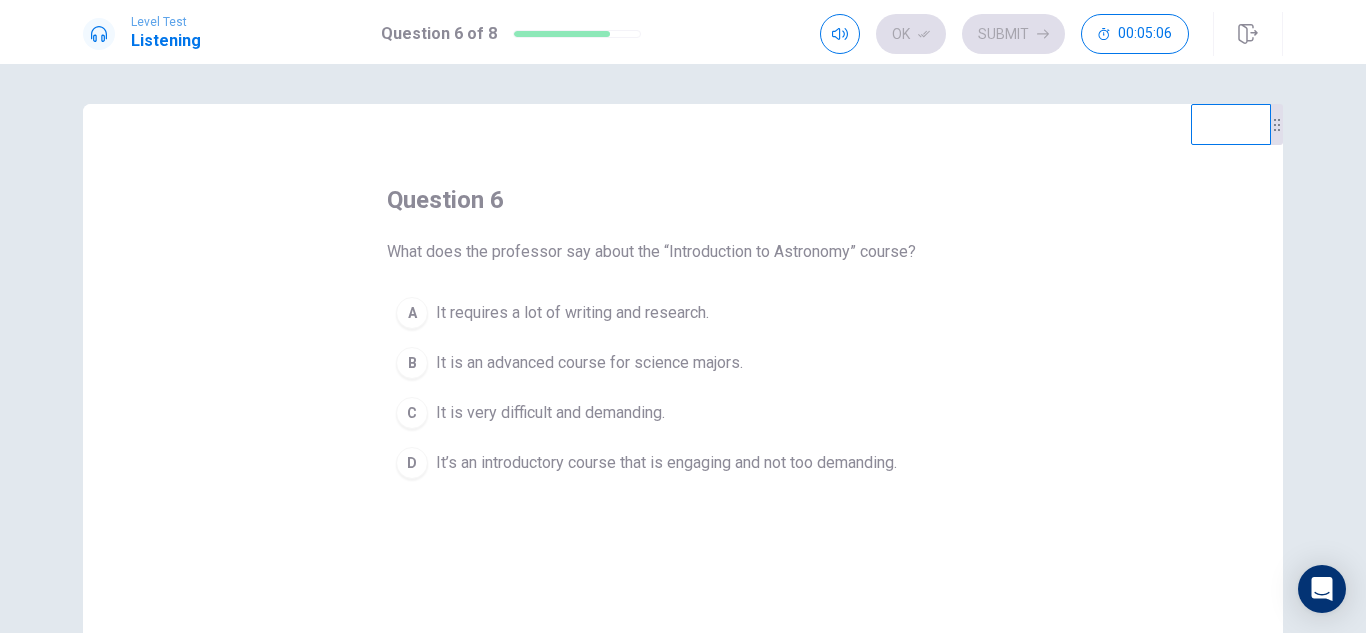 click on "D" at bounding box center (412, 463) 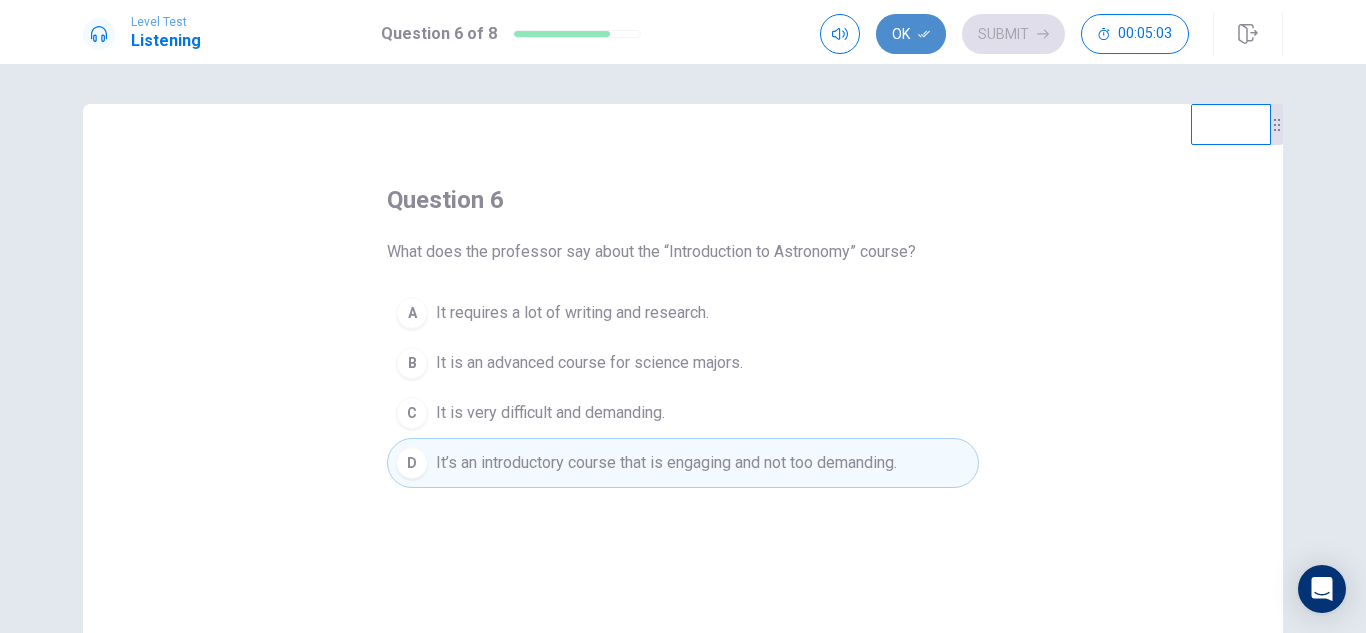 click on "Ok" at bounding box center (911, 34) 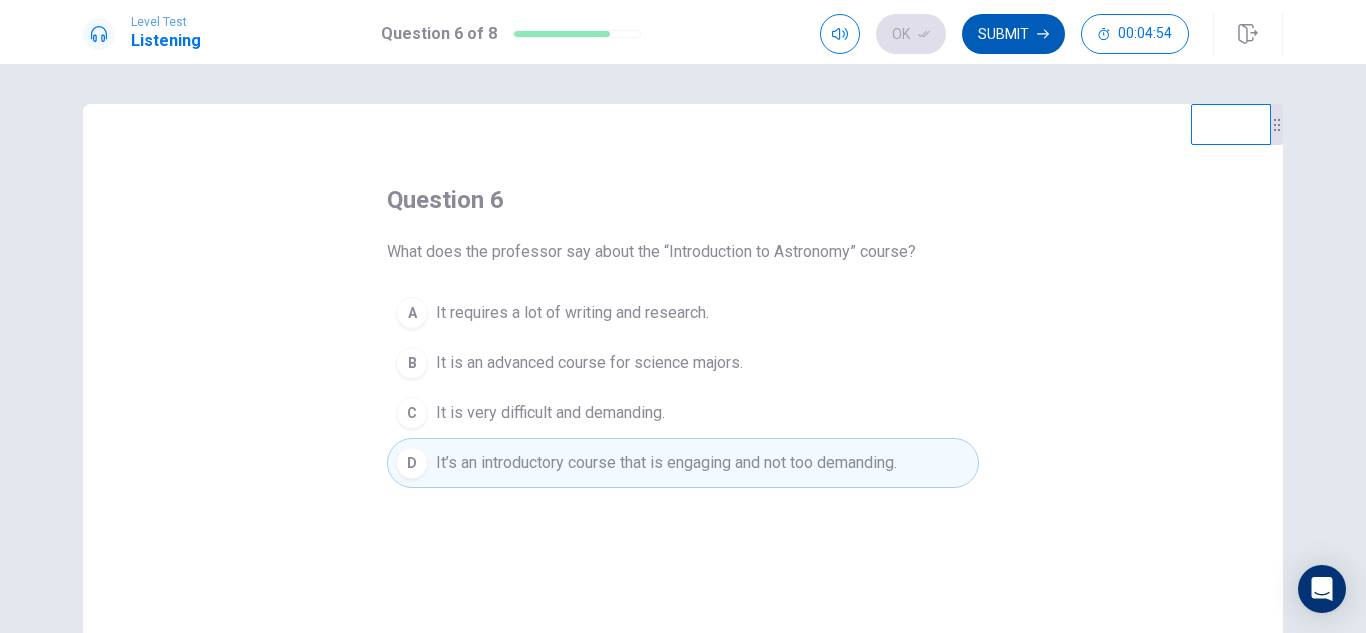 click on "Submit" at bounding box center (1013, 34) 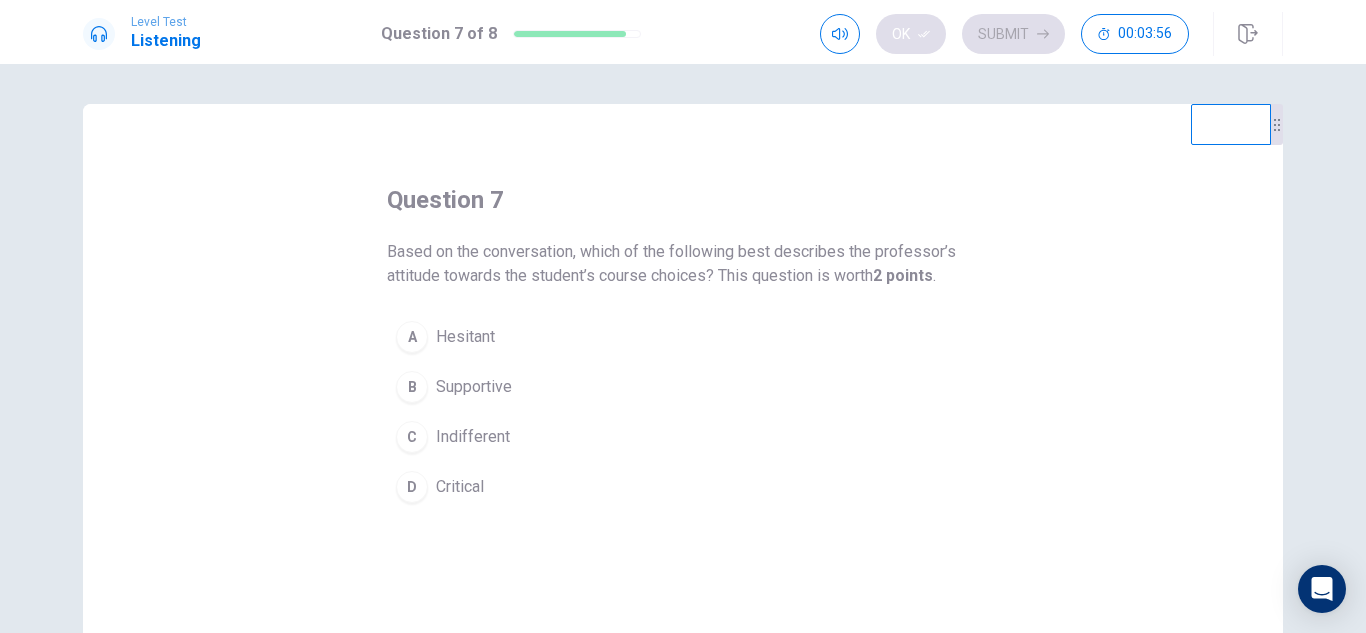 click on "B" at bounding box center (412, 387) 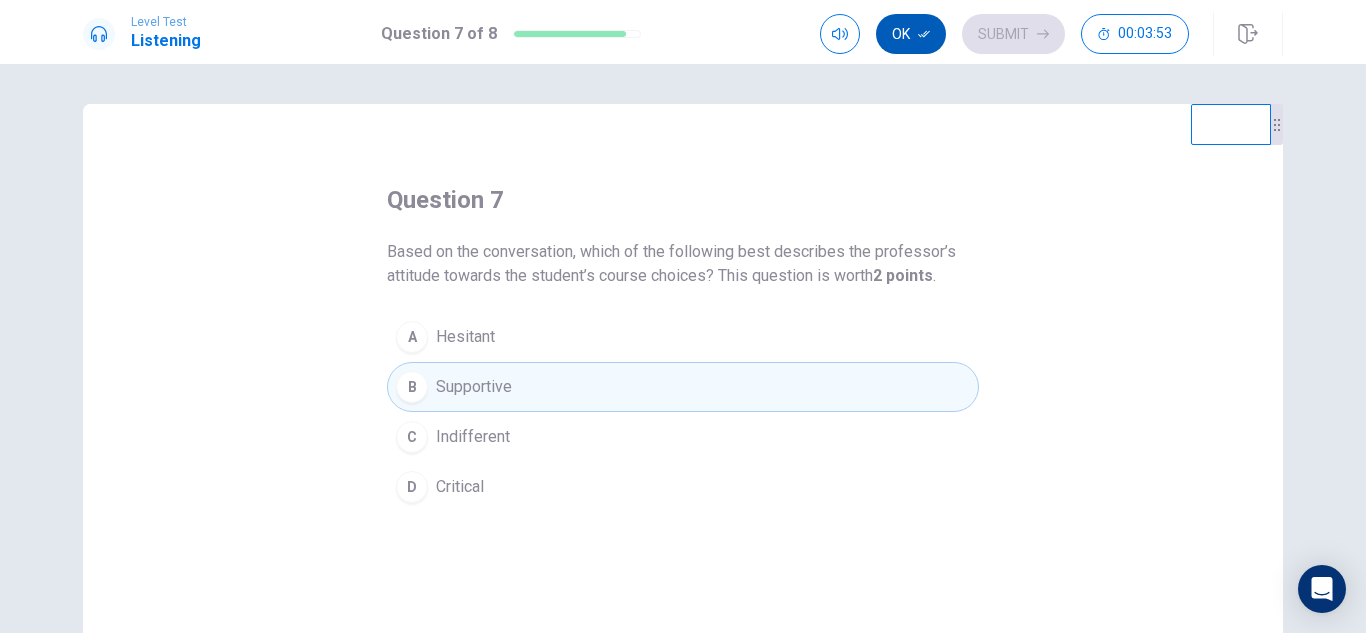 click on "Ok" at bounding box center [911, 34] 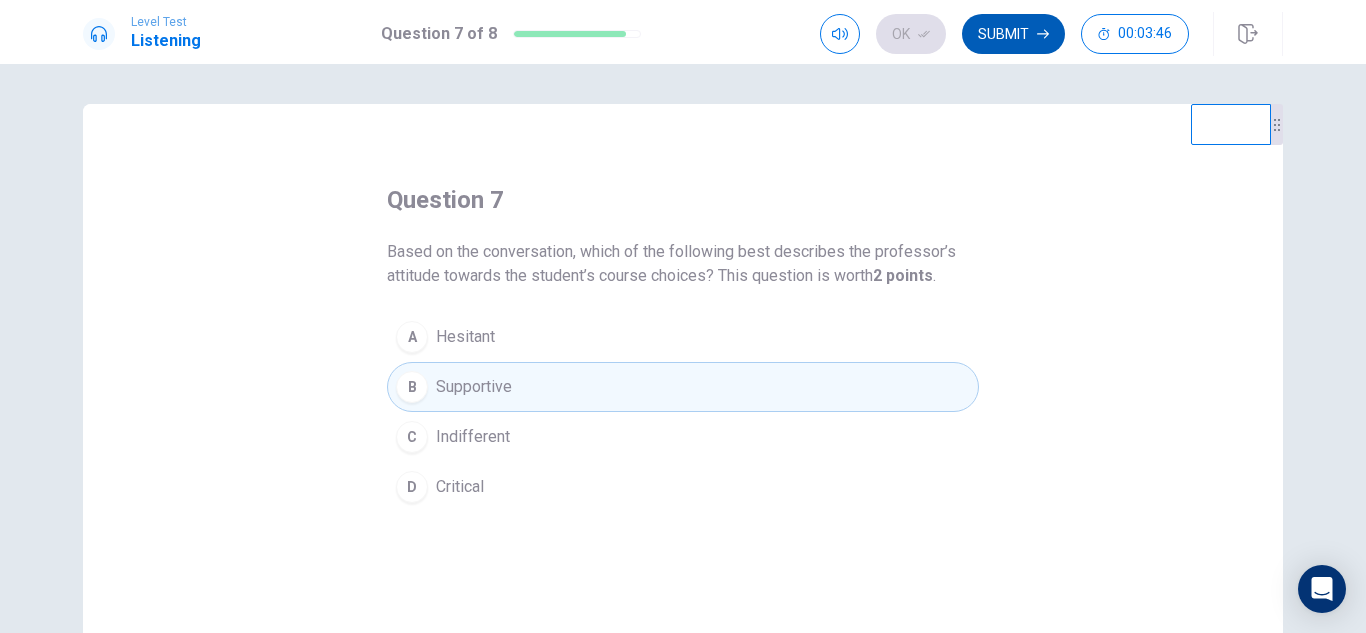 click on "Submit" at bounding box center (1013, 34) 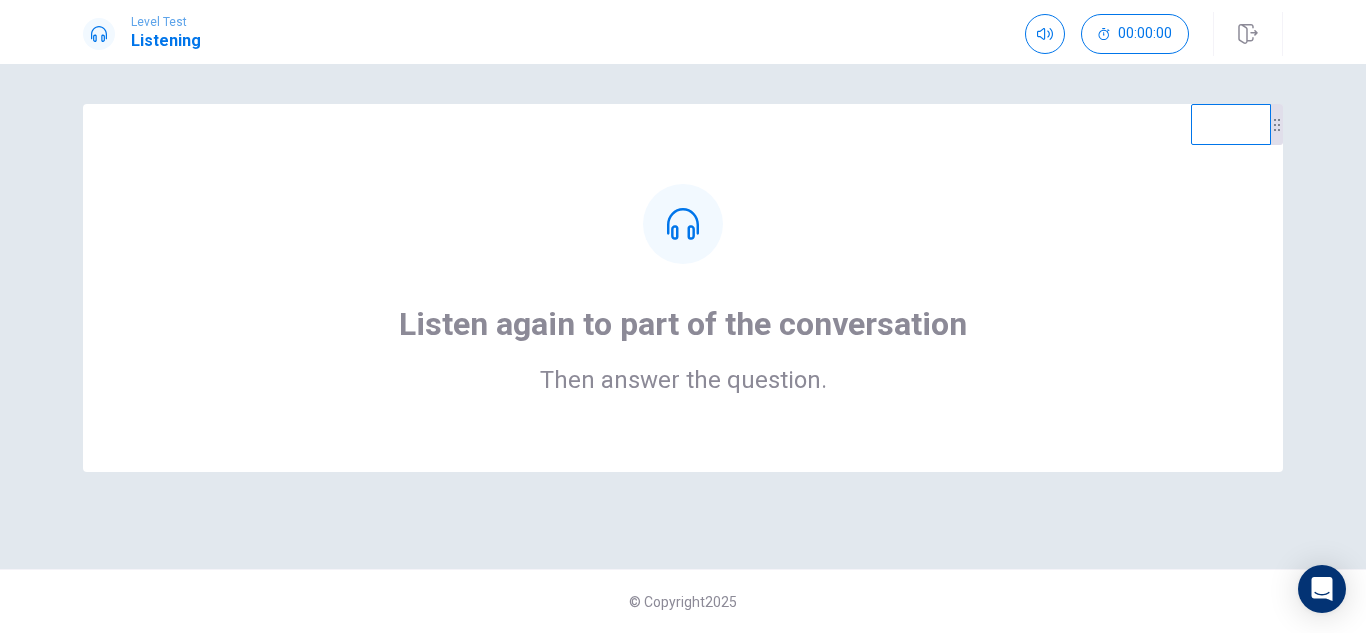 click 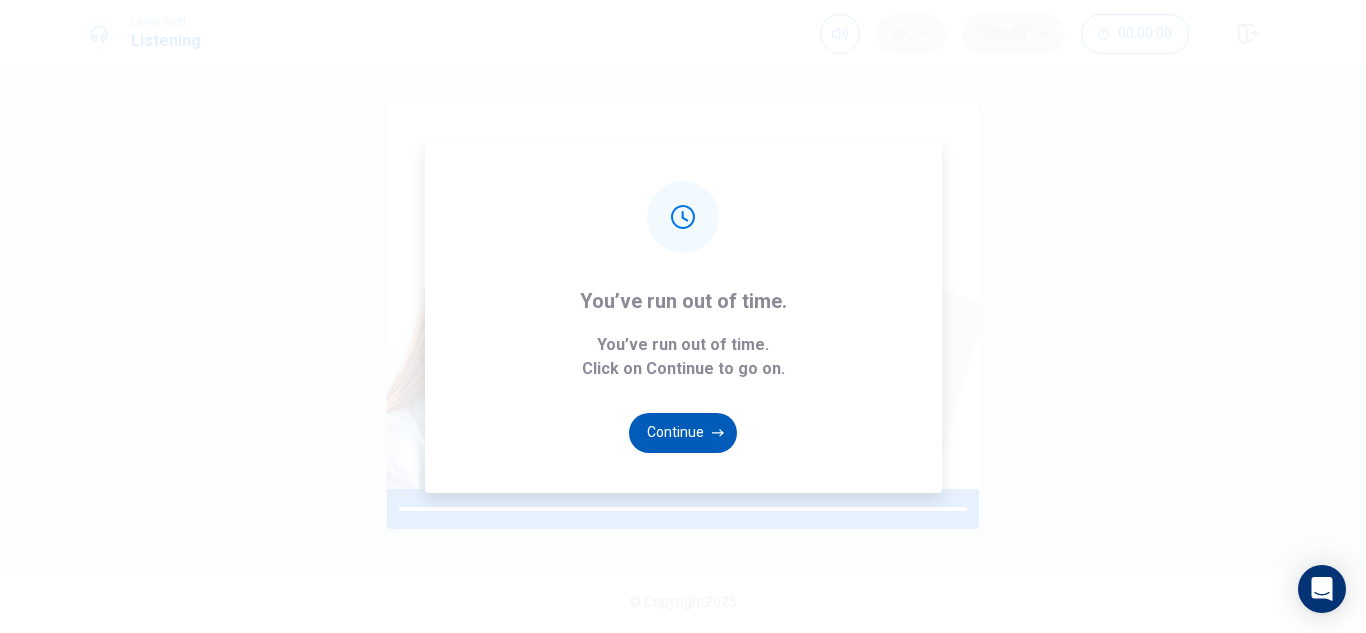 click on "Continue" at bounding box center [683, 433] 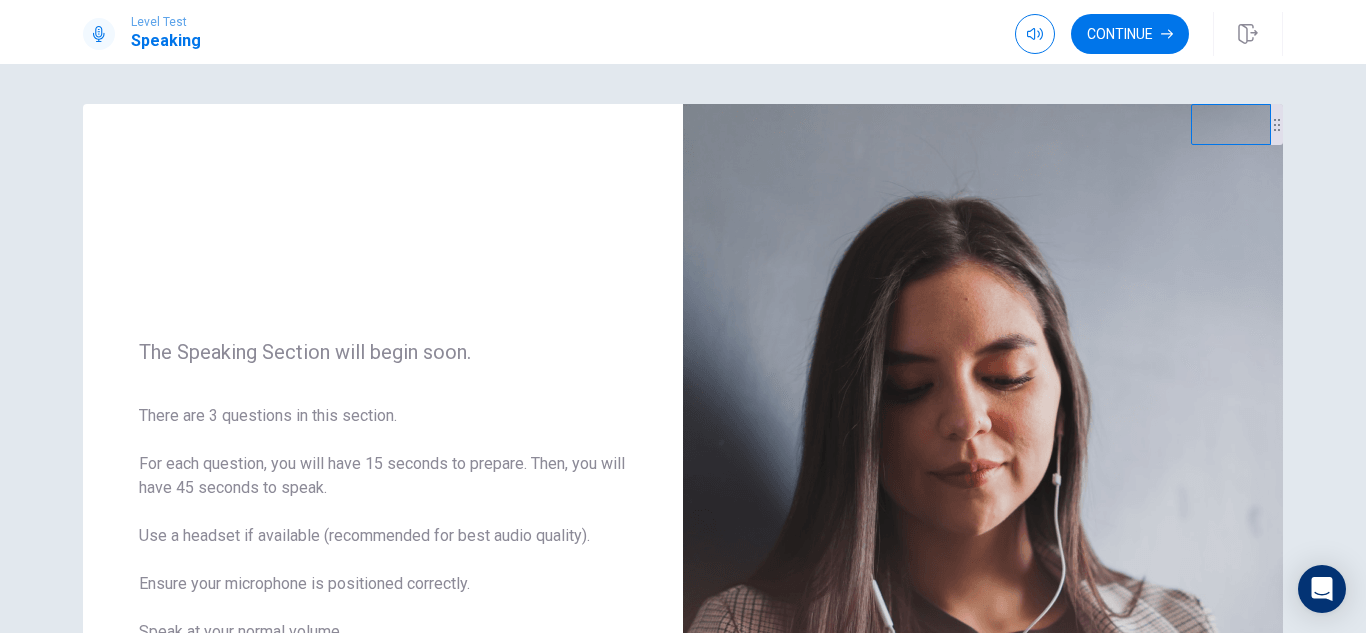 scroll, scrollTop: 143, scrollLeft: 0, axis: vertical 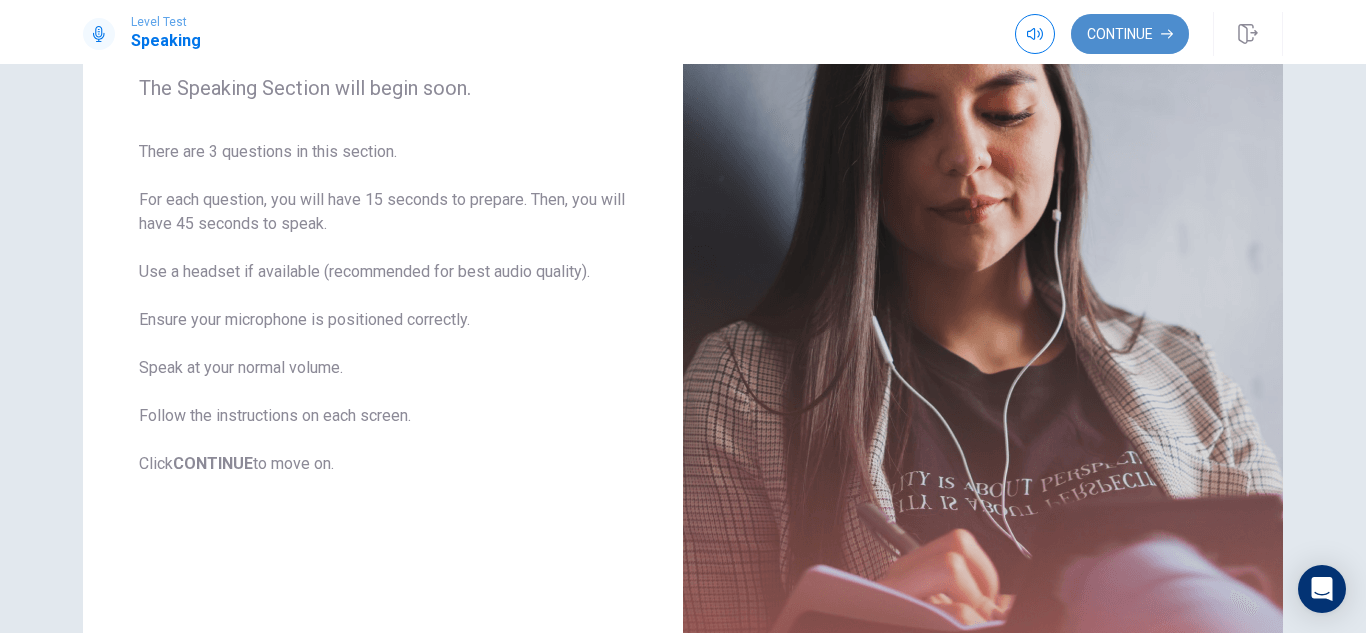 click on "Continue" at bounding box center [1130, 34] 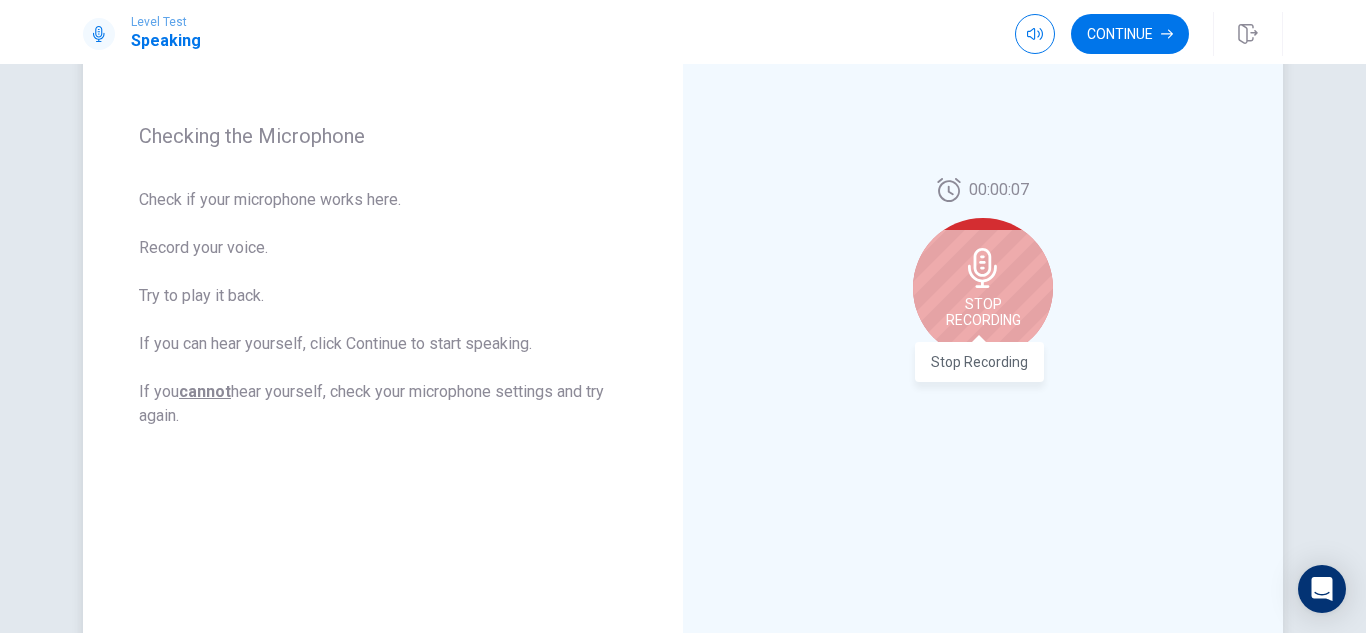 click on "Stop   Recording" at bounding box center [983, 312] 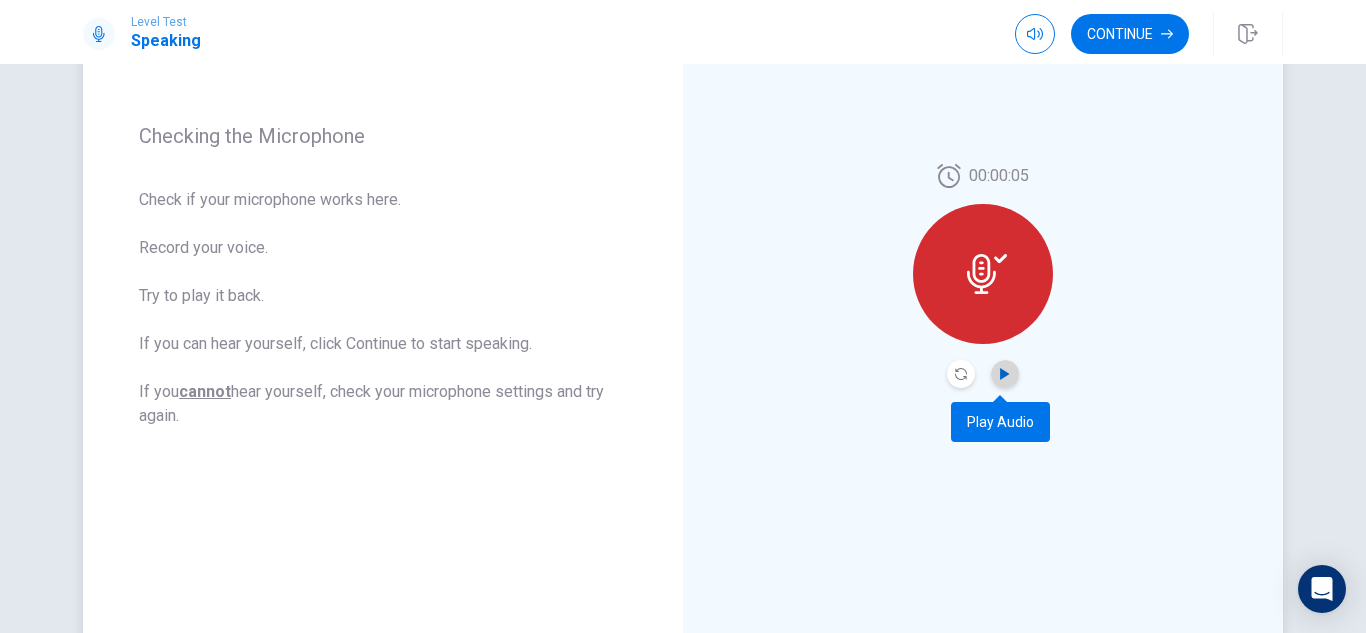 click 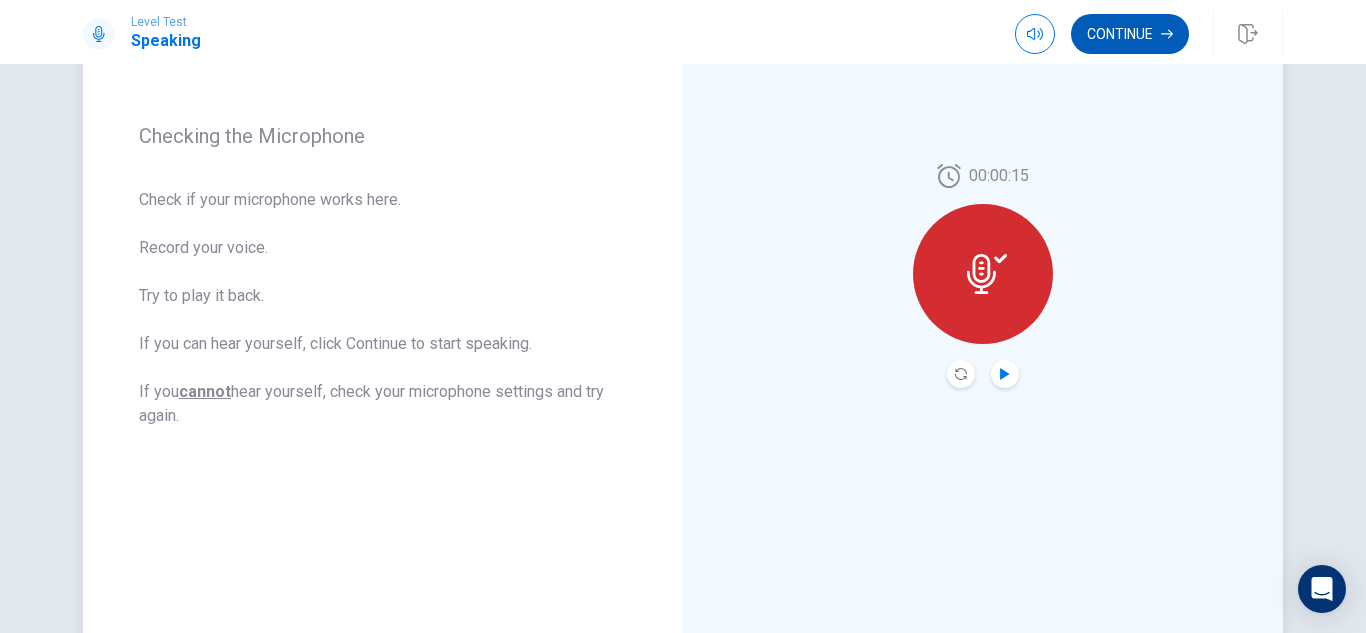 click on "Continue" at bounding box center [1130, 34] 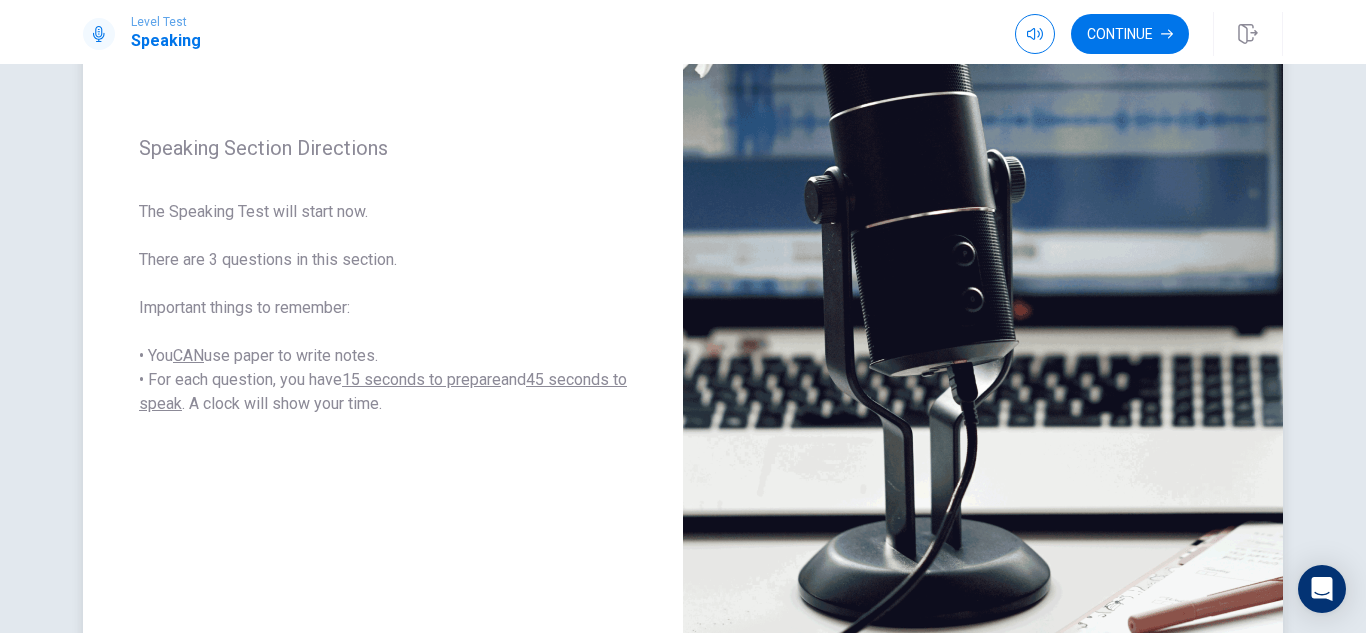 click at bounding box center (983, 276) 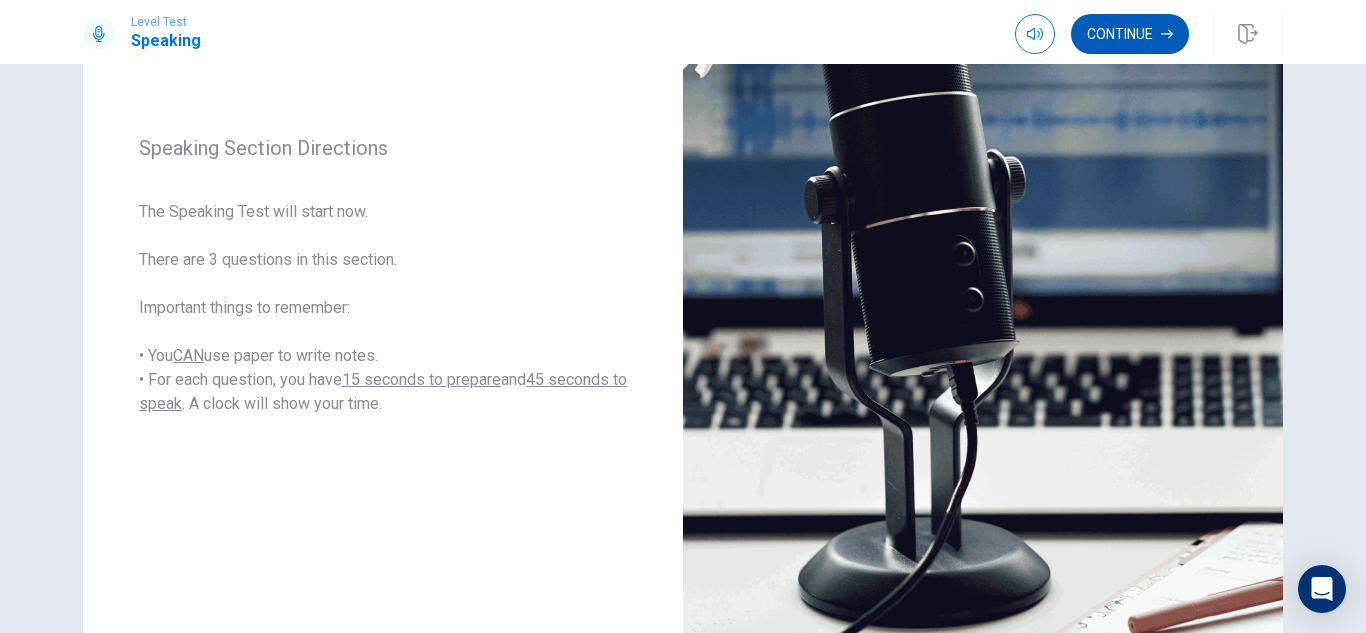 click on "Continue" at bounding box center [1130, 34] 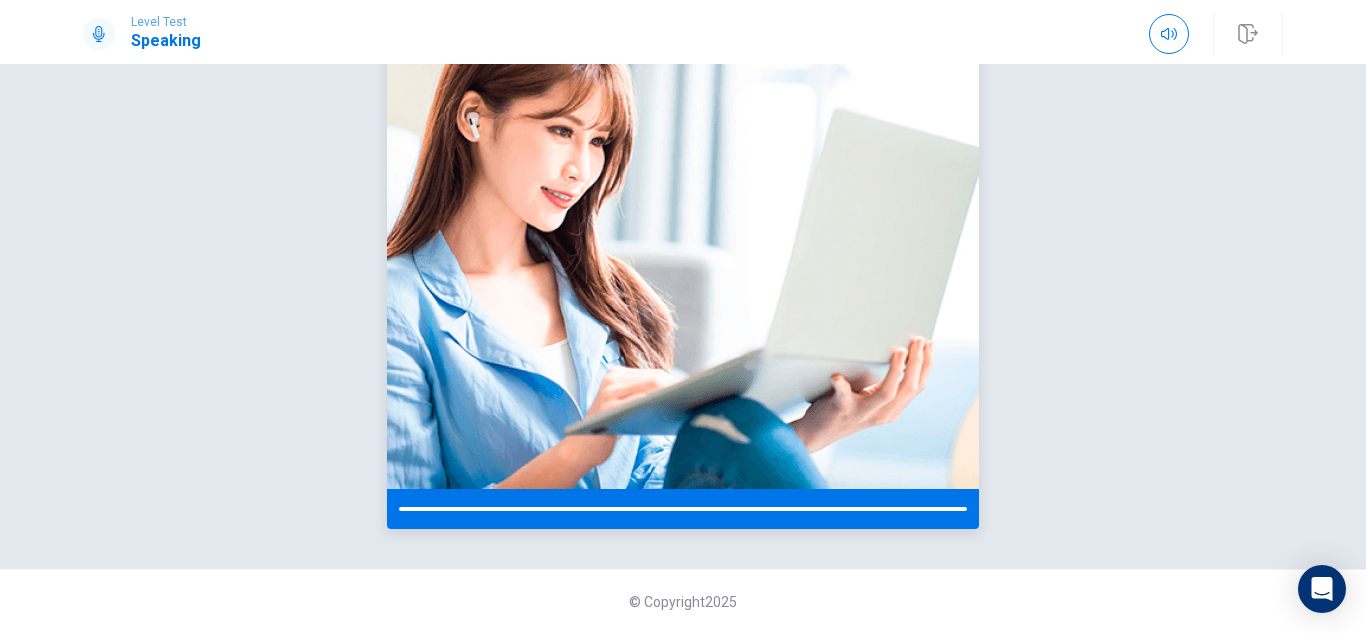 click at bounding box center [683, 234] 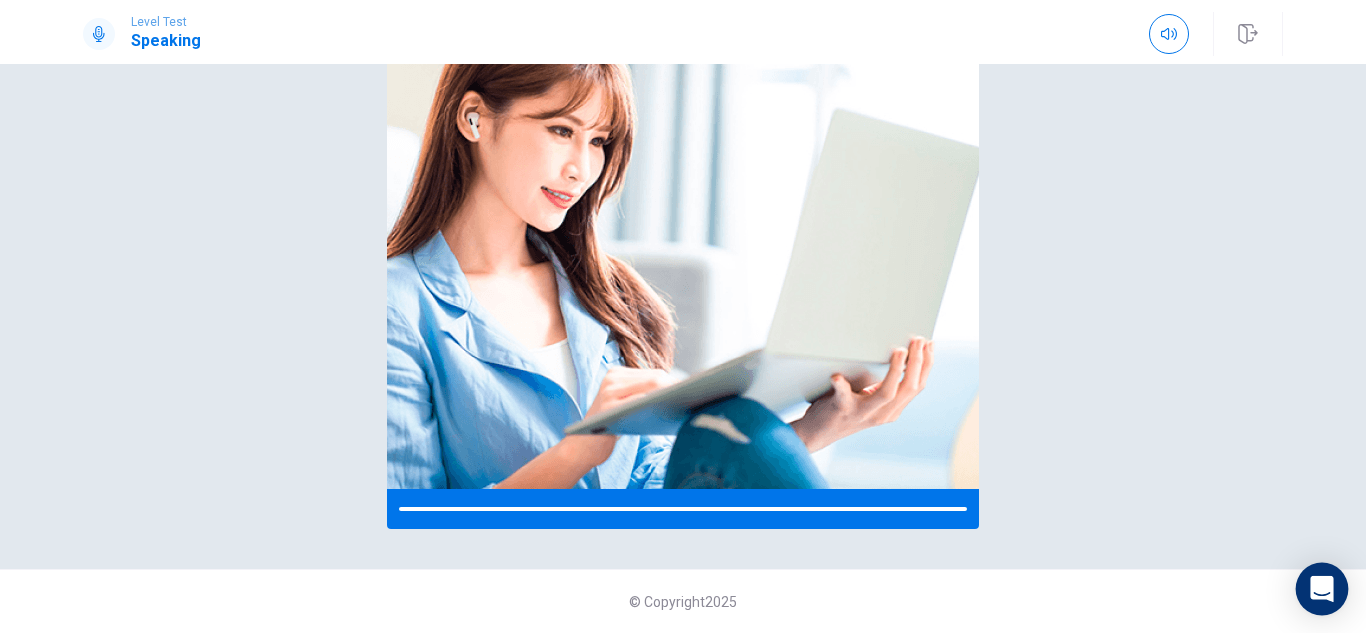 scroll, scrollTop: 18, scrollLeft: 0, axis: vertical 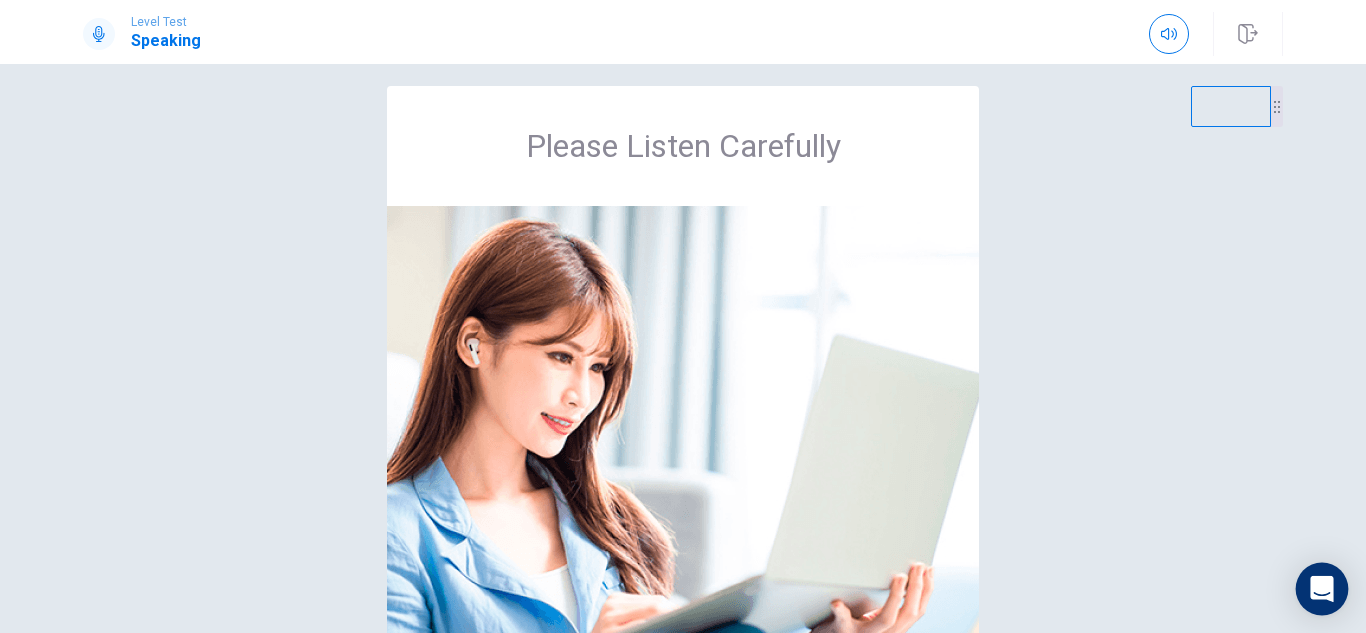 click 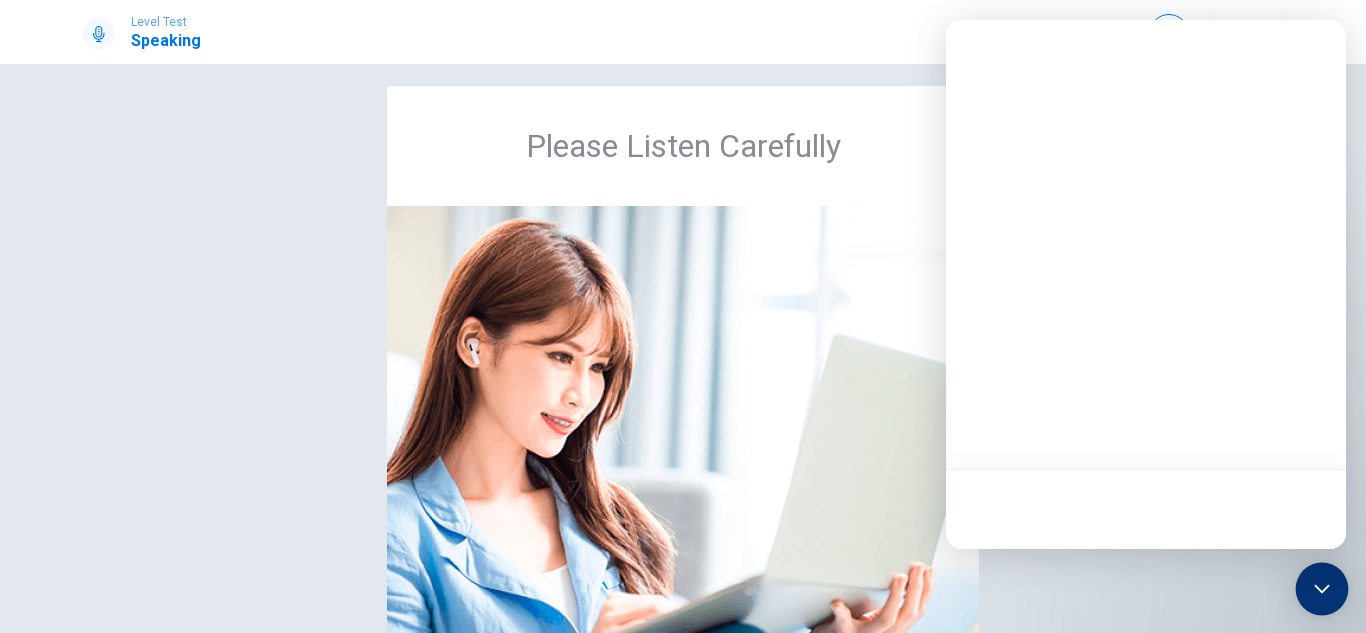 click 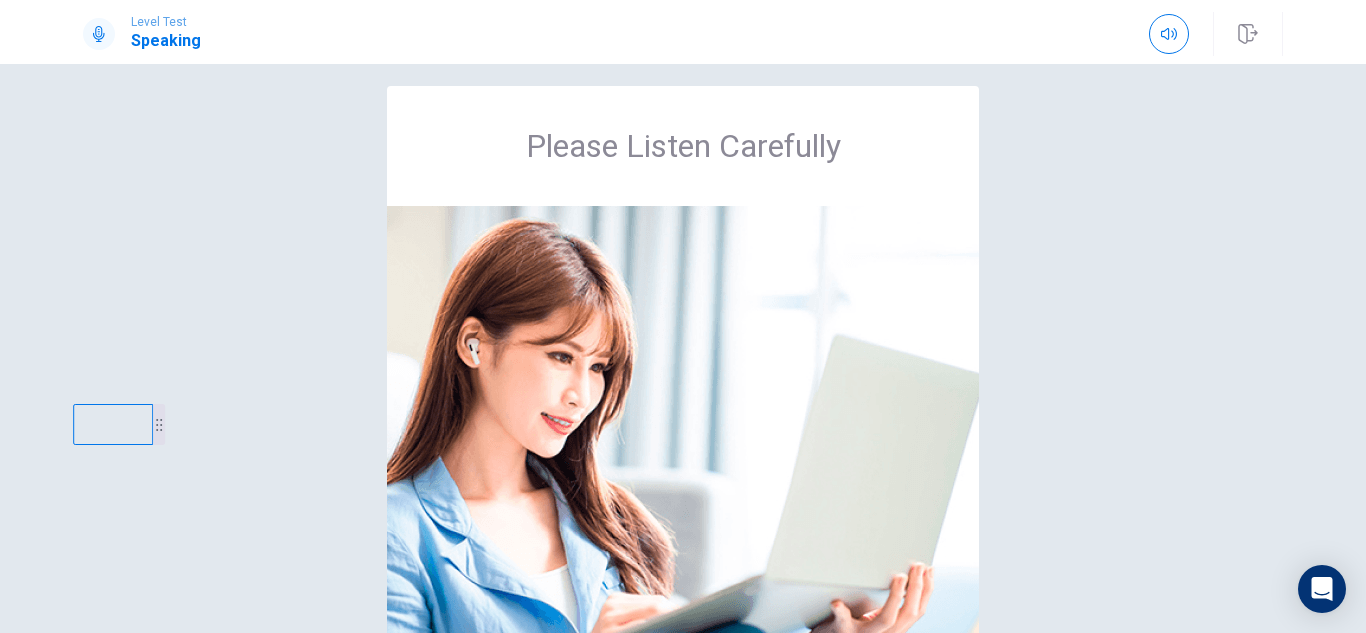 drag, startPoint x: 1131, startPoint y: 184, endPoint x: 135, endPoint y: 446, distance: 1029.8835 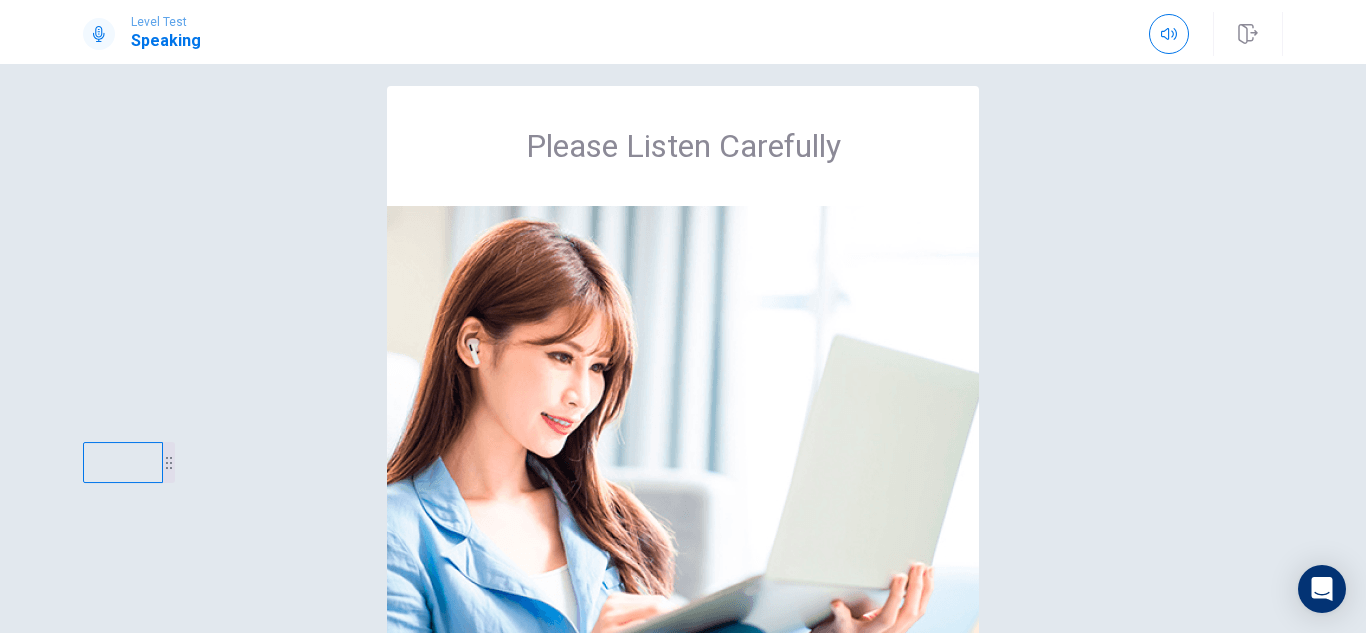 click at bounding box center (683, 460) 